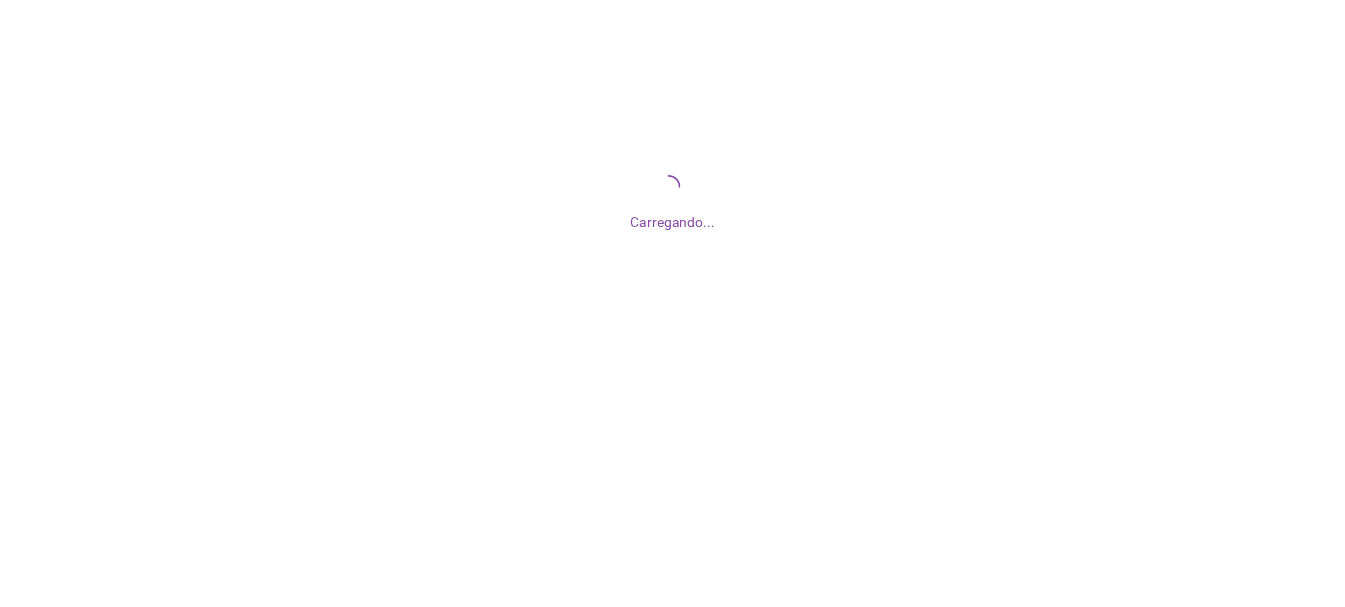 scroll, scrollTop: 0, scrollLeft: 0, axis: both 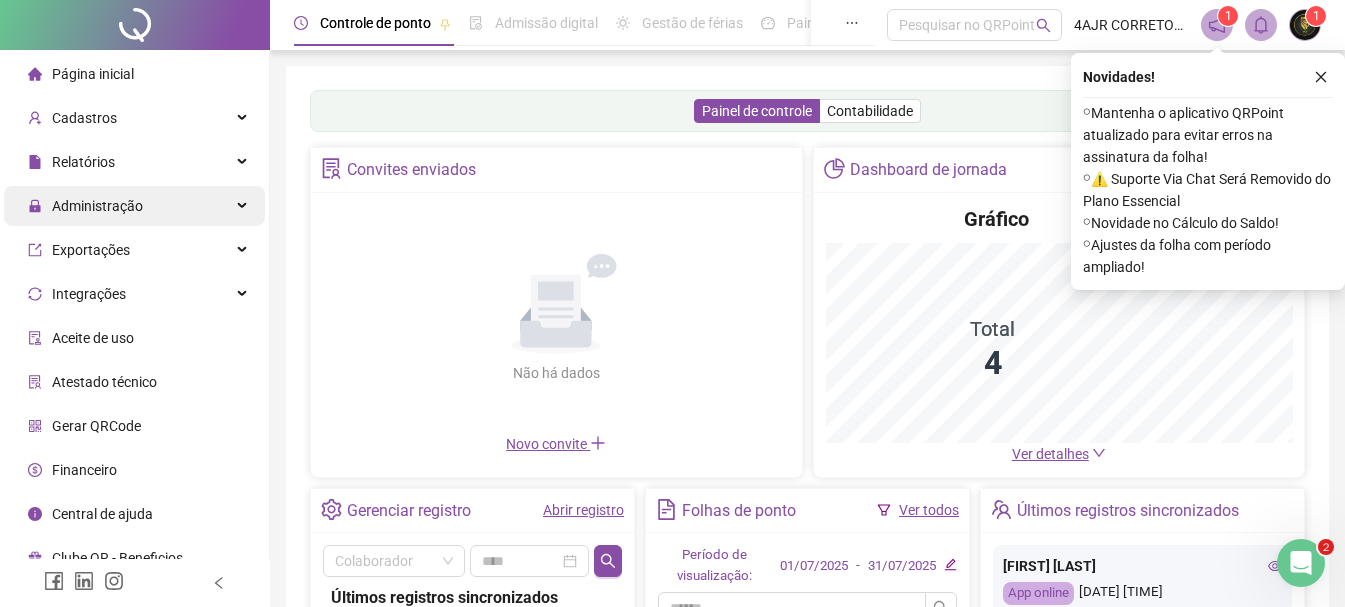 click on "Administração" at bounding box center [134, 206] 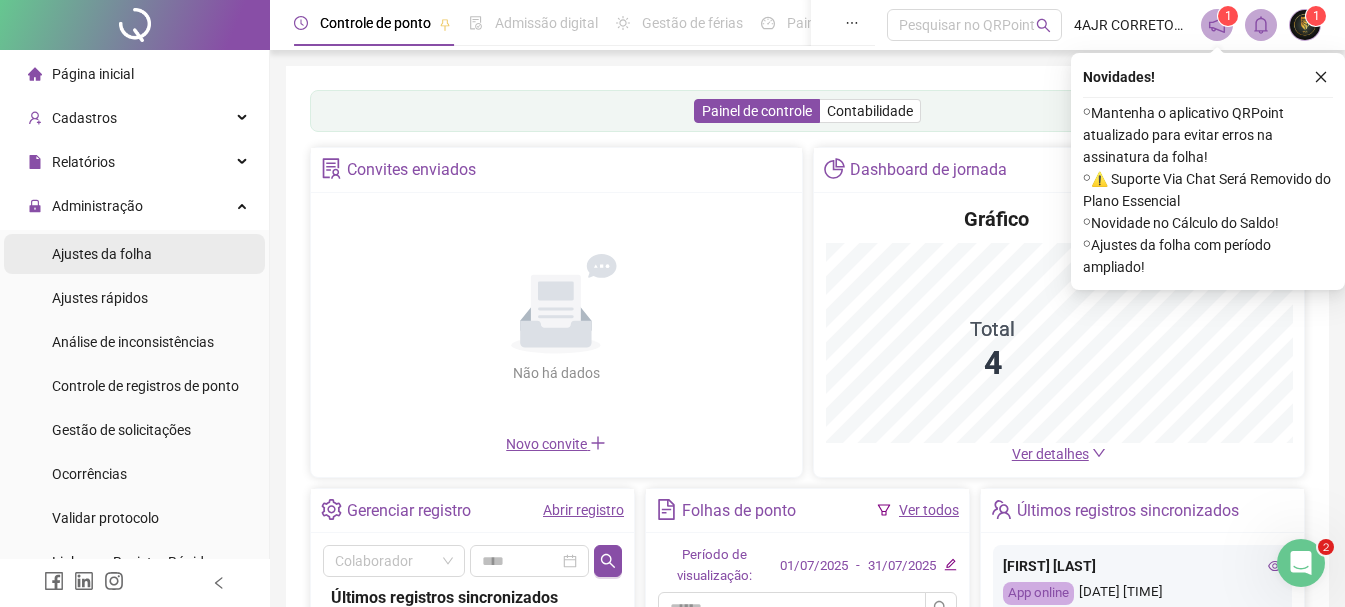 click on "Ajustes da folha" at bounding box center [102, 254] 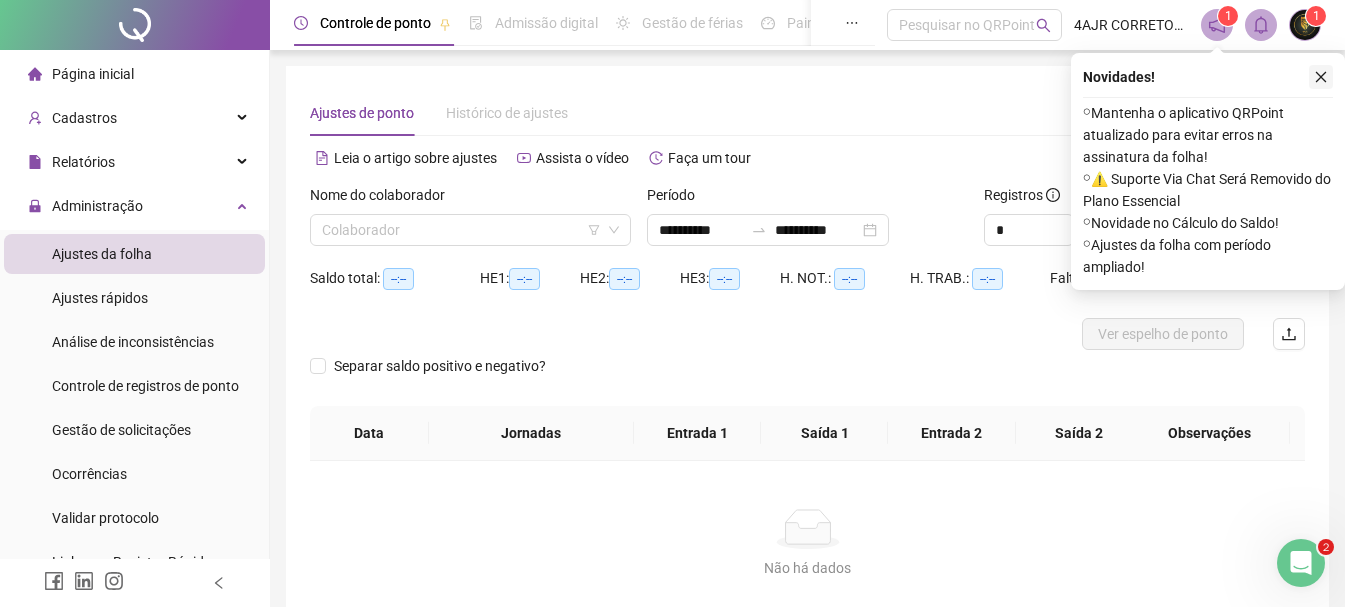 click 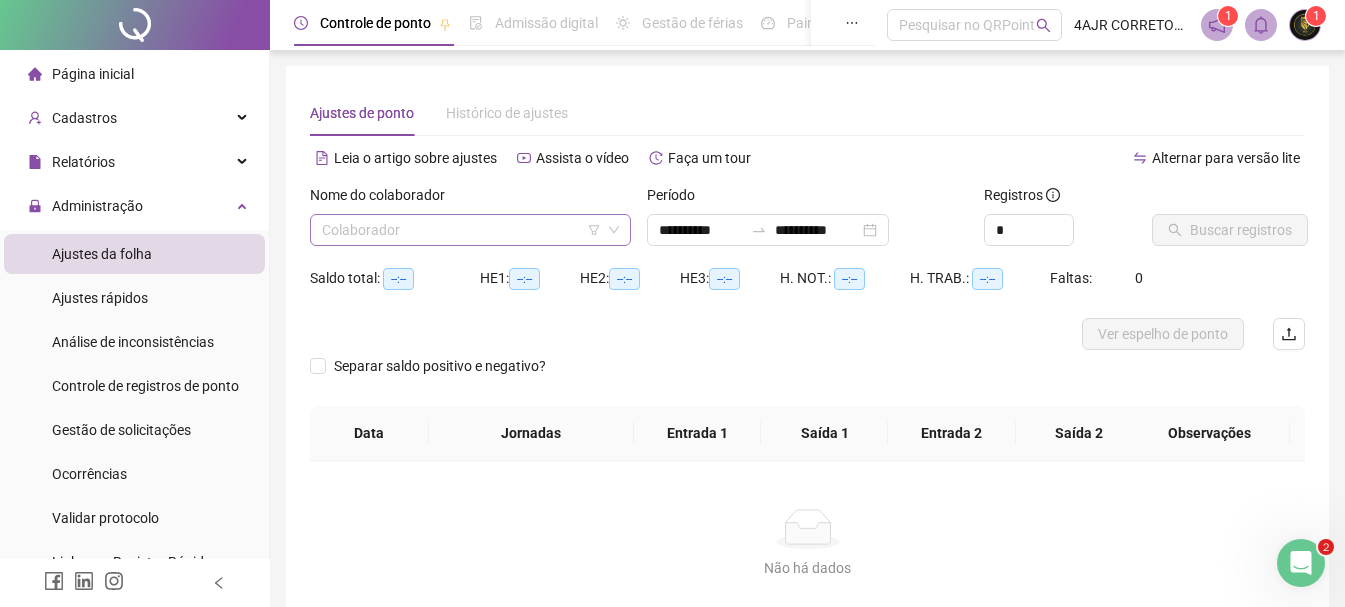 click at bounding box center [461, 230] 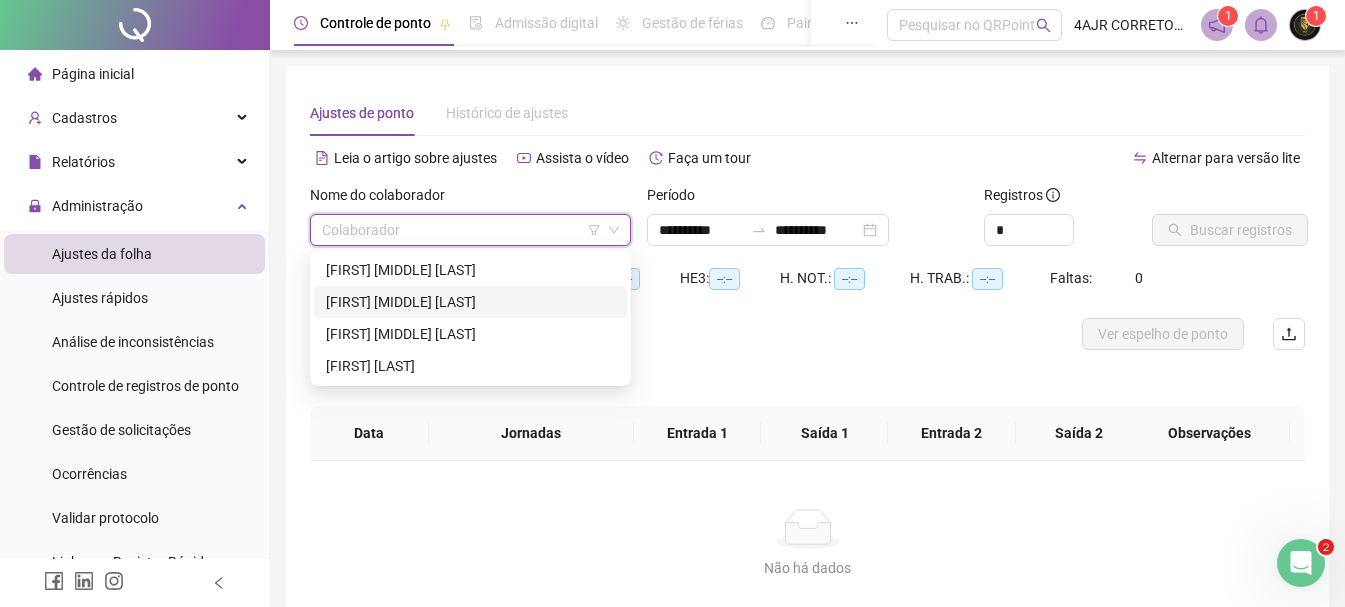 click on "[FIRST] [MIDDLE] [LAST]" at bounding box center [470, 302] 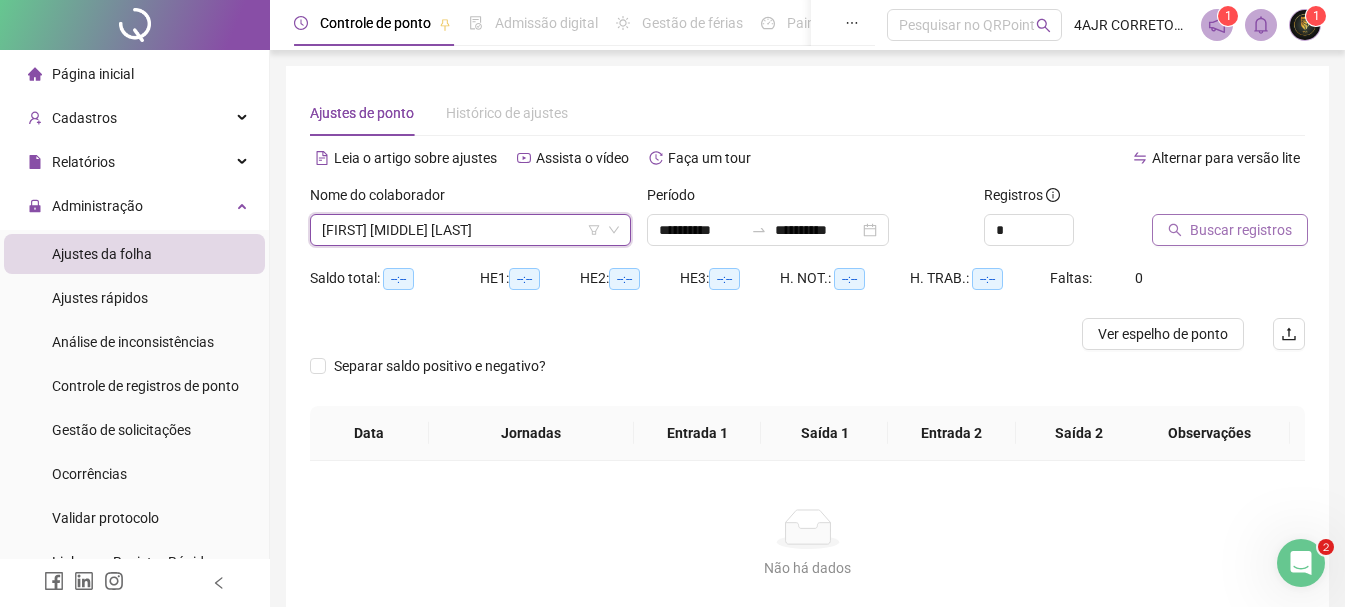 click on "Buscar registros" at bounding box center (1241, 230) 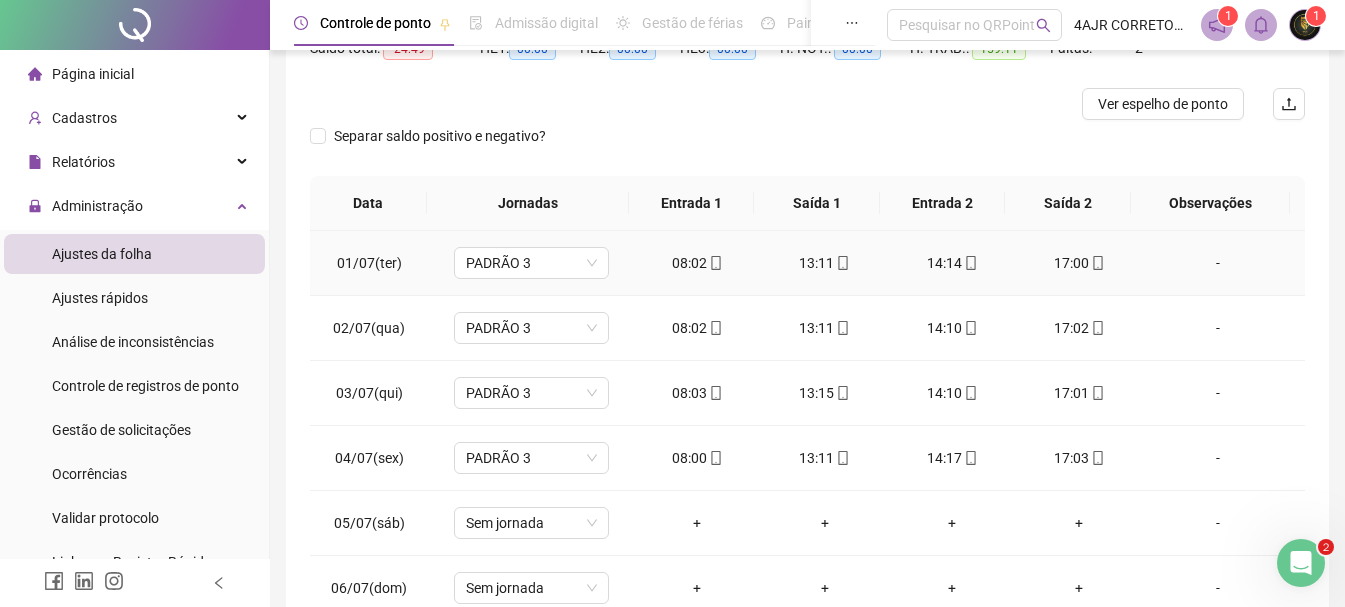 scroll, scrollTop: 300, scrollLeft: 0, axis: vertical 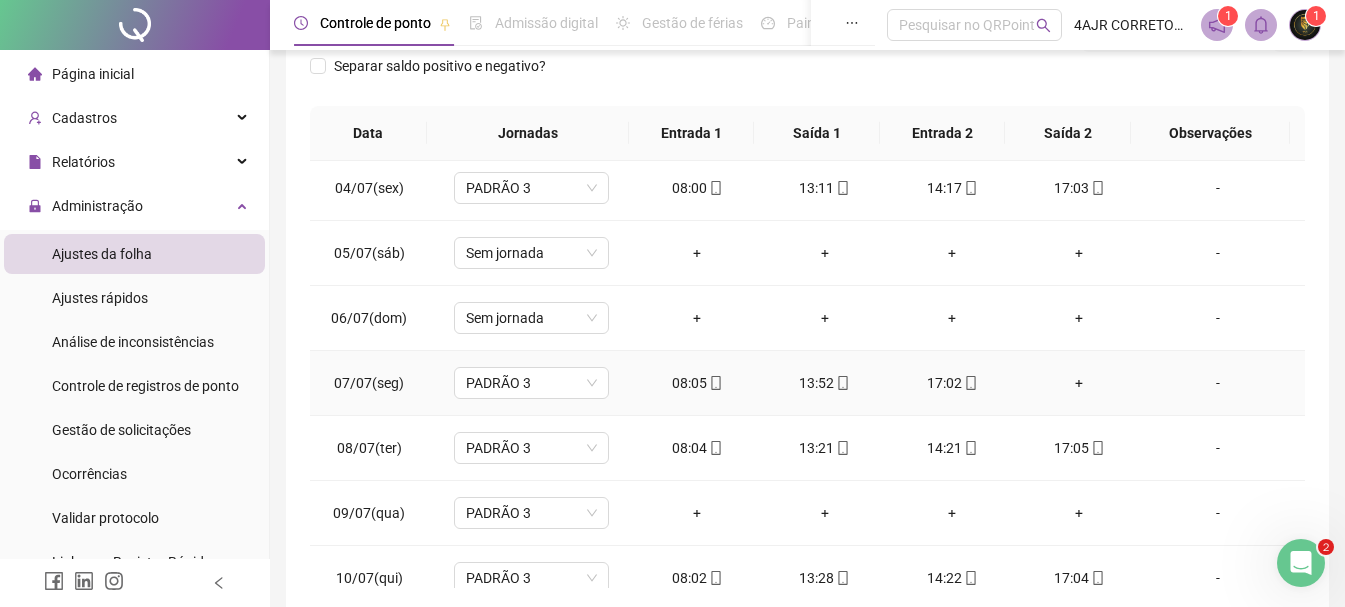 click on "+" at bounding box center [1079, 383] 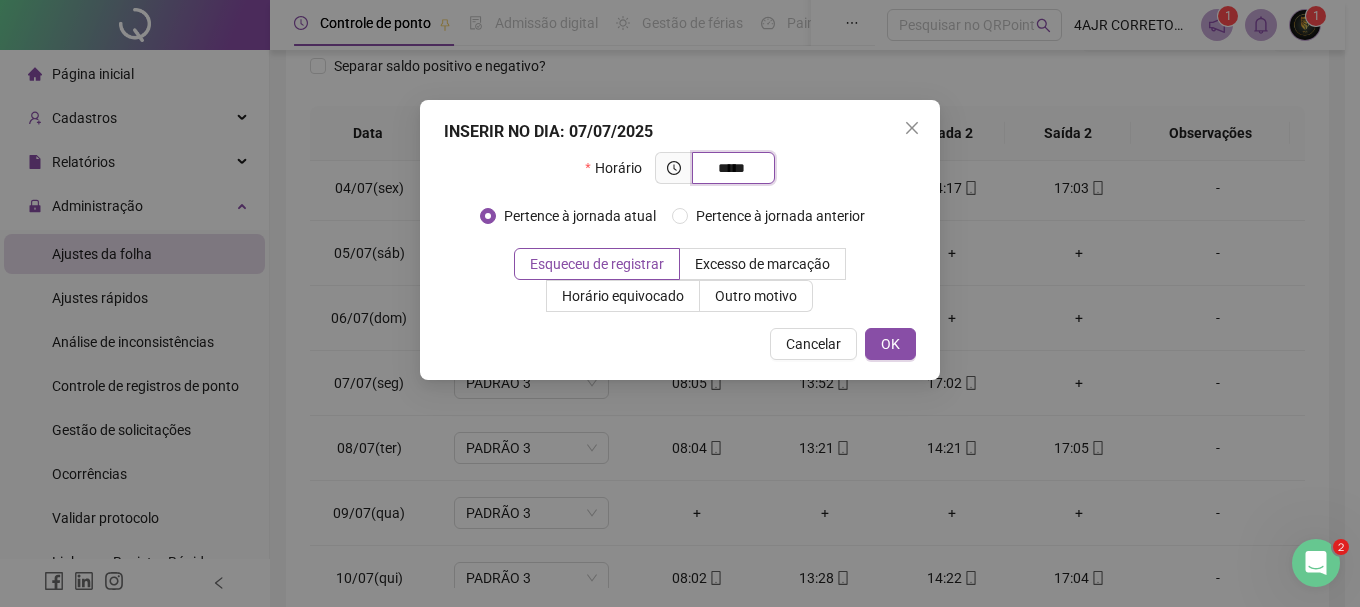 type on "*****" 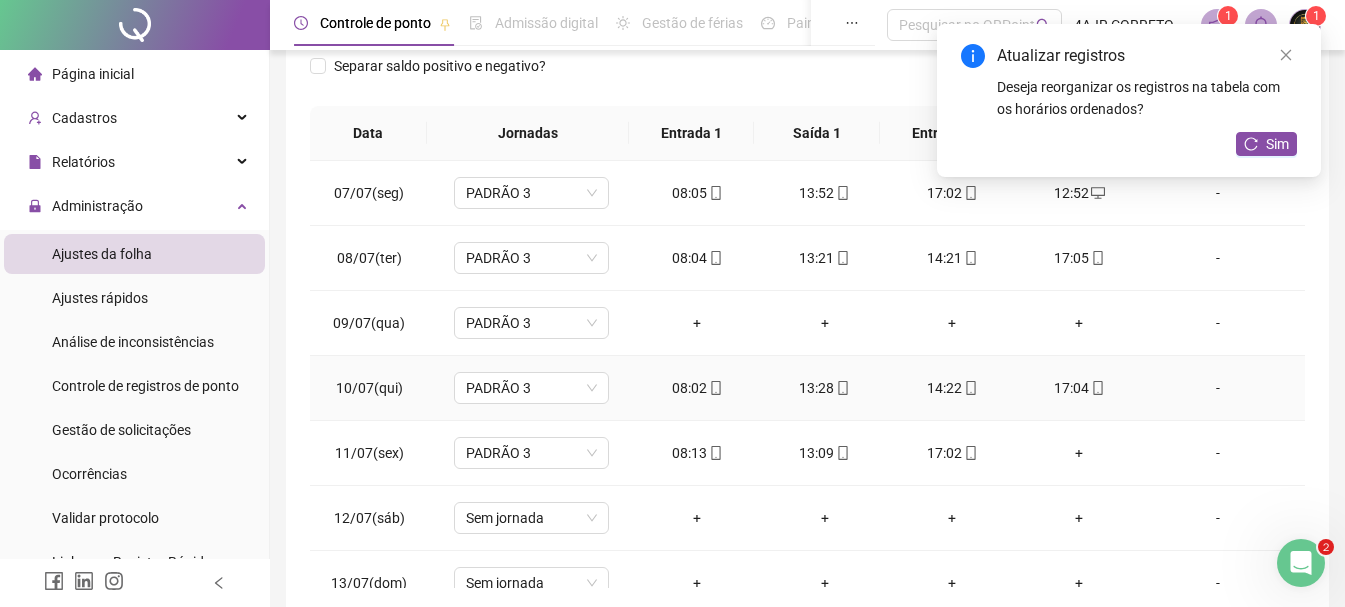 scroll, scrollTop: 400, scrollLeft: 0, axis: vertical 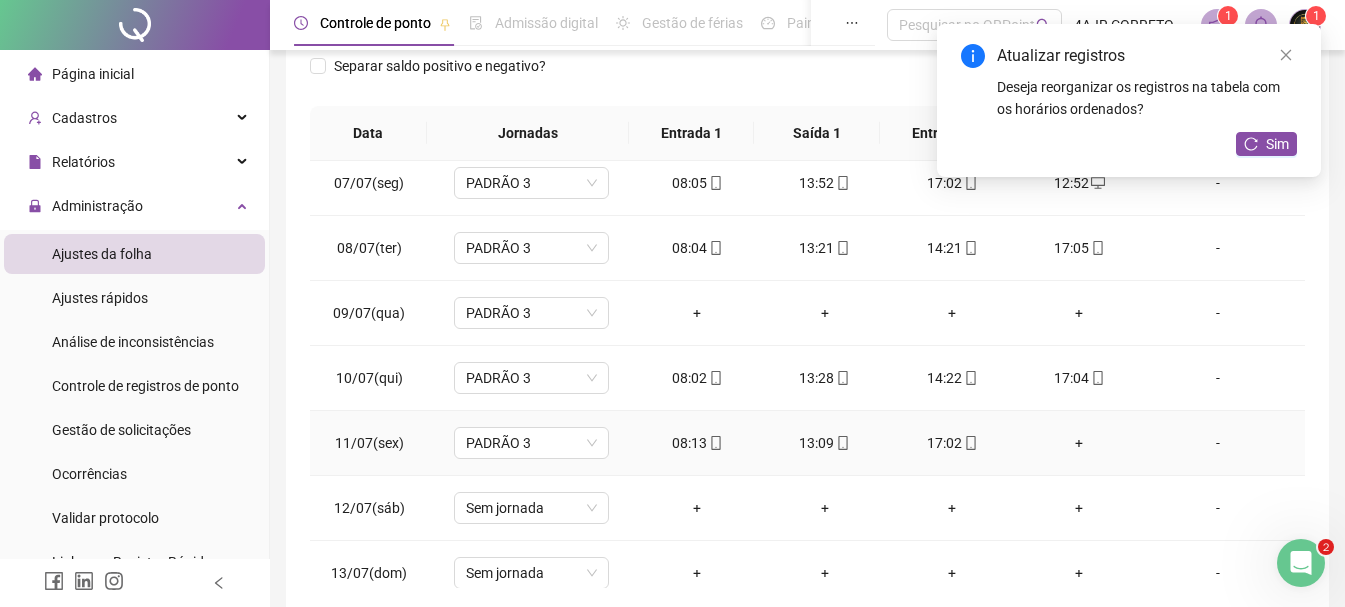 click on "+" at bounding box center (1079, 443) 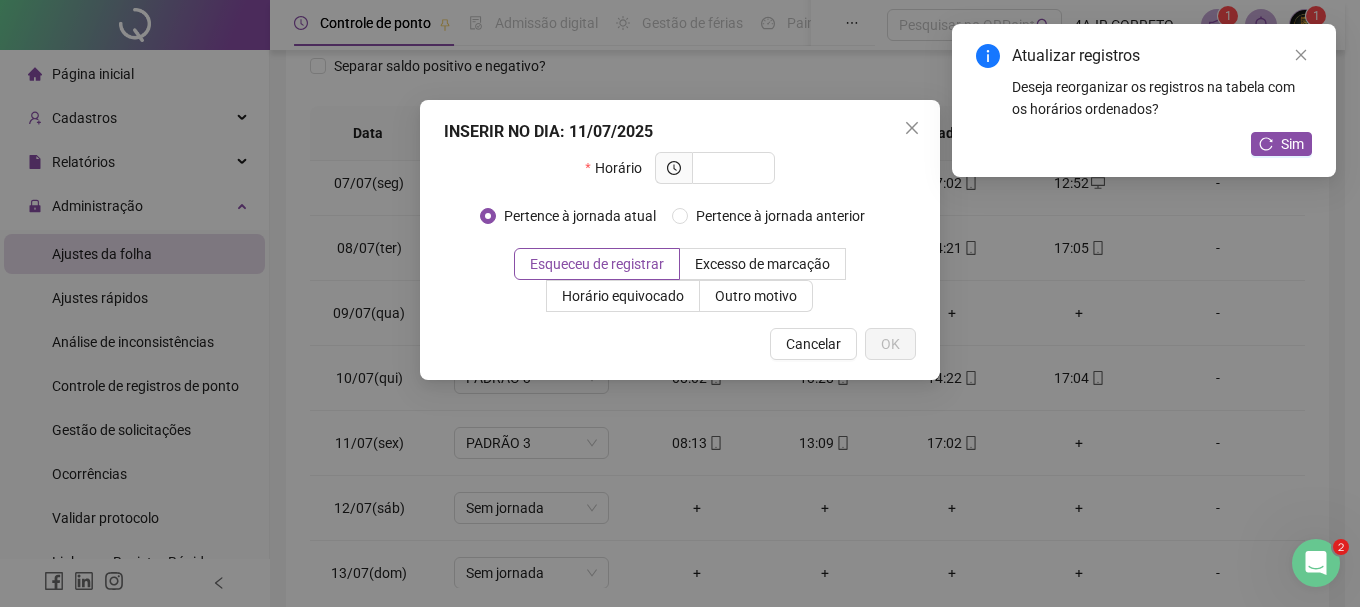 click on "INSERIR NO DIA :   11/07/2025 Horário Pertence à jornada atual Pertence à jornada anterior Esqueceu de registrar Excesso de marcação Horário equivocado Outro motivo Motivo Cancelar OK" at bounding box center (680, 303) 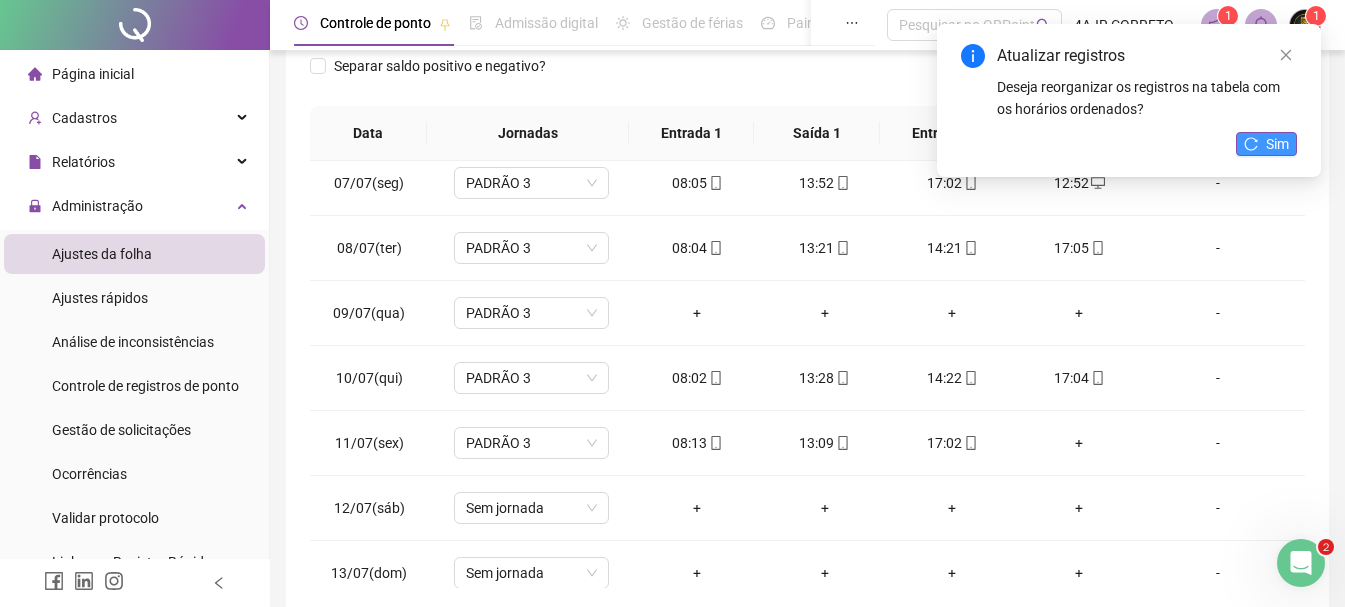 click on "Sim" at bounding box center [1277, 144] 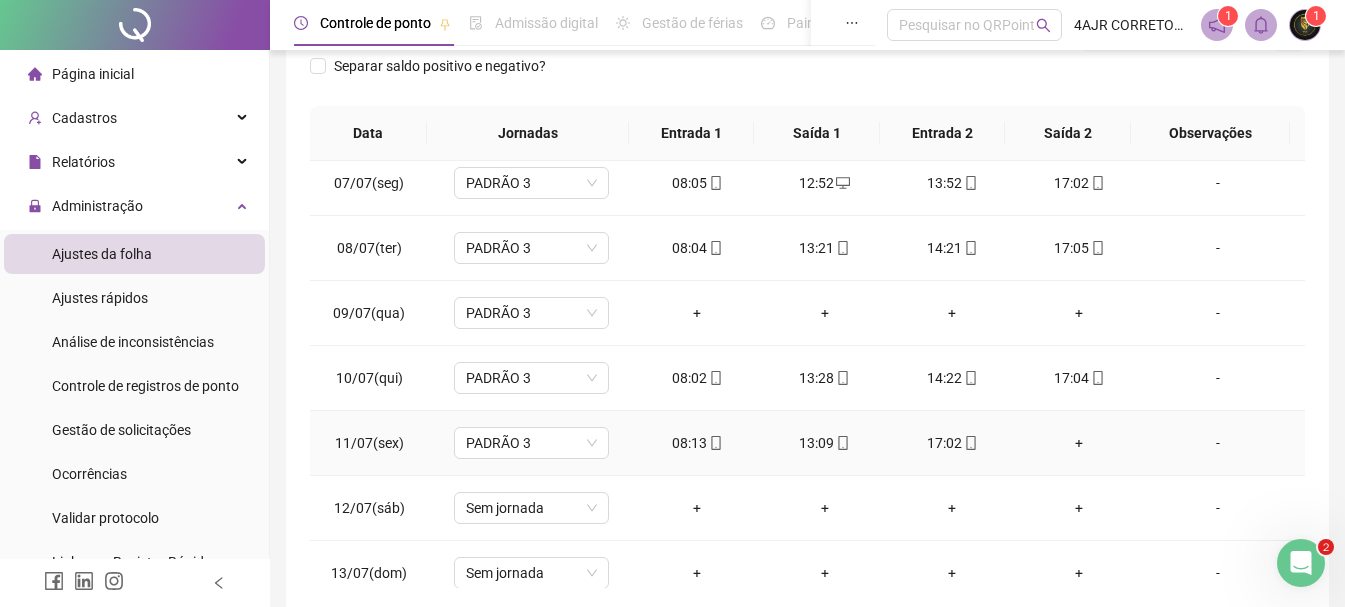 click on "+" at bounding box center (1079, 443) 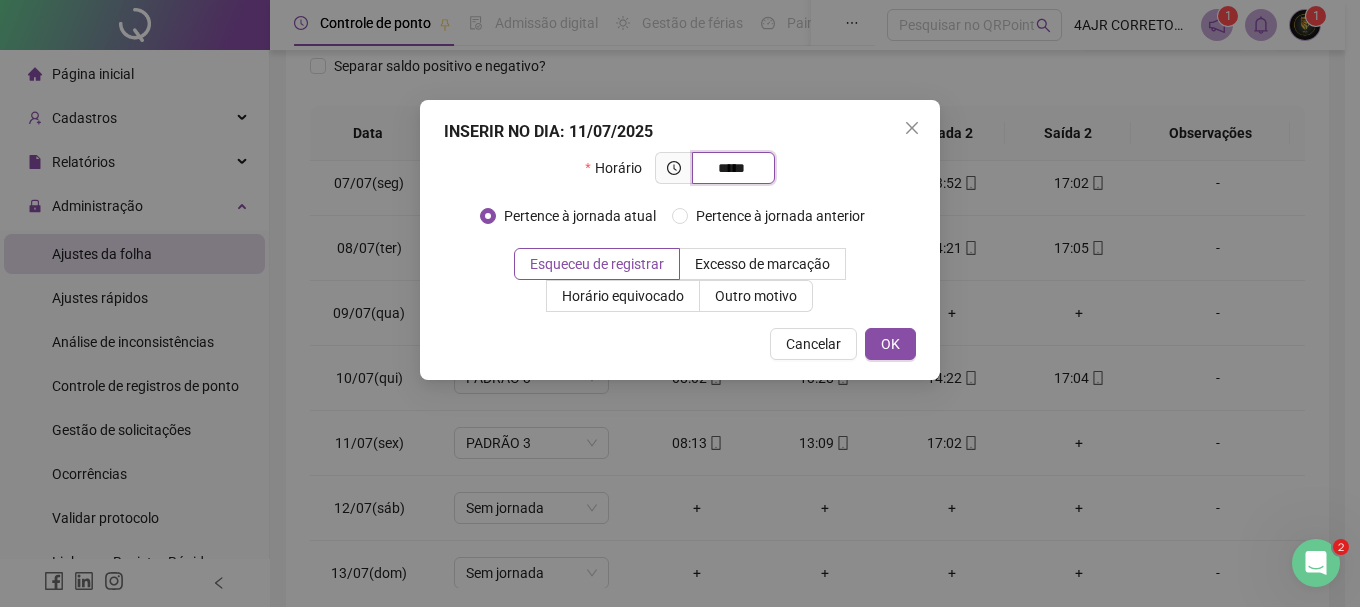 type on "*****" 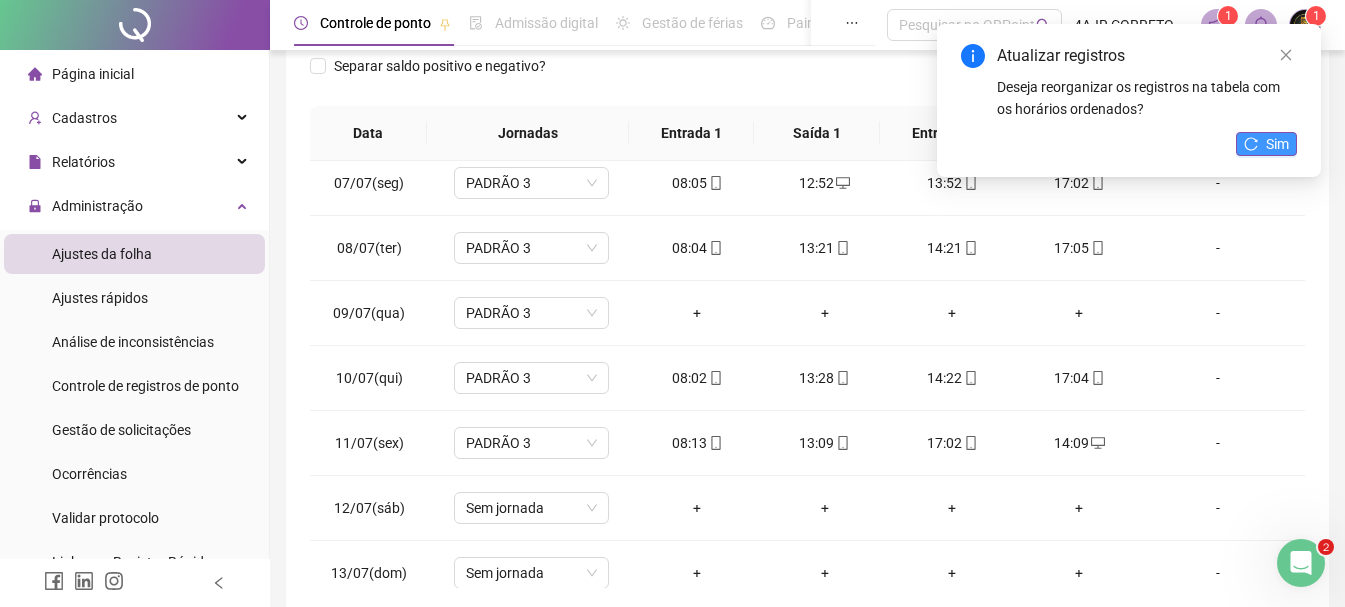 click on "Sim" at bounding box center (1277, 144) 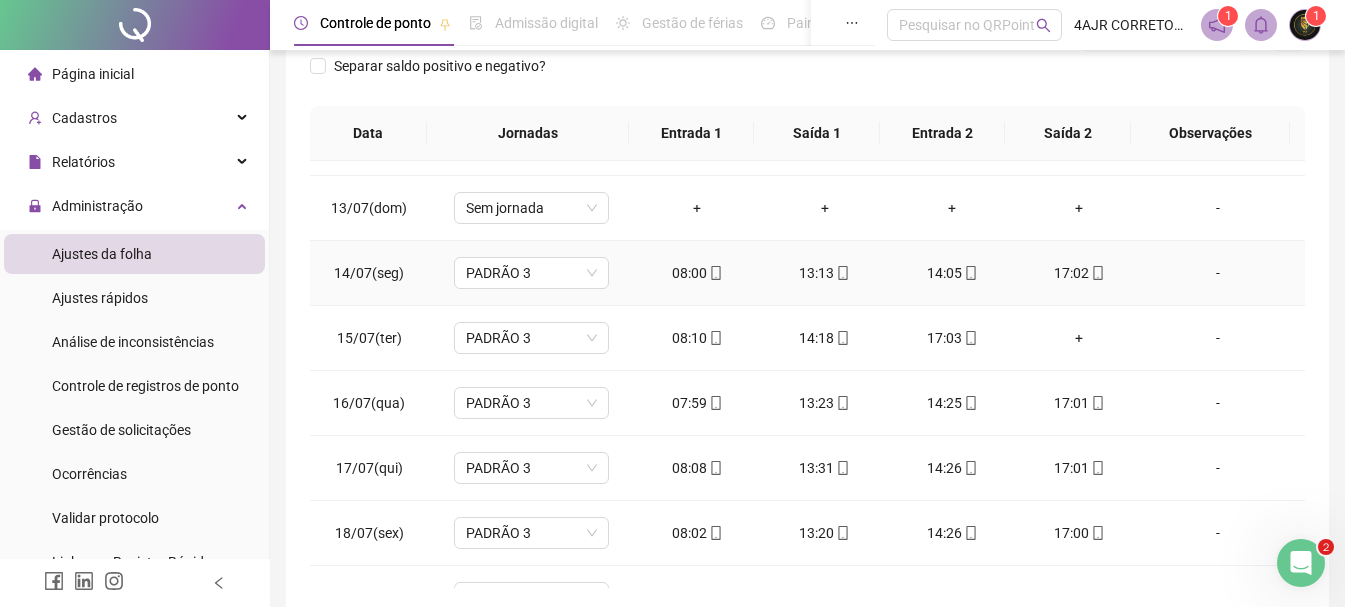 scroll, scrollTop: 800, scrollLeft: 0, axis: vertical 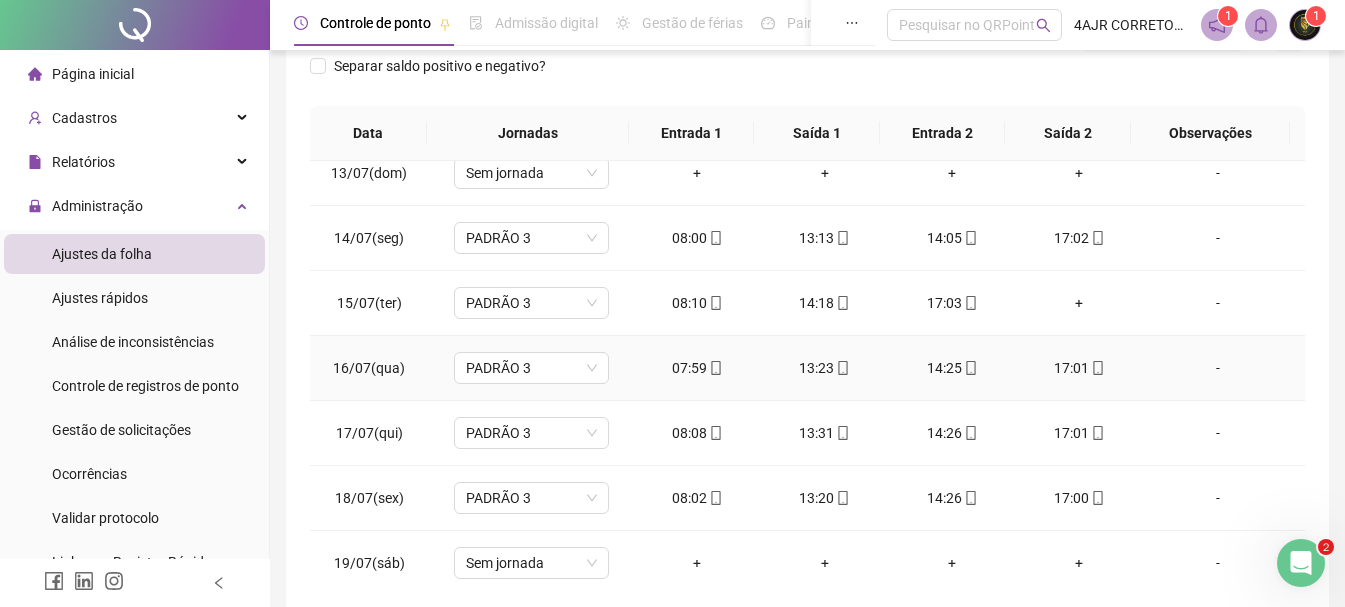 click on "+" at bounding box center (1079, 303) 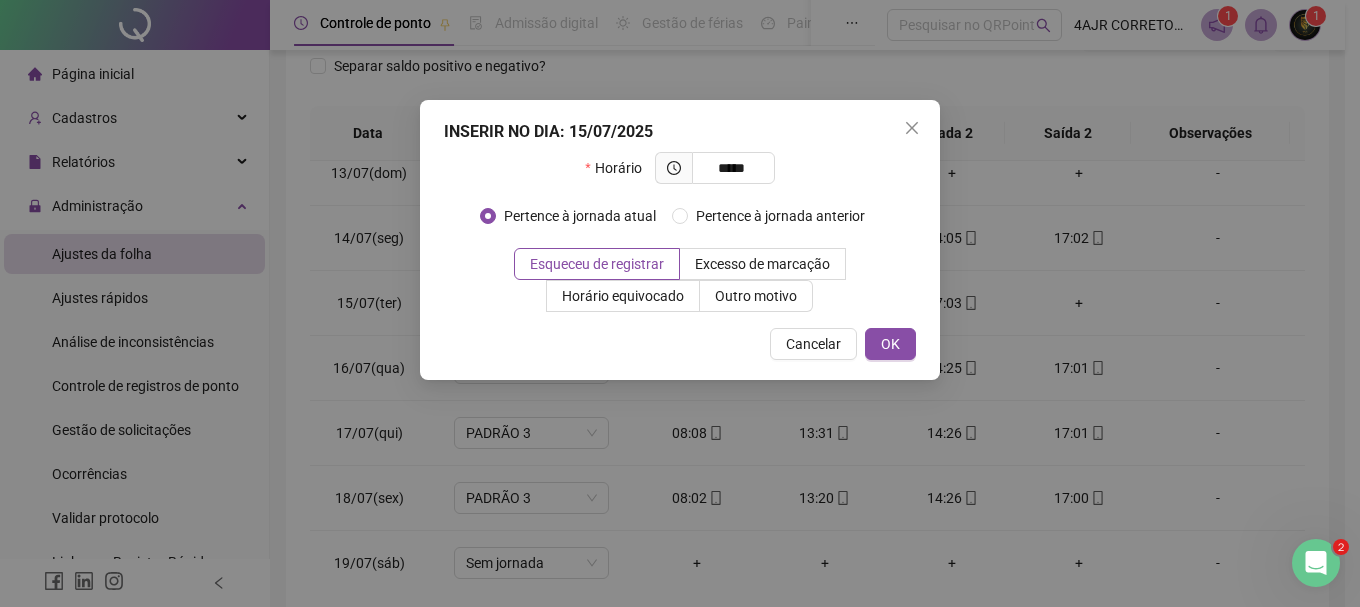 type on "*****" 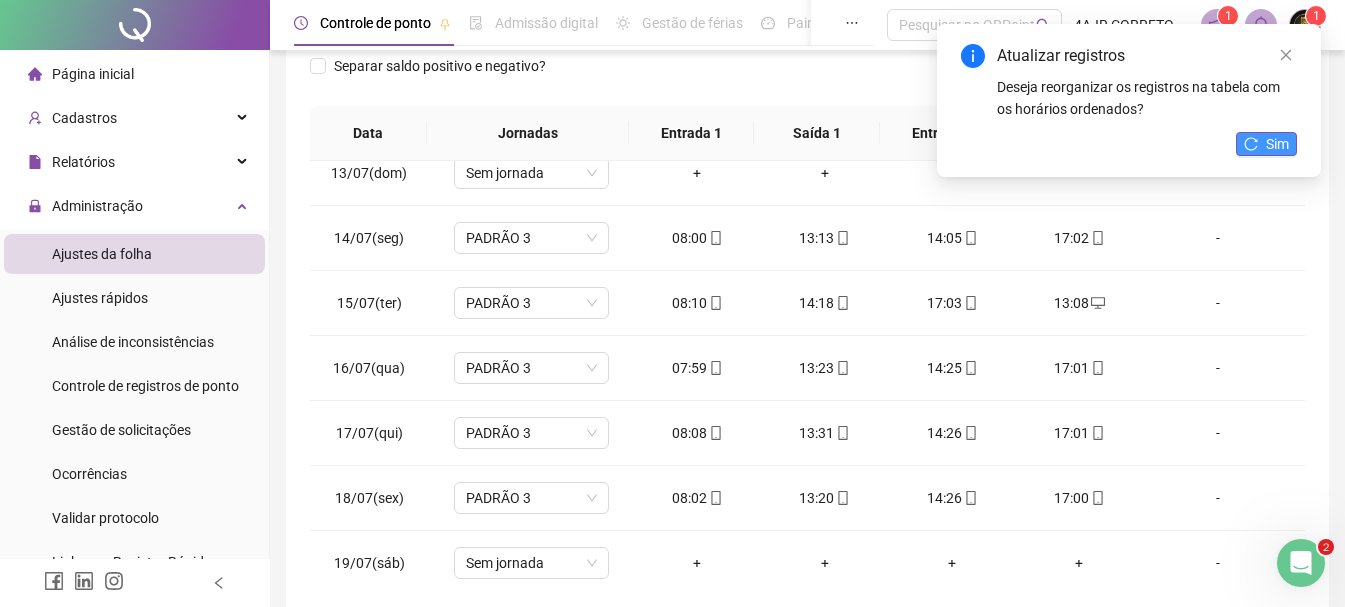 click on "Sim" at bounding box center (1266, 144) 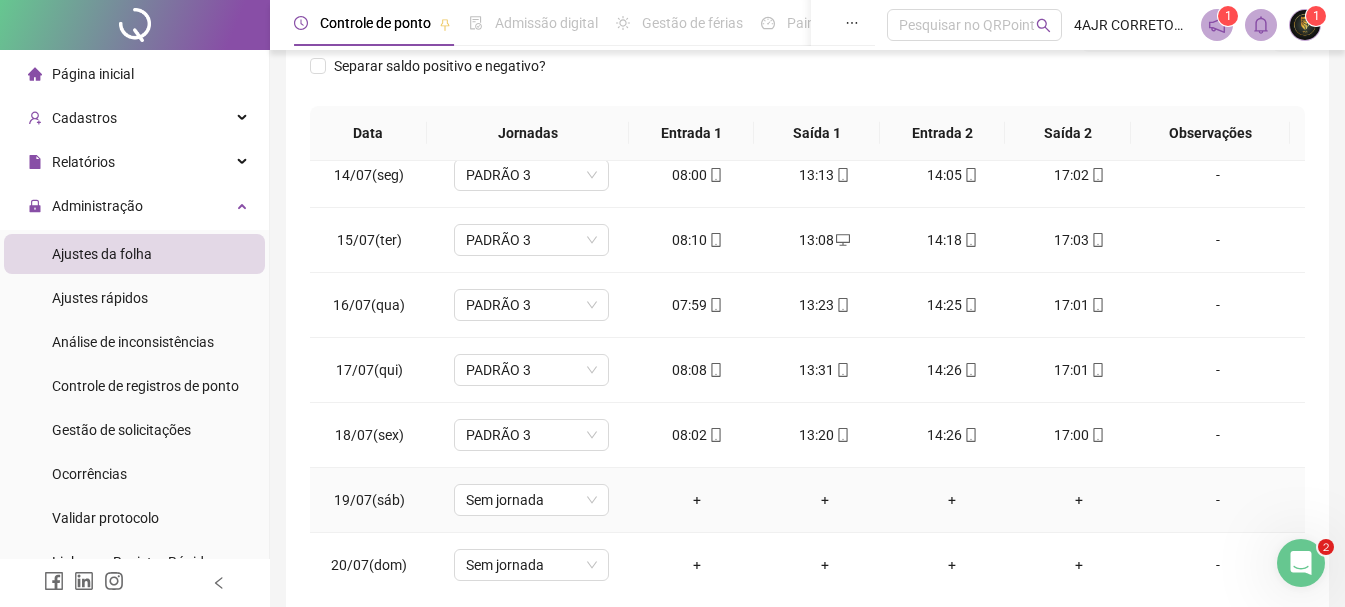 scroll, scrollTop: 800, scrollLeft: 0, axis: vertical 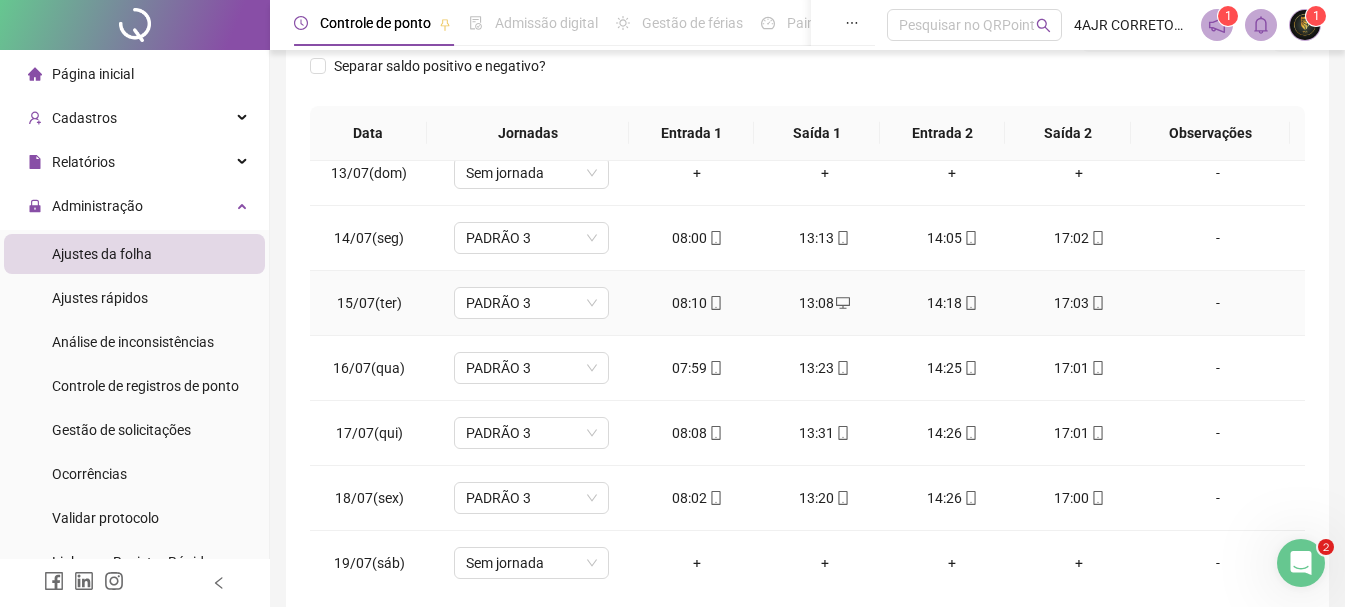click on "13:08" at bounding box center [824, 303] 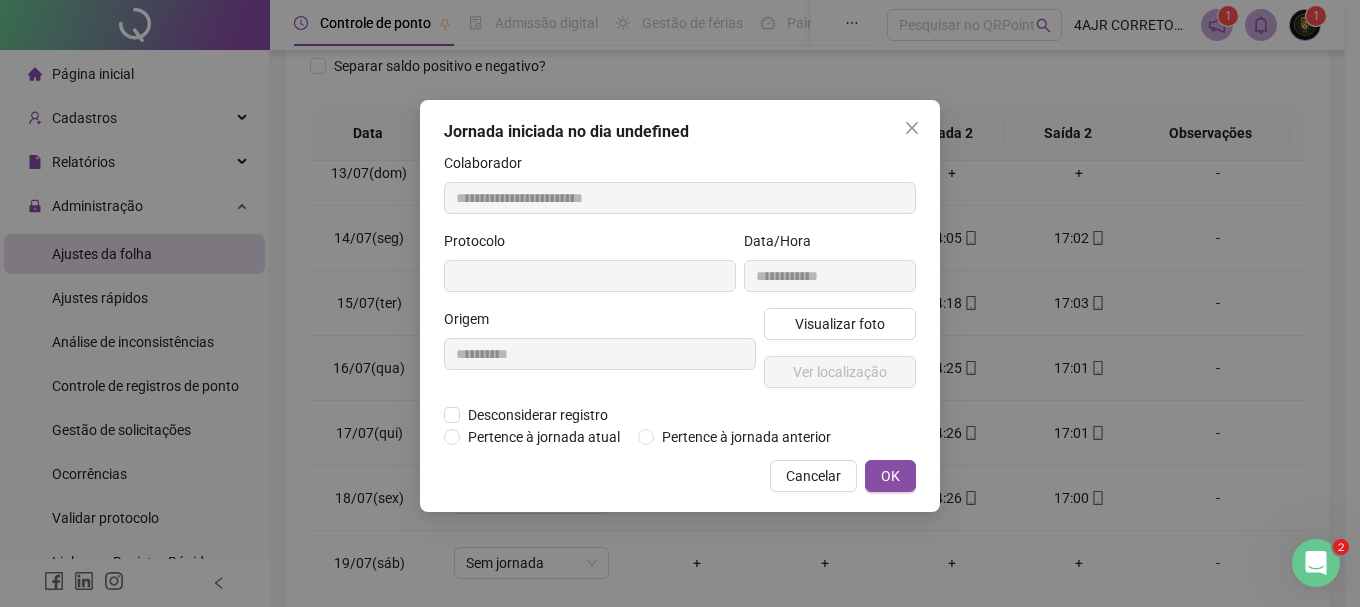 type on "**********" 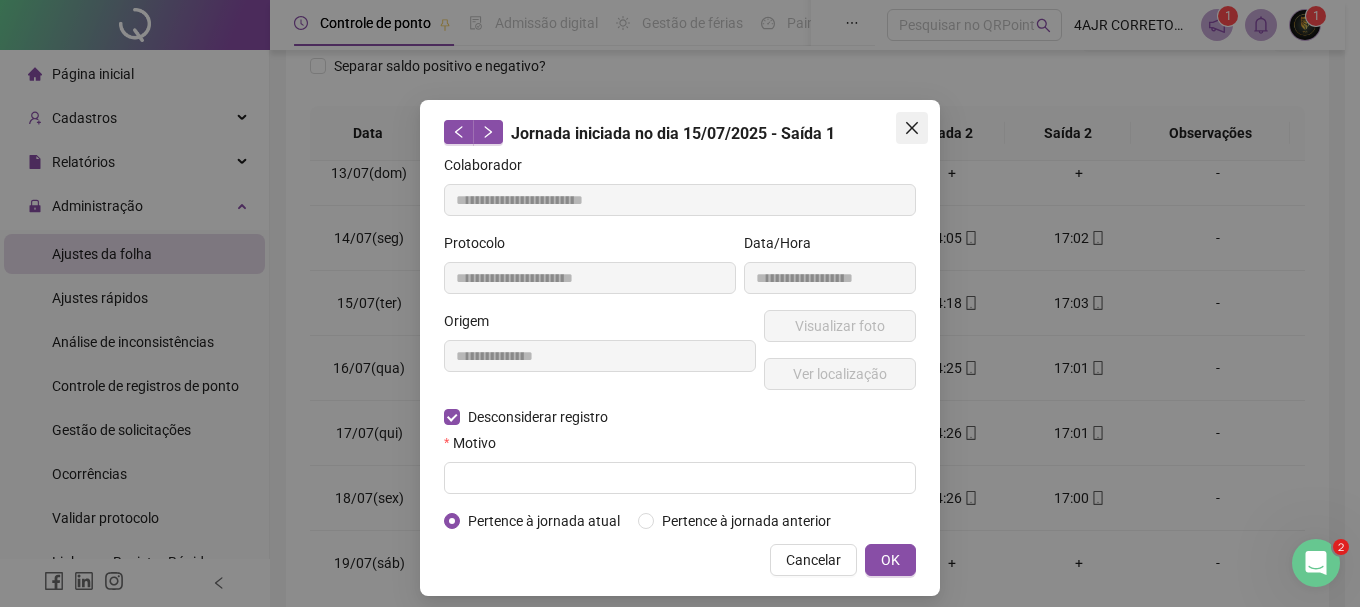 click at bounding box center [912, 128] 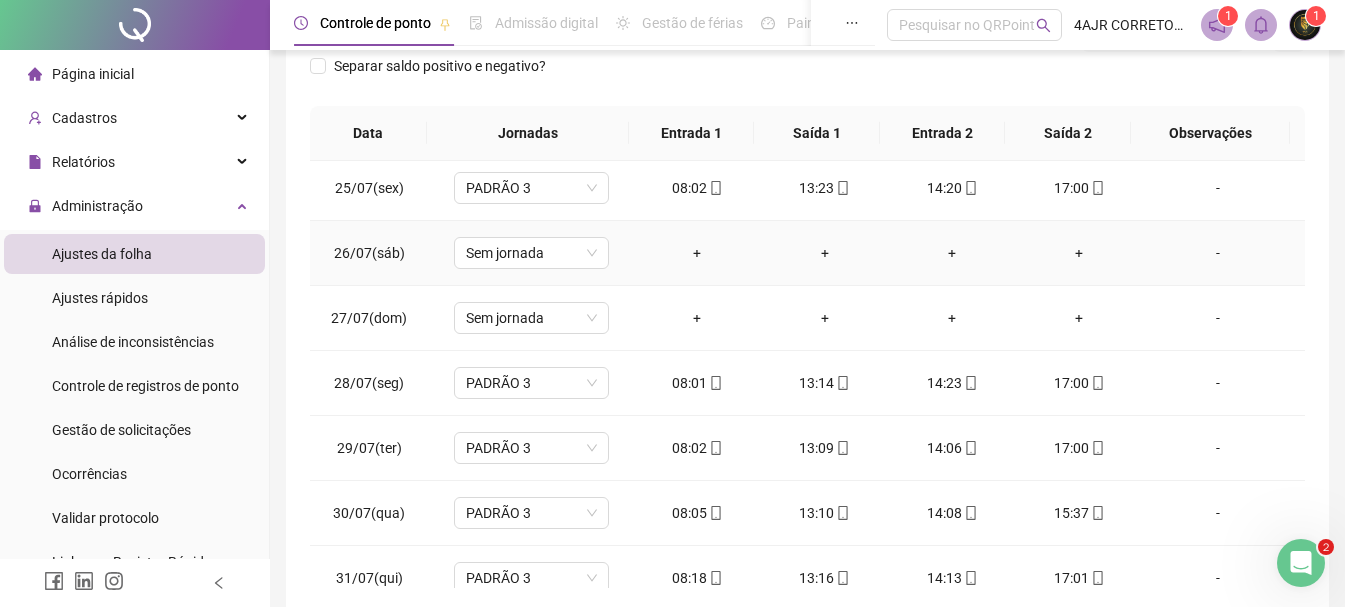 scroll, scrollTop: 1588, scrollLeft: 0, axis: vertical 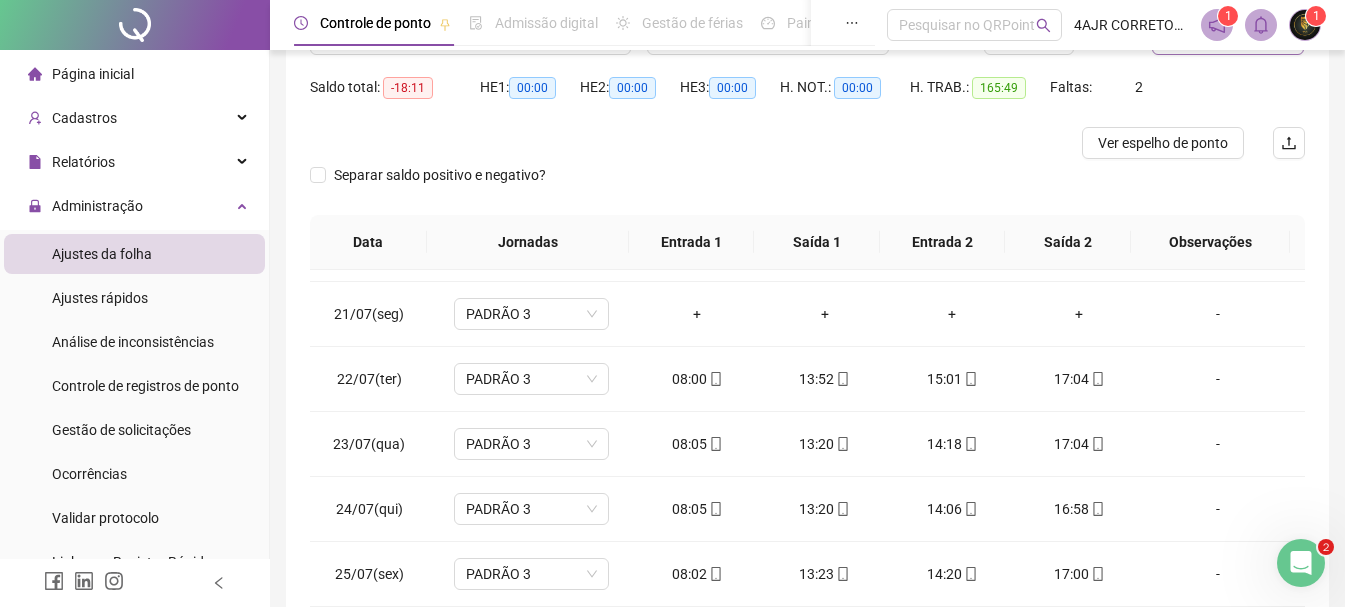 click on "Ajustes da folha" at bounding box center (102, 254) 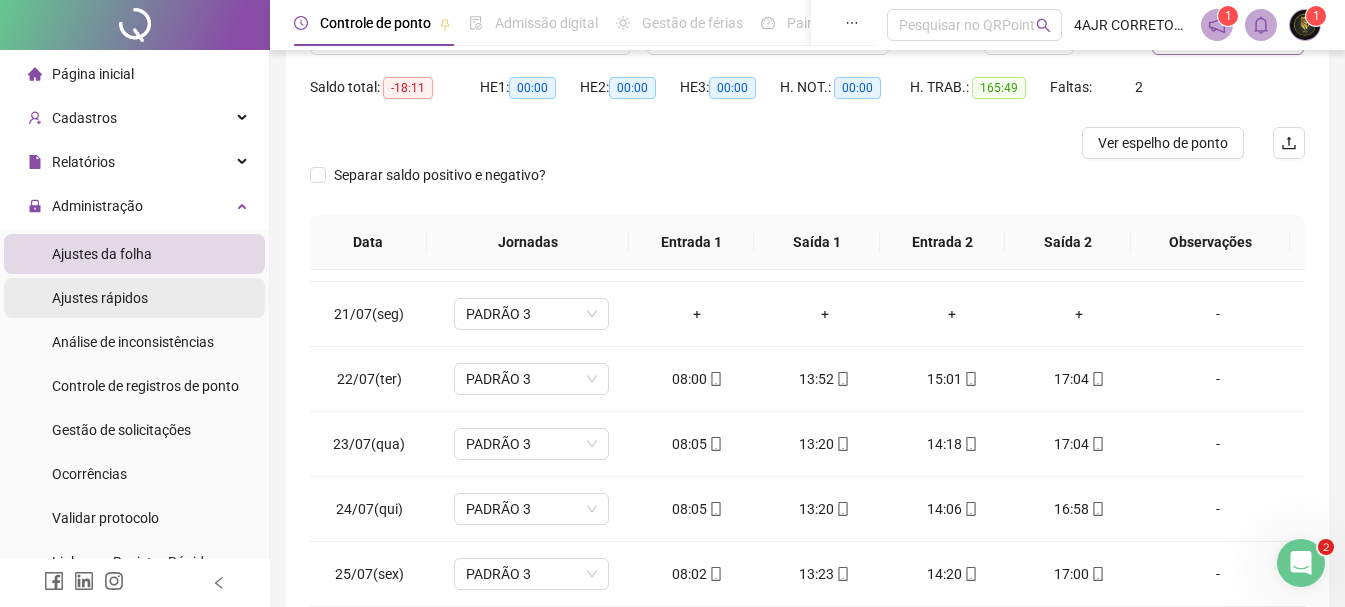 click on "Ajustes rápidos" at bounding box center (100, 298) 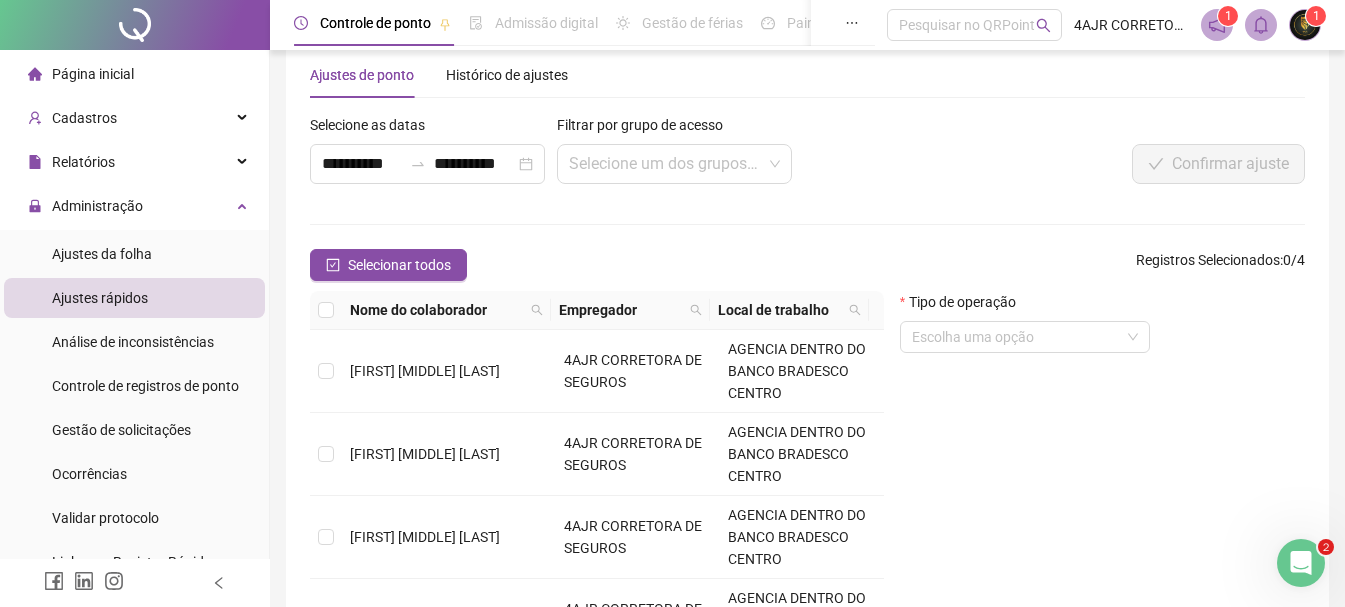 scroll, scrollTop: 191, scrollLeft: 0, axis: vertical 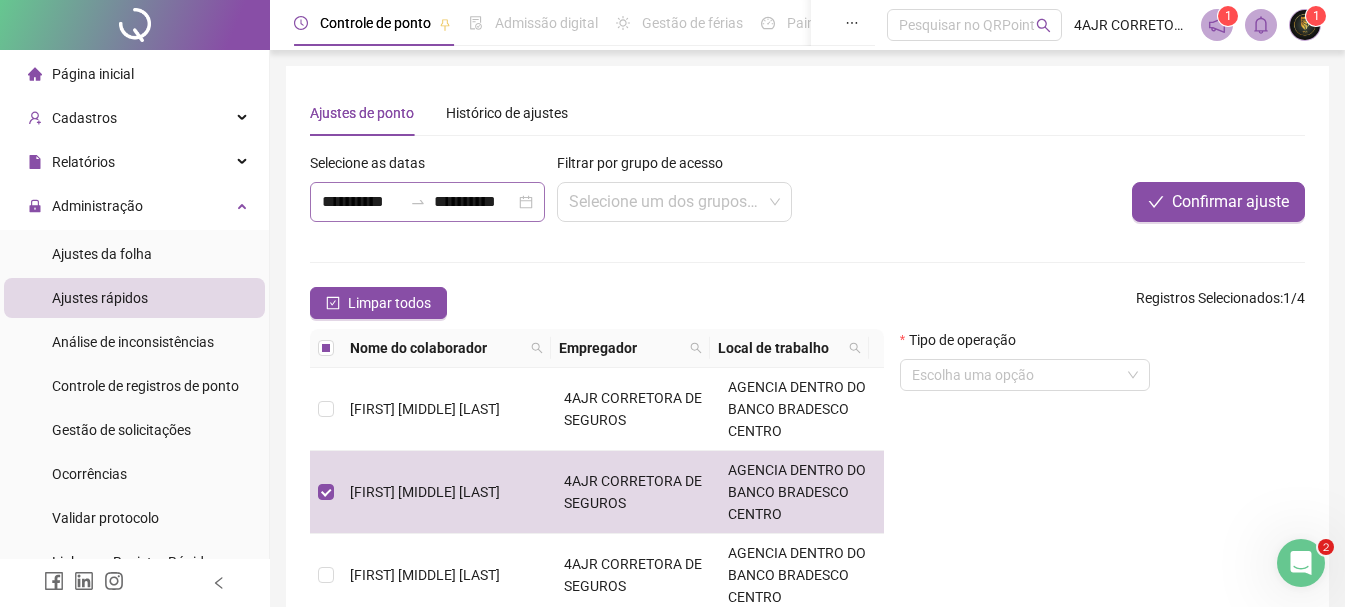click on "**********" at bounding box center [427, 202] 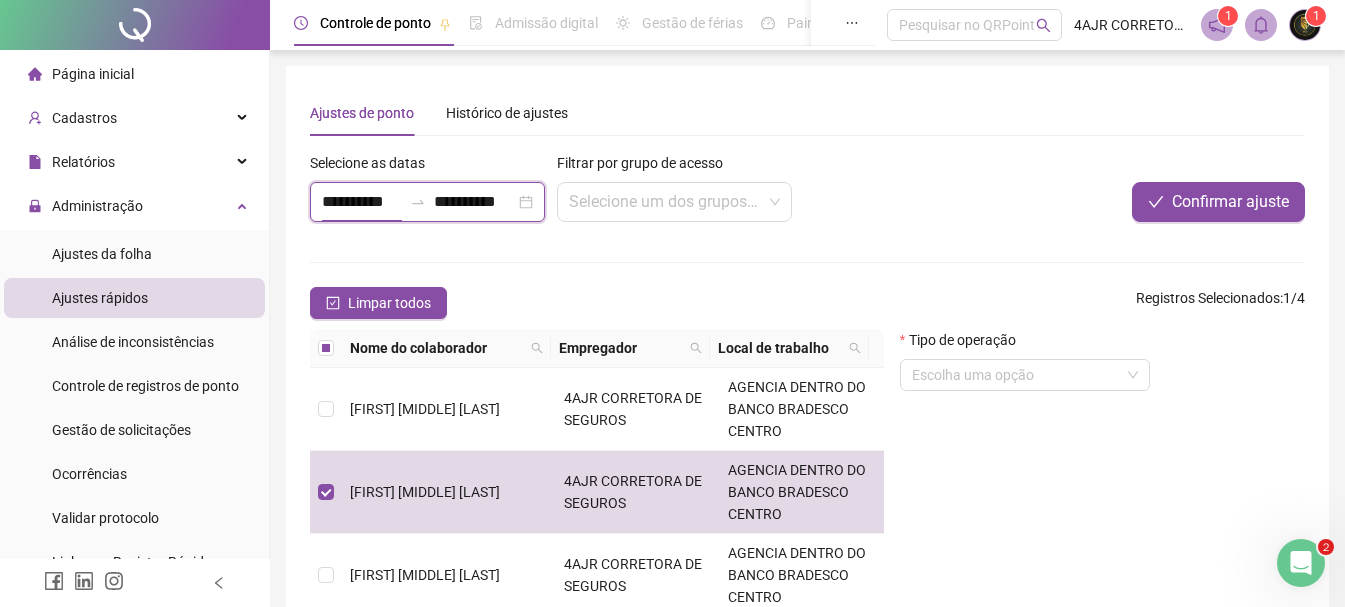 scroll, scrollTop: 0, scrollLeft: 1, axis: horizontal 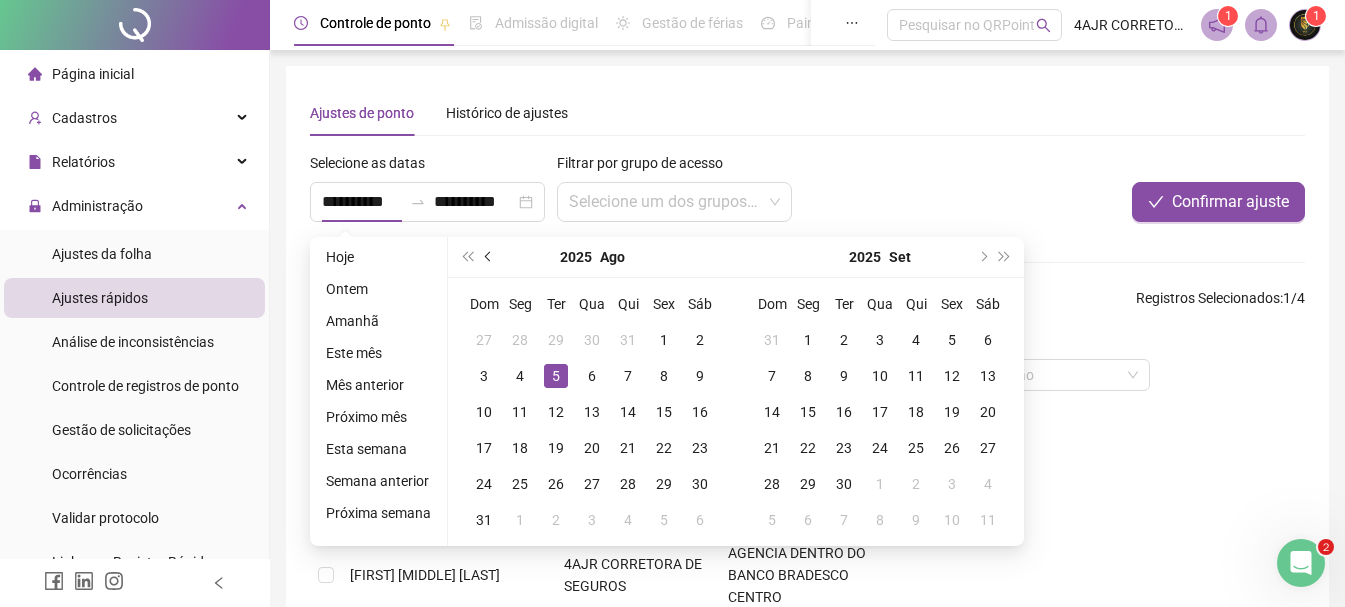 click at bounding box center (489, 257) 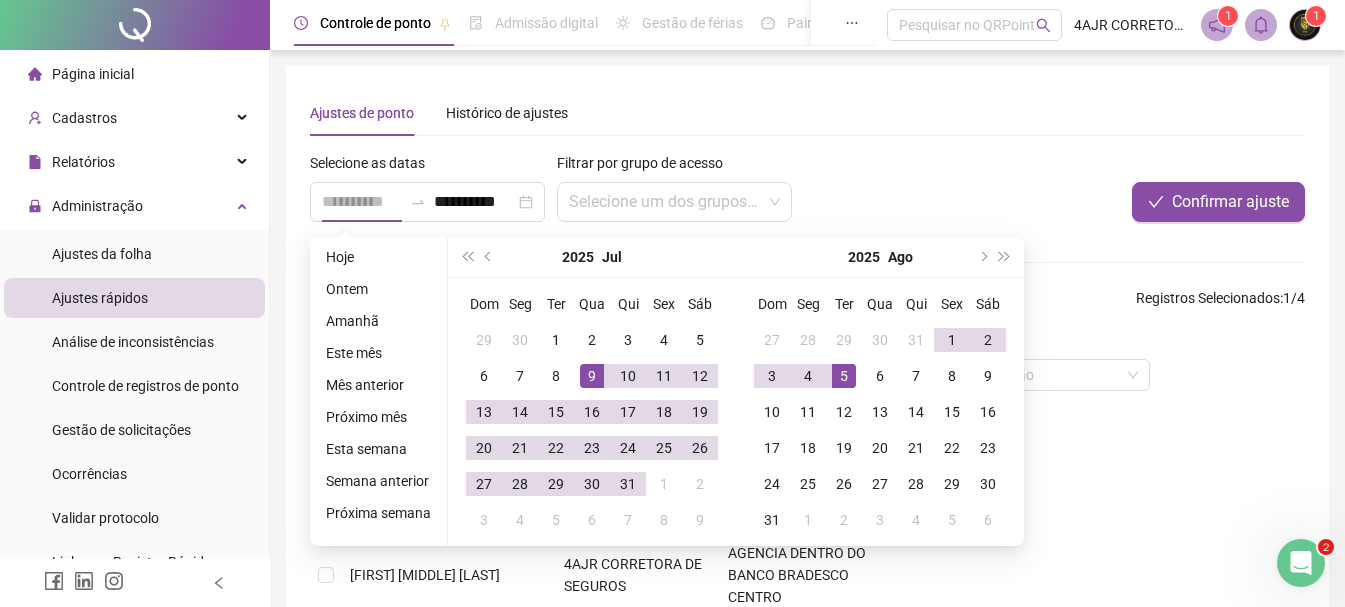type on "**********" 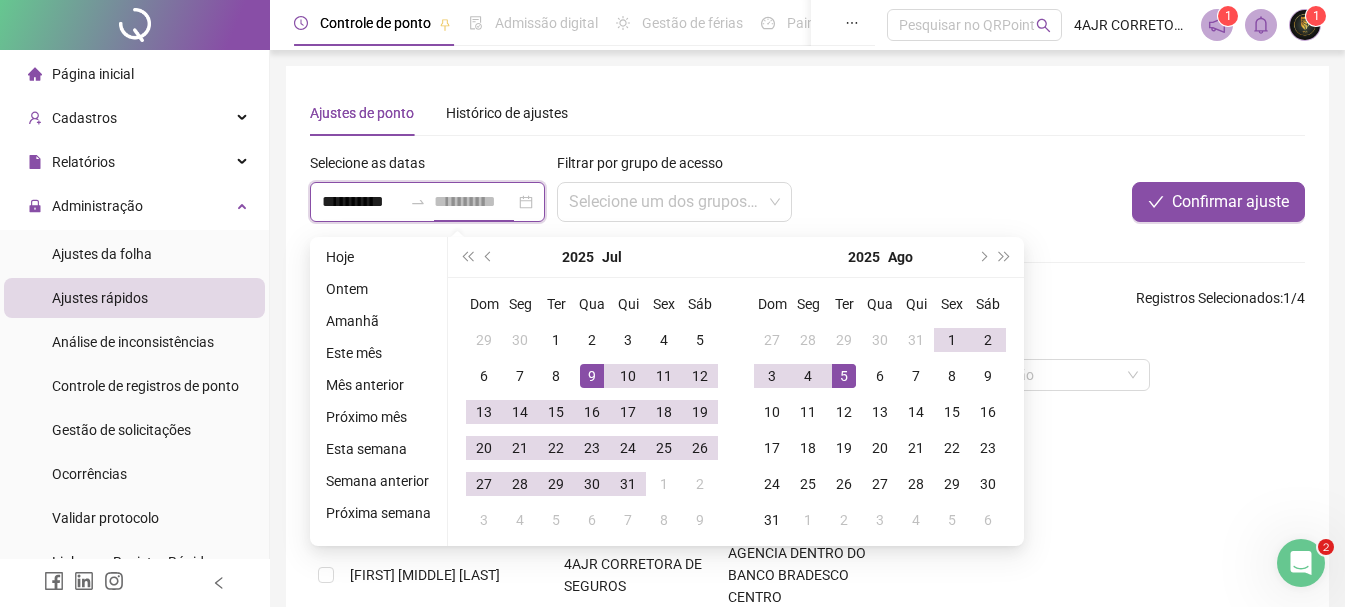 scroll, scrollTop: 0, scrollLeft: 1, axis: horizontal 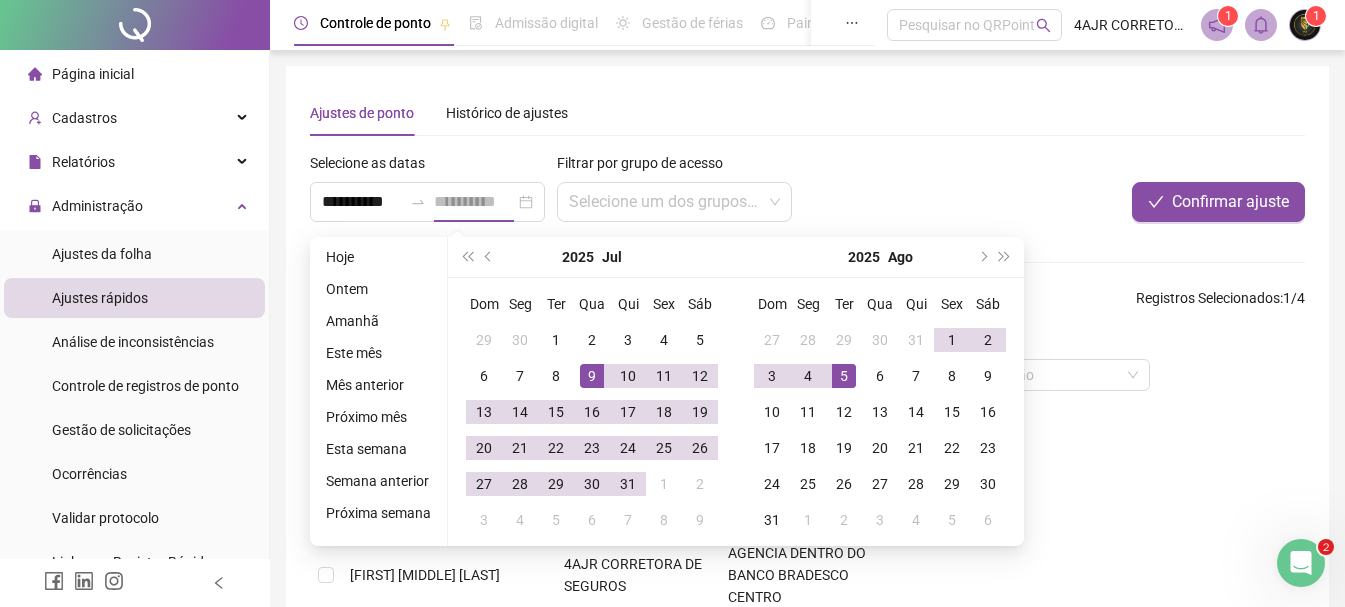 click on "9" at bounding box center [592, 376] 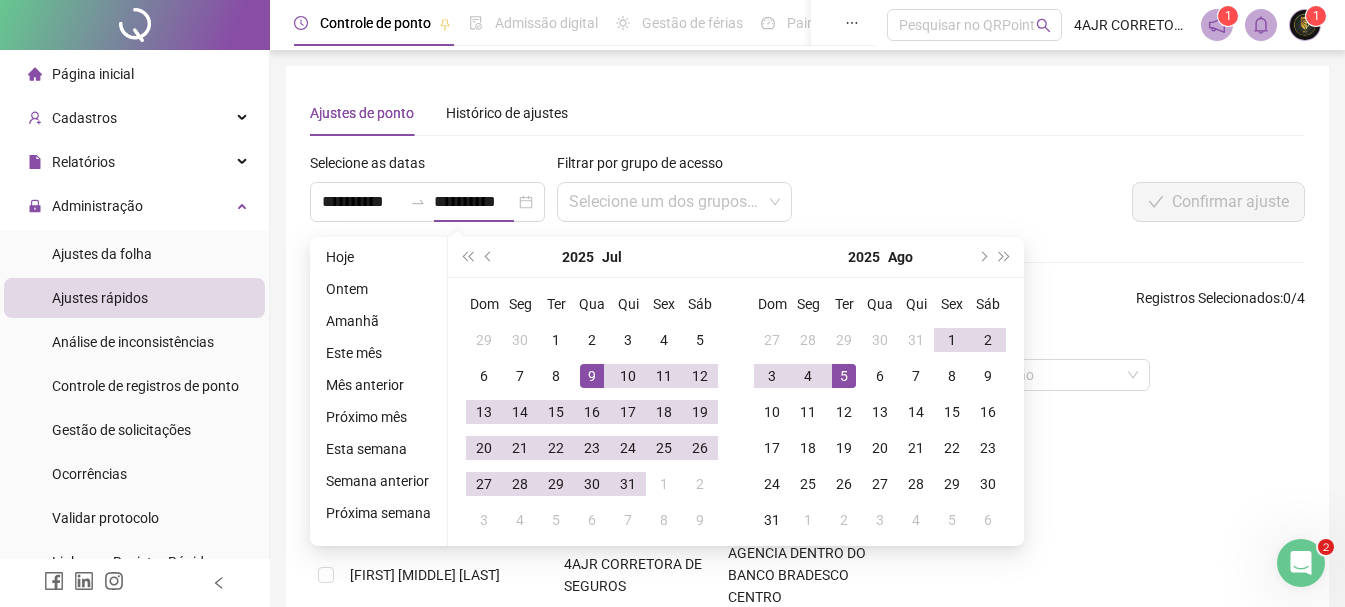 type on "**********" 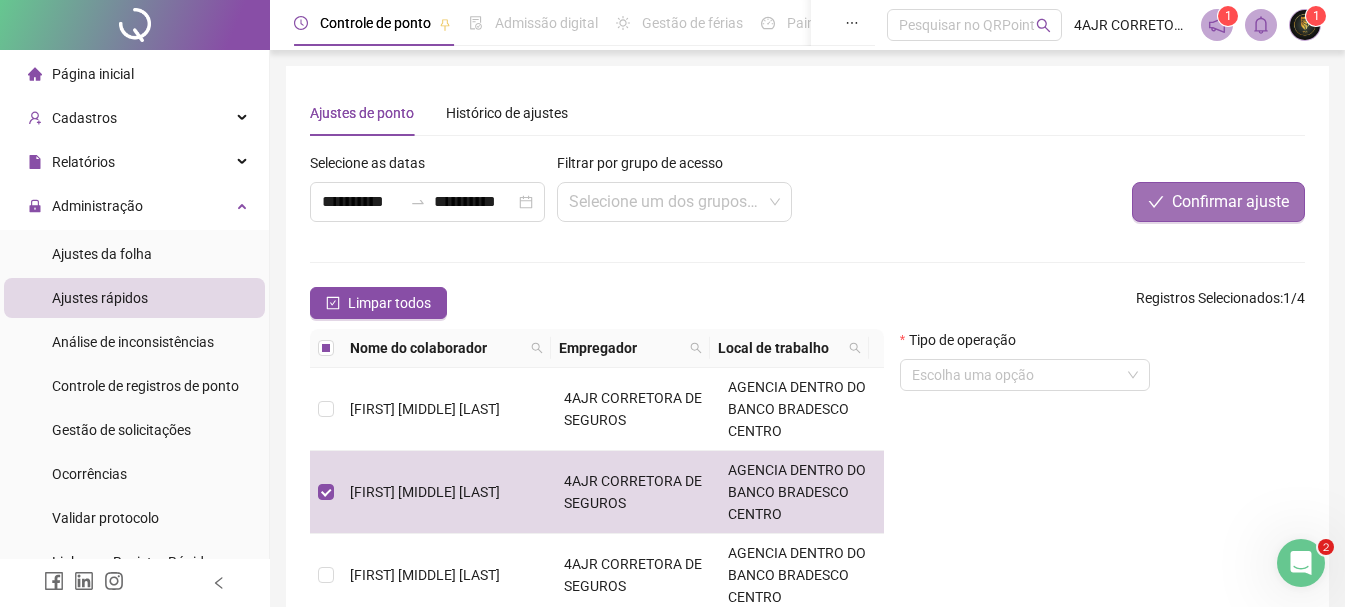 click on "Confirmar ajuste" at bounding box center (1230, 202) 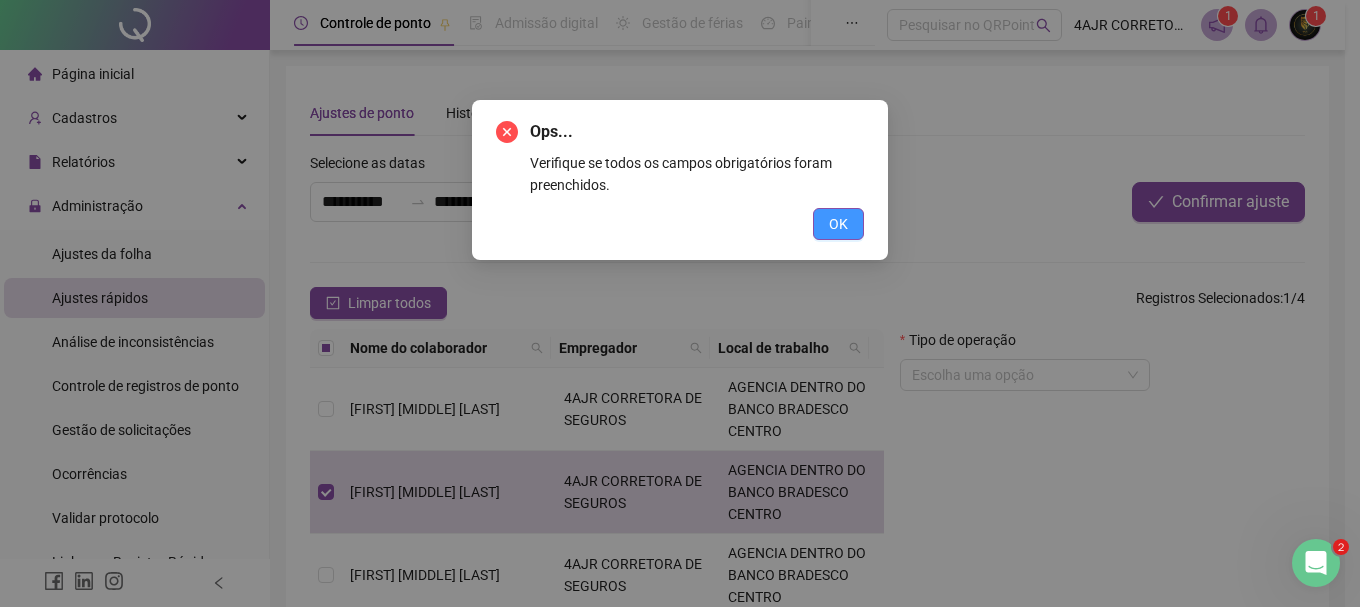 click on "OK" at bounding box center [838, 224] 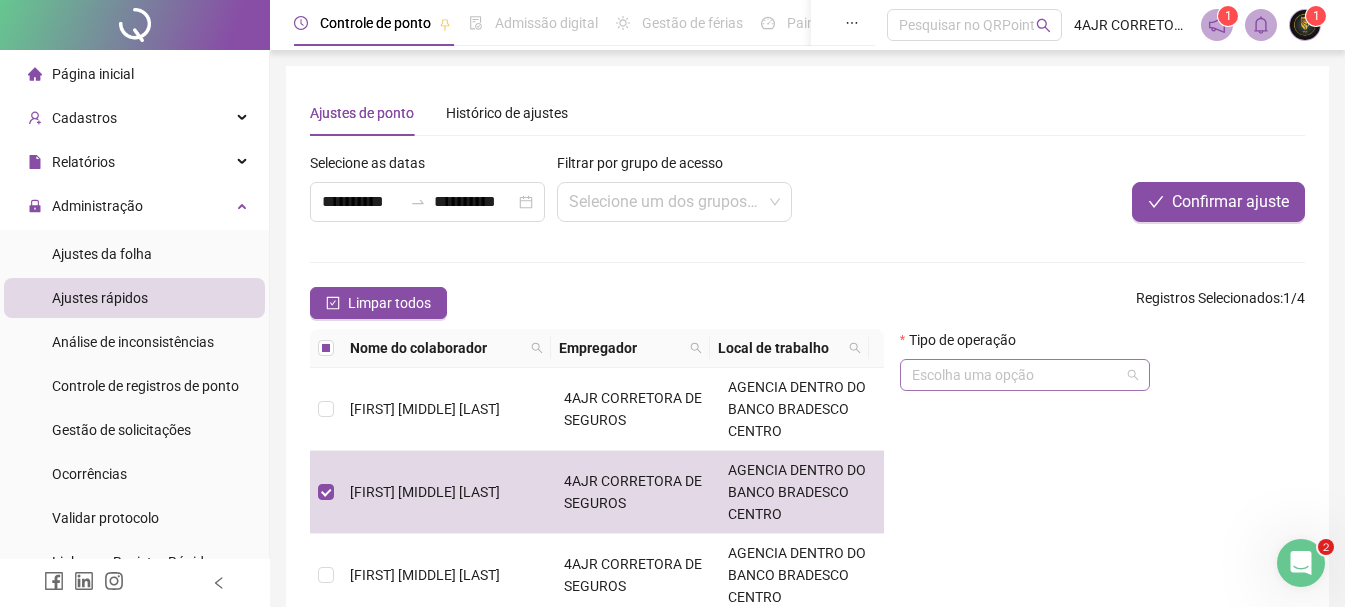 click at bounding box center (1016, 375) 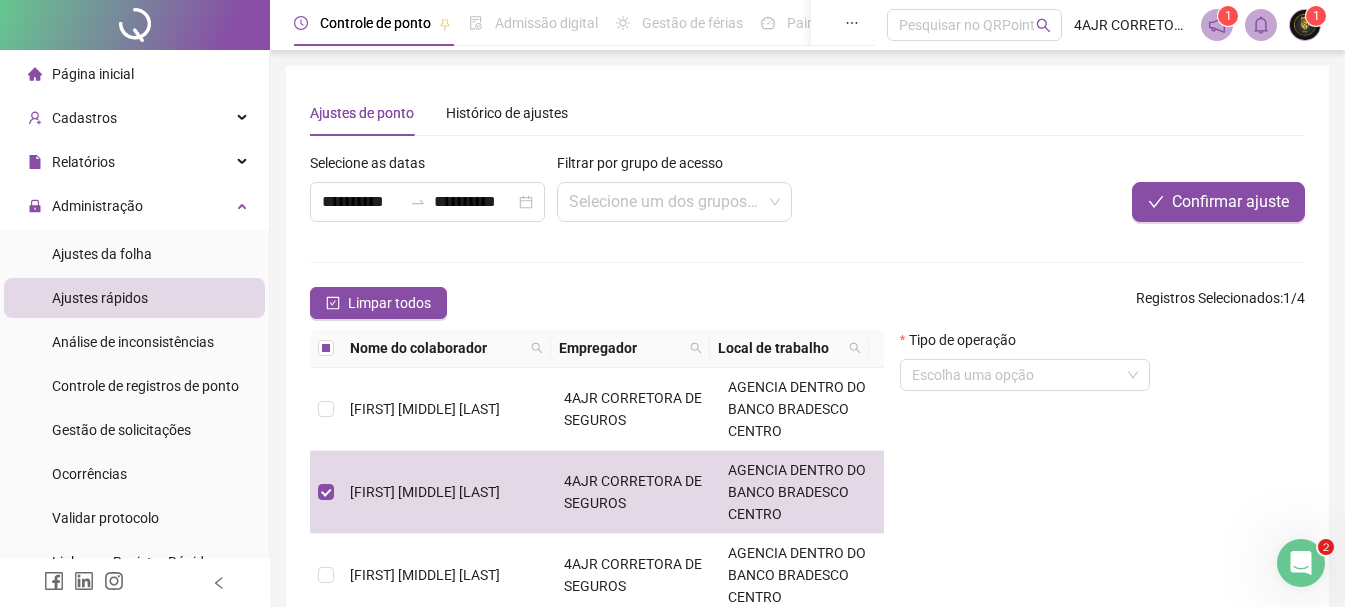 click on "Tipo de operação Escolha uma opção" at bounding box center [1102, 526] 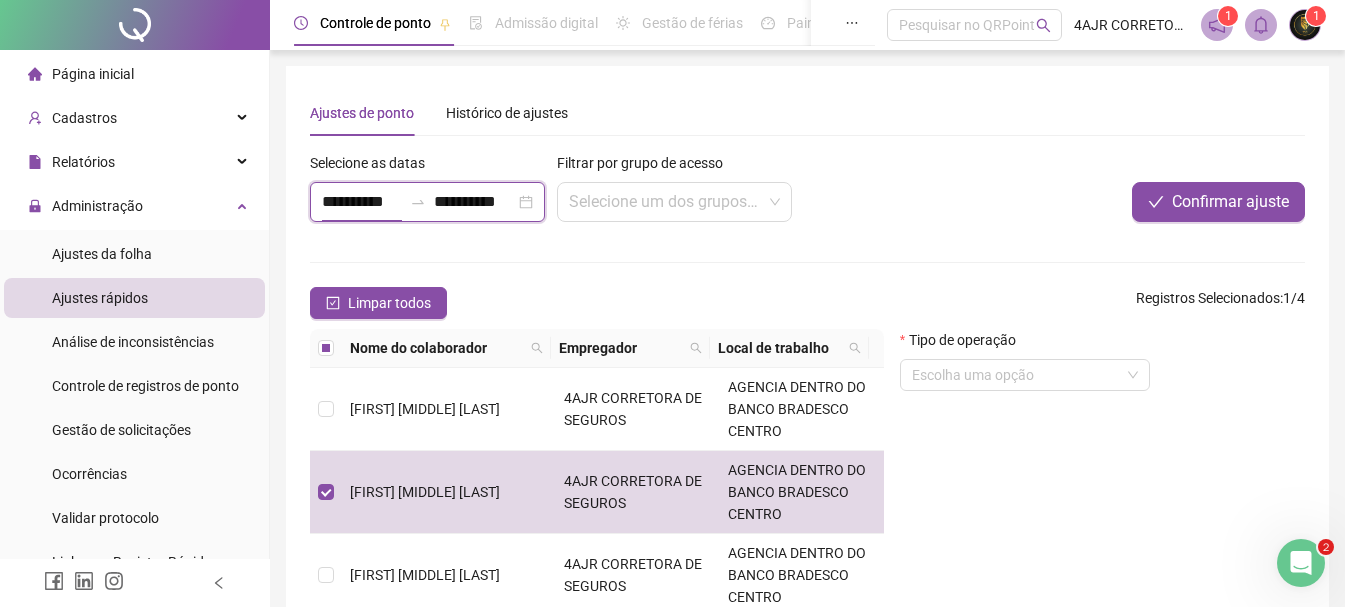 click on "**********" at bounding box center [362, 202] 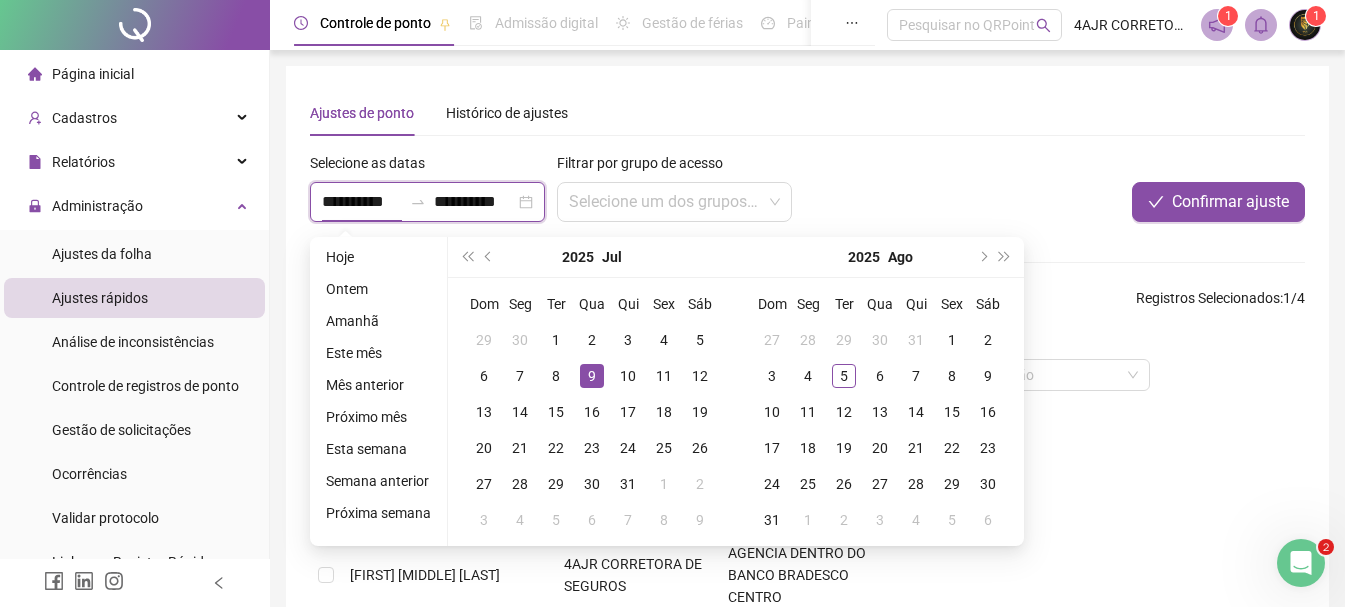 type on "**********" 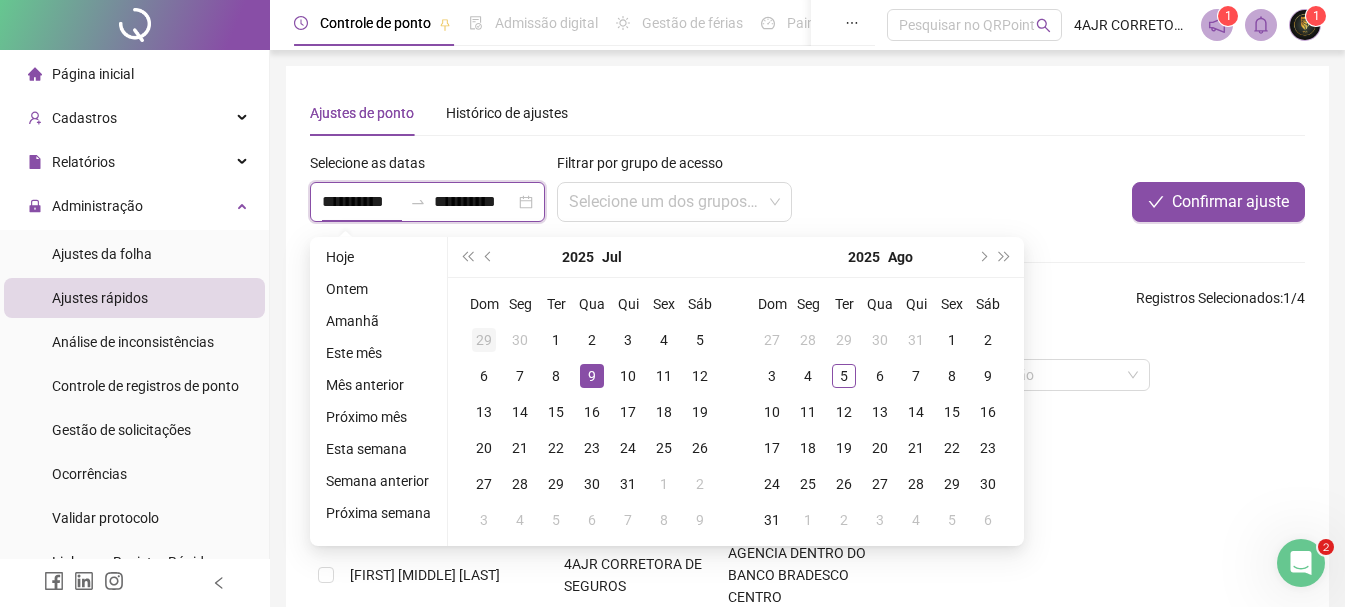 type on "**********" 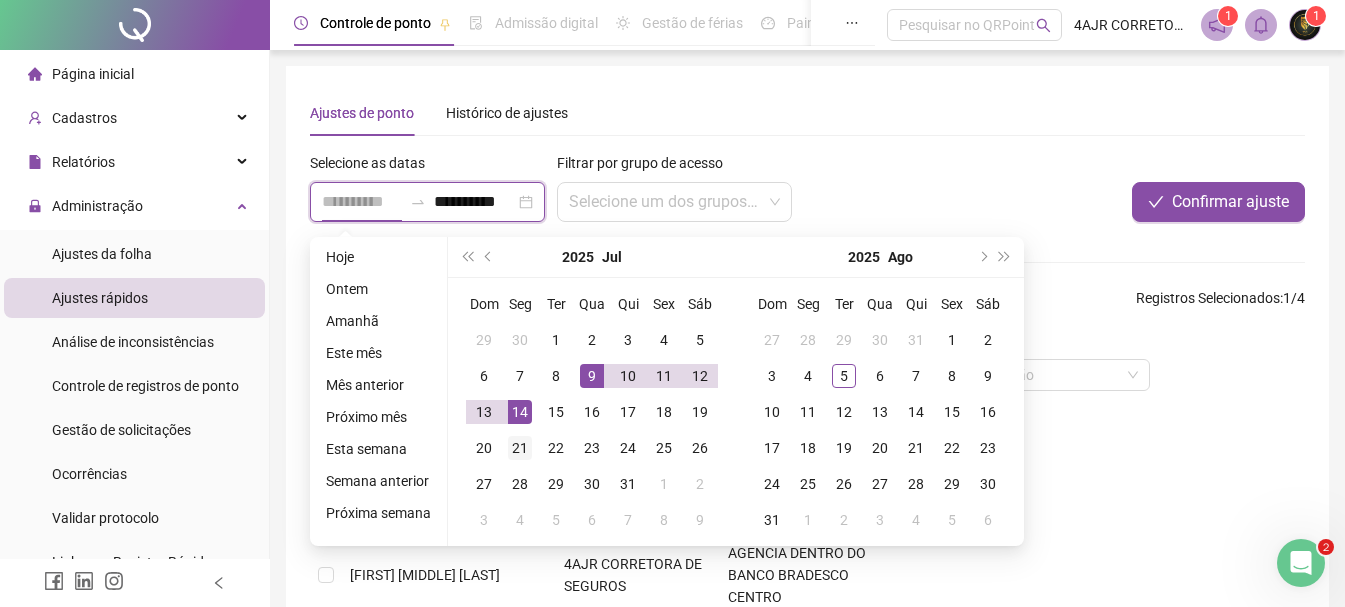 type on "**********" 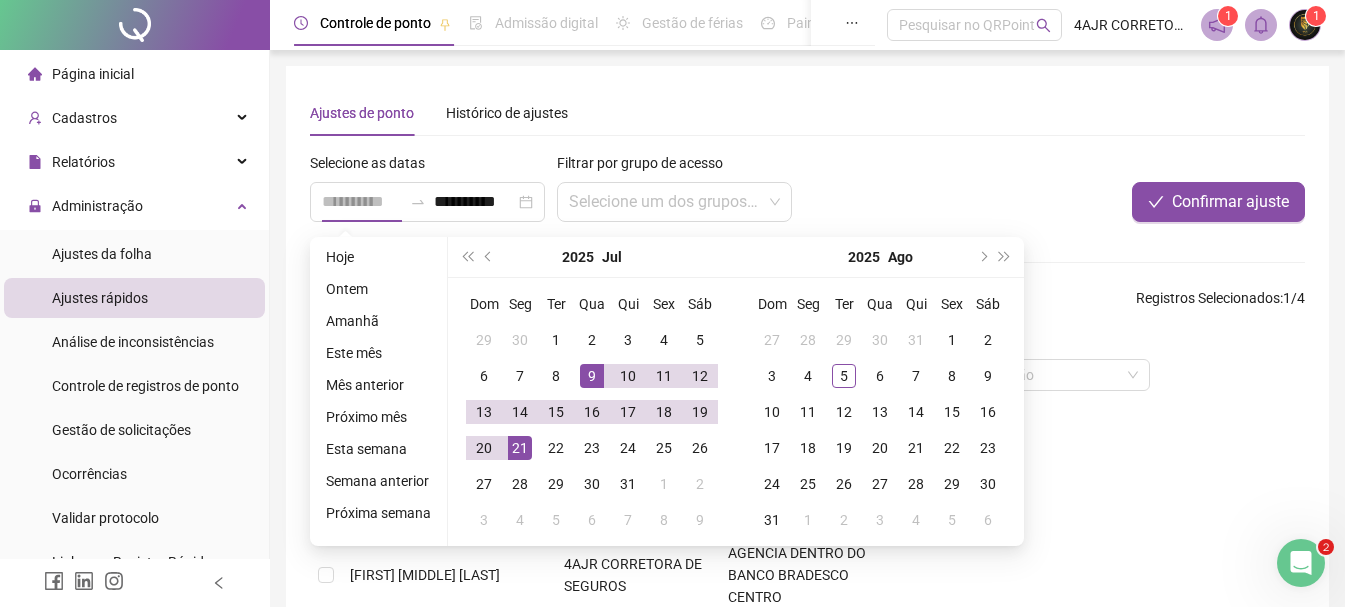 click on "21" at bounding box center (520, 448) 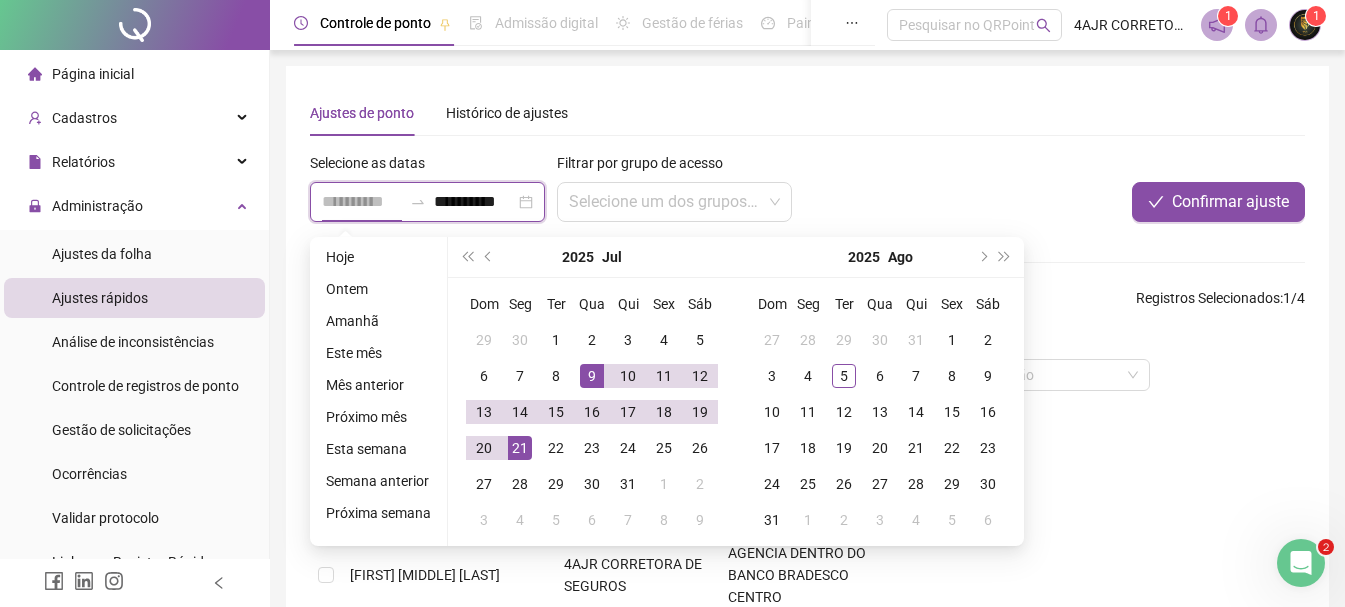scroll, scrollTop: 0, scrollLeft: 1, axis: horizontal 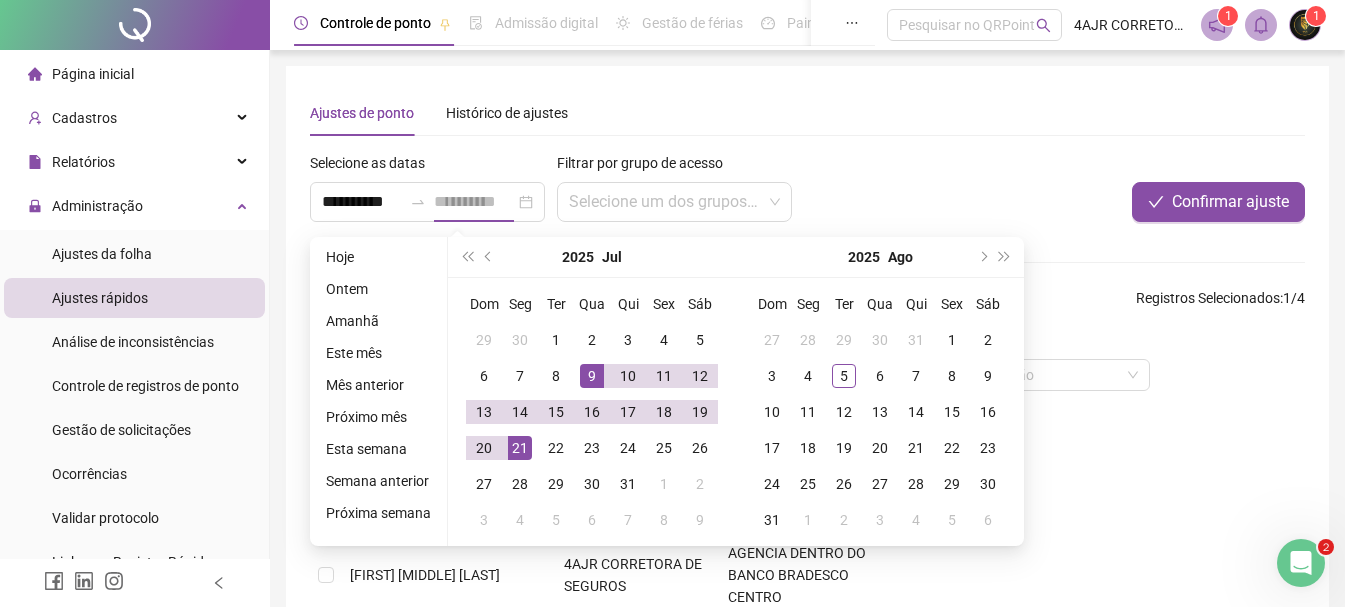 click on "21" at bounding box center [520, 448] 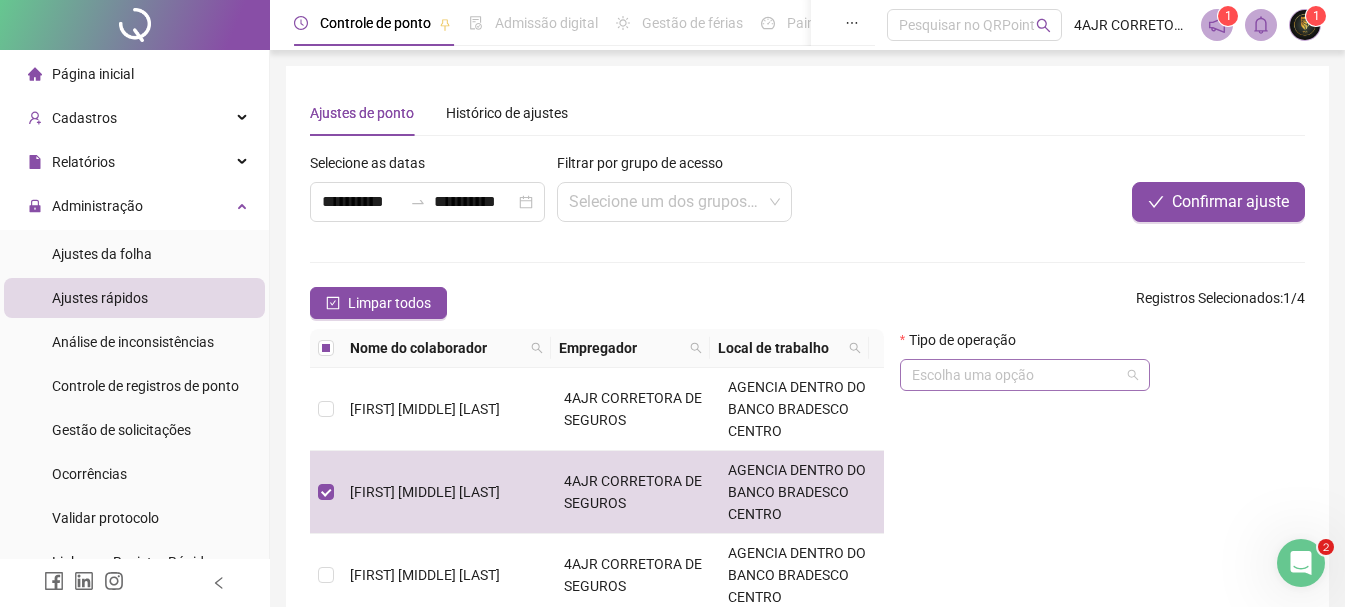 click at bounding box center [1016, 375] 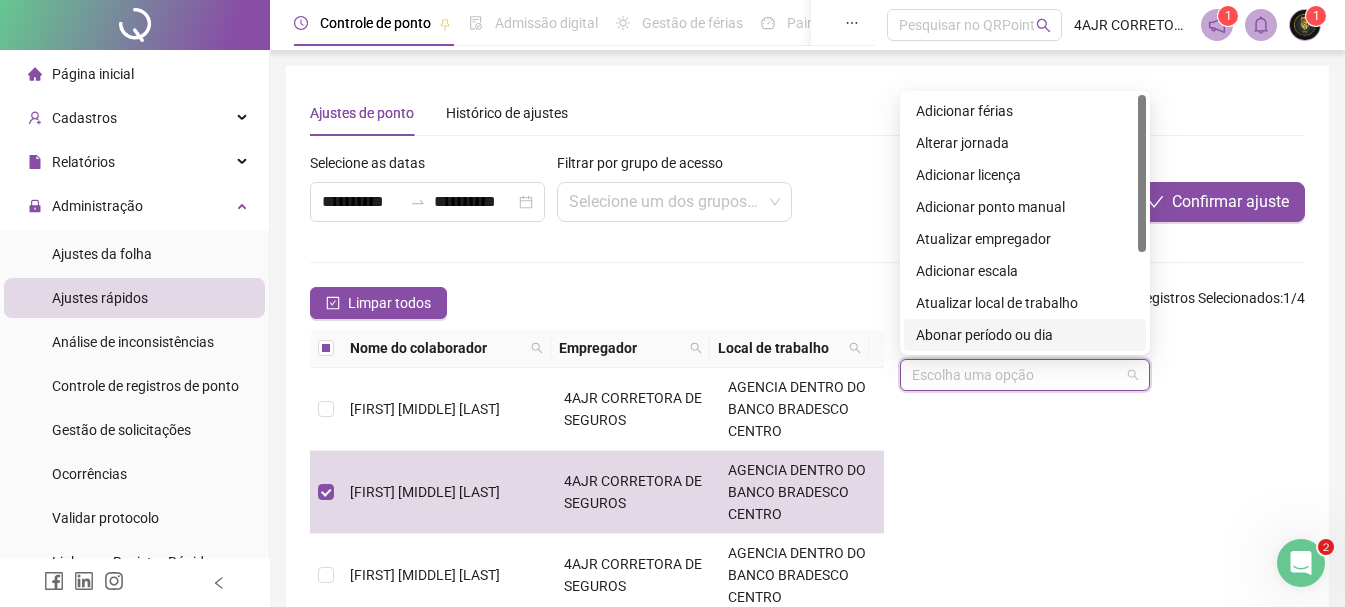 click on "Abonar período ou dia" at bounding box center (1025, 335) 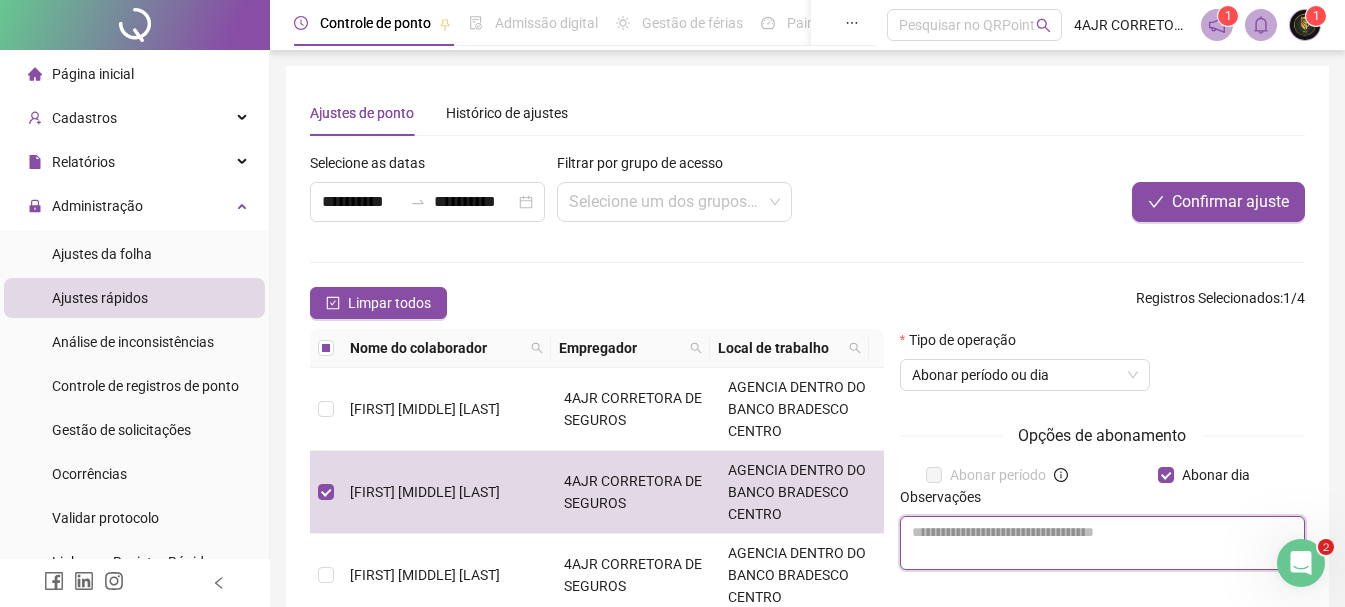 click at bounding box center [1102, 543] 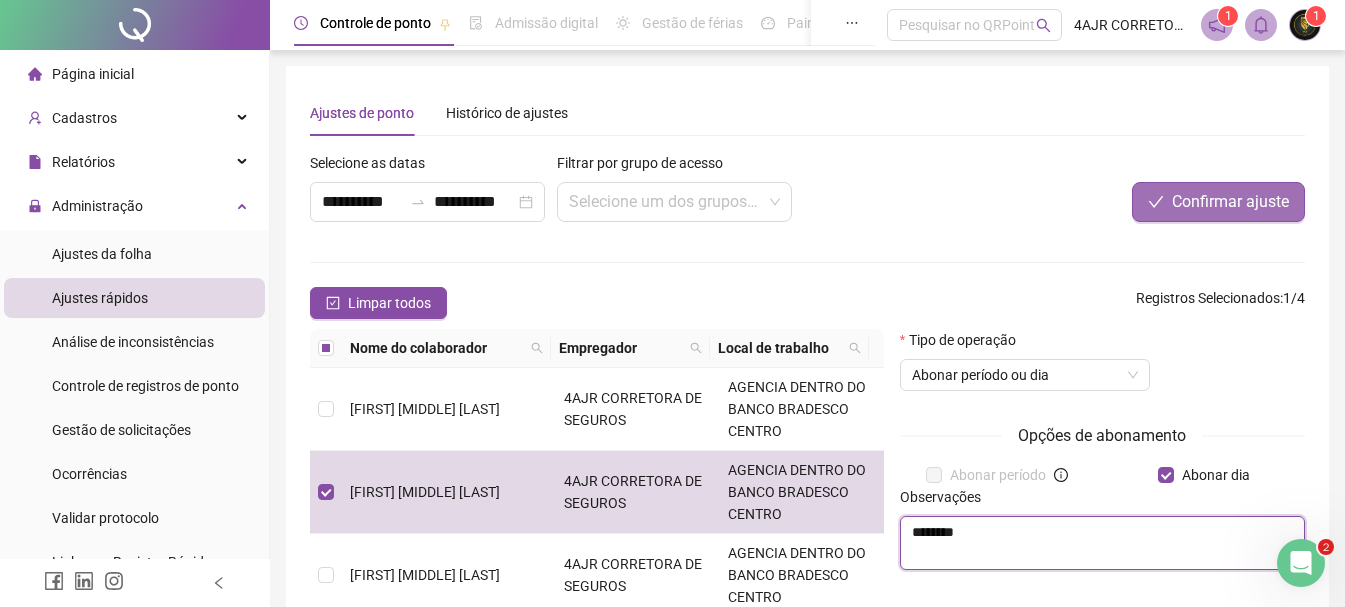 type on "********" 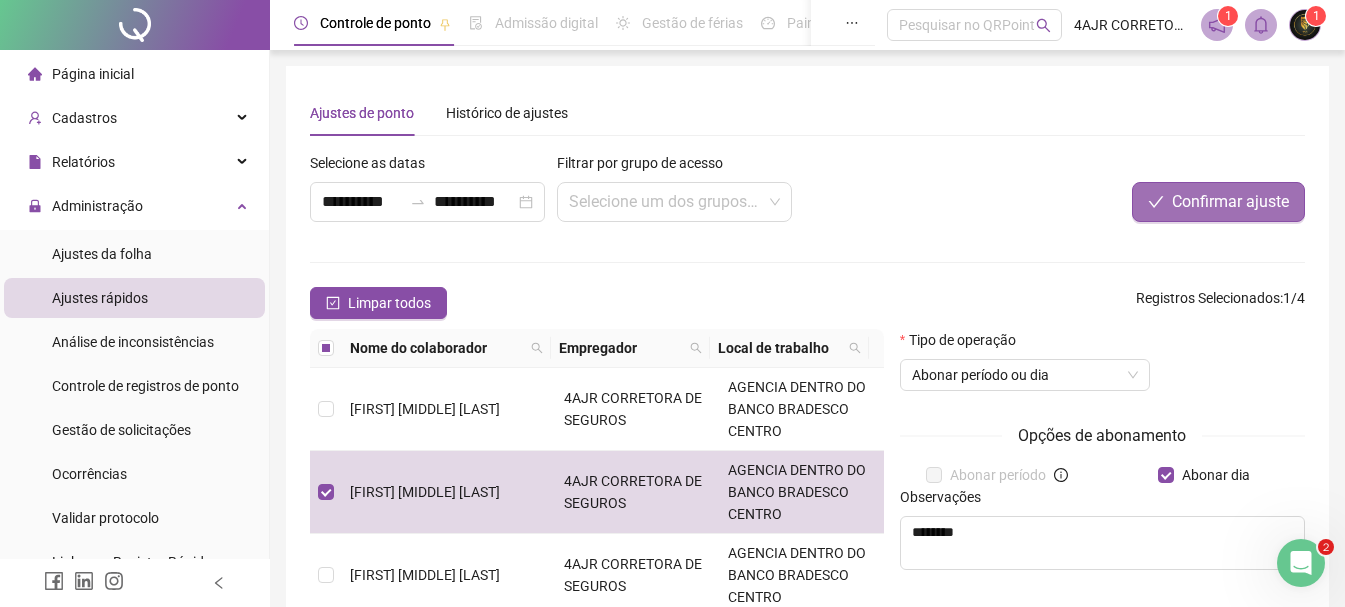 click on "Confirmar ajuste" at bounding box center (1230, 202) 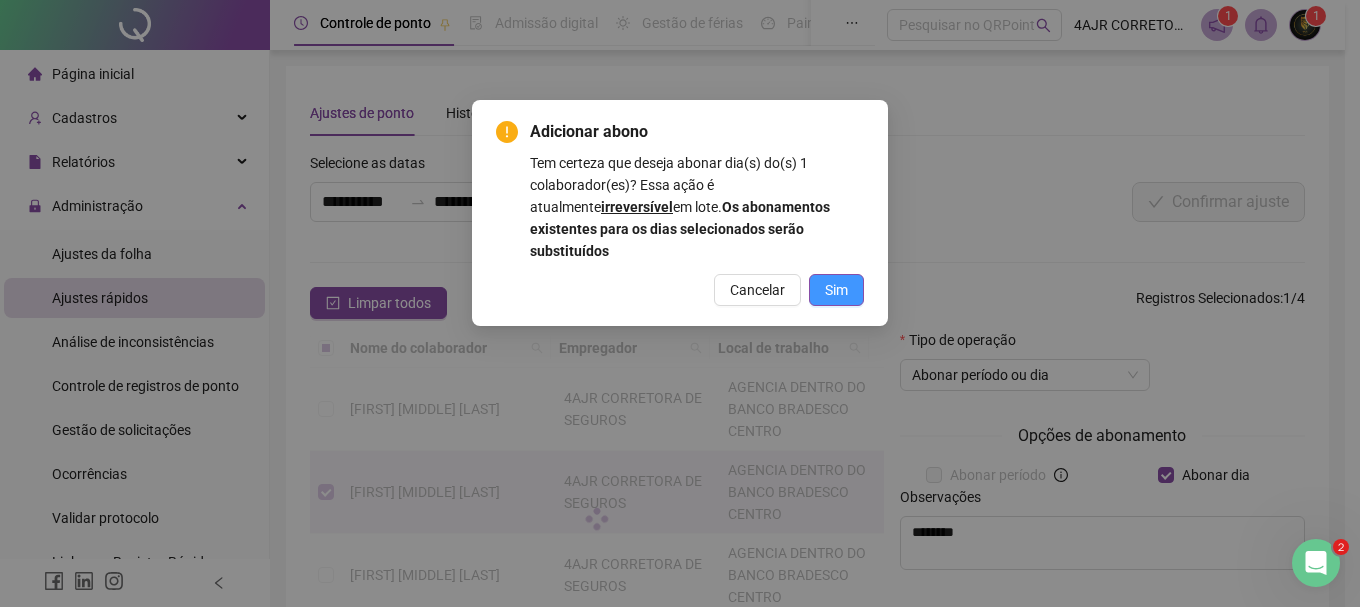 click on "Sim" at bounding box center [836, 290] 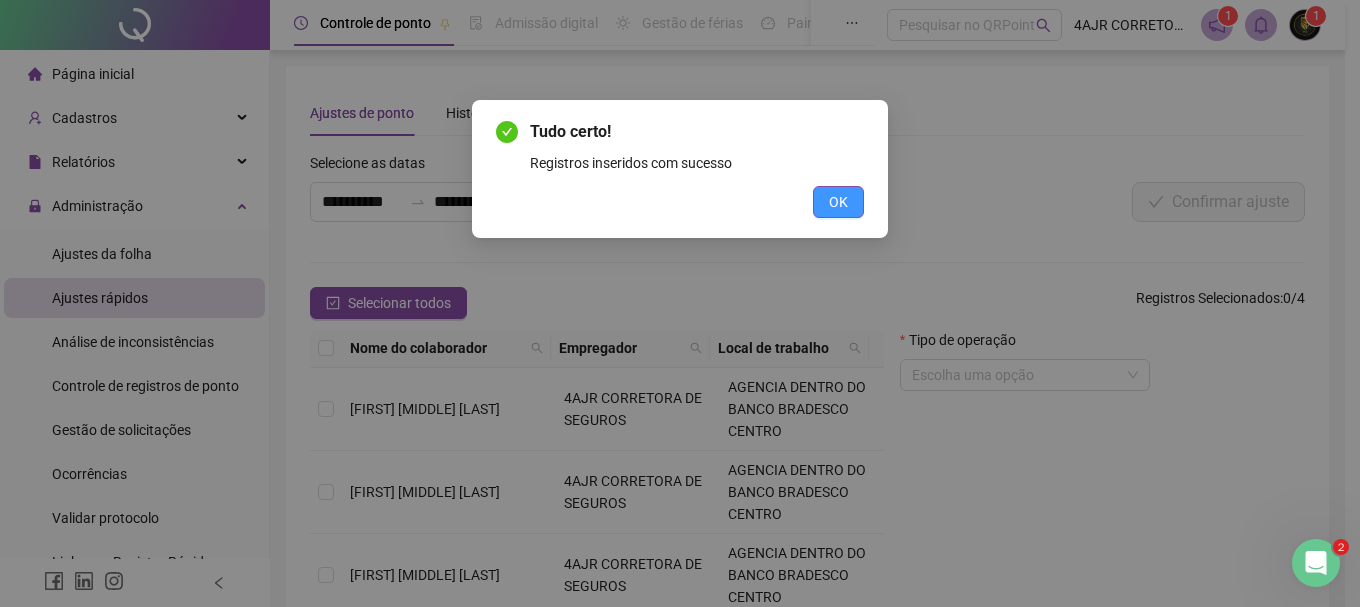 click on "OK" at bounding box center [838, 202] 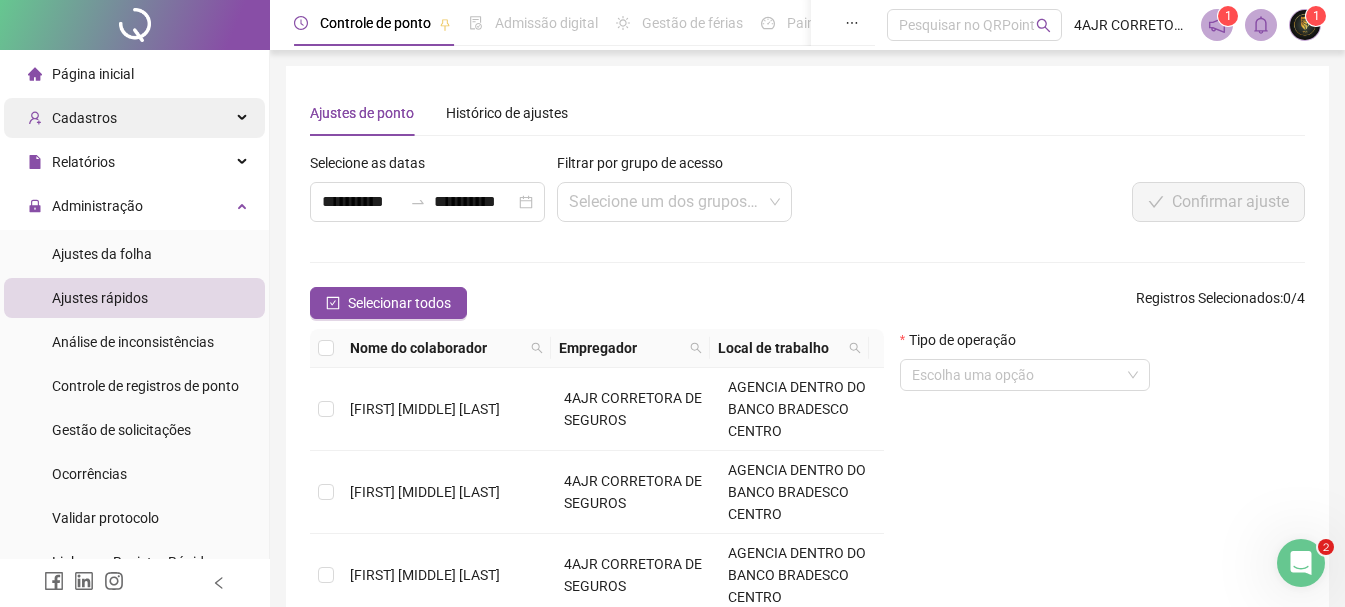 click on "Cadastros" at bounding box center [134, 118] 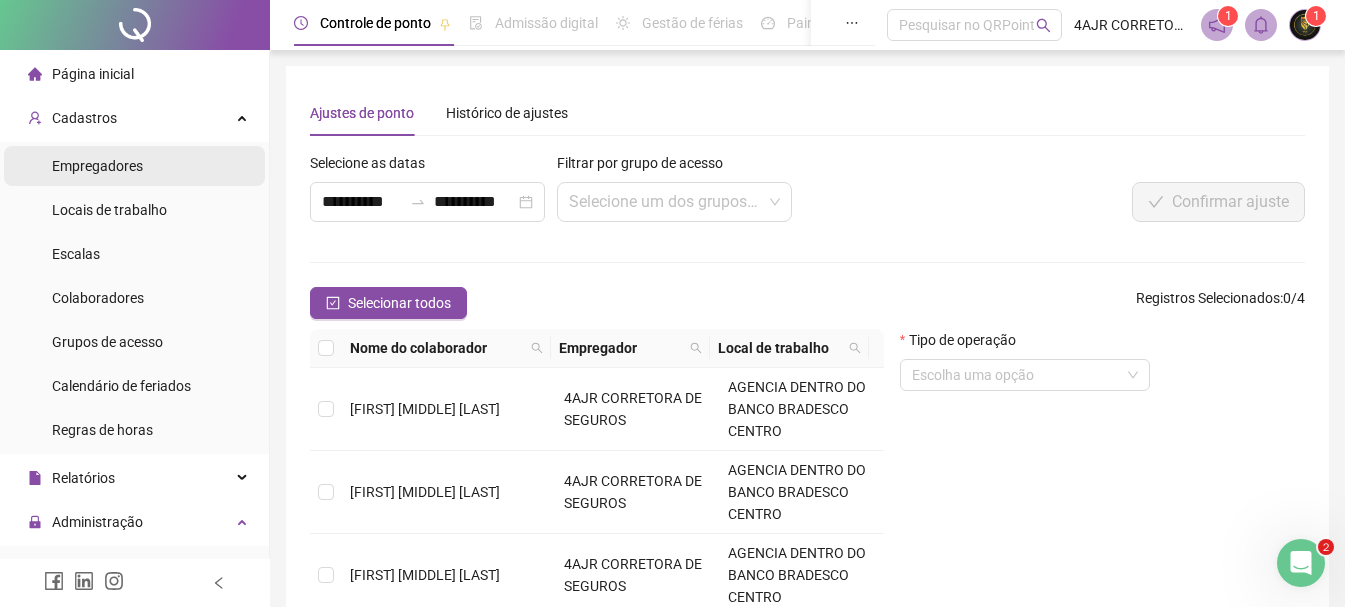 click on "Empregadores" at bounding box center (97, 166) 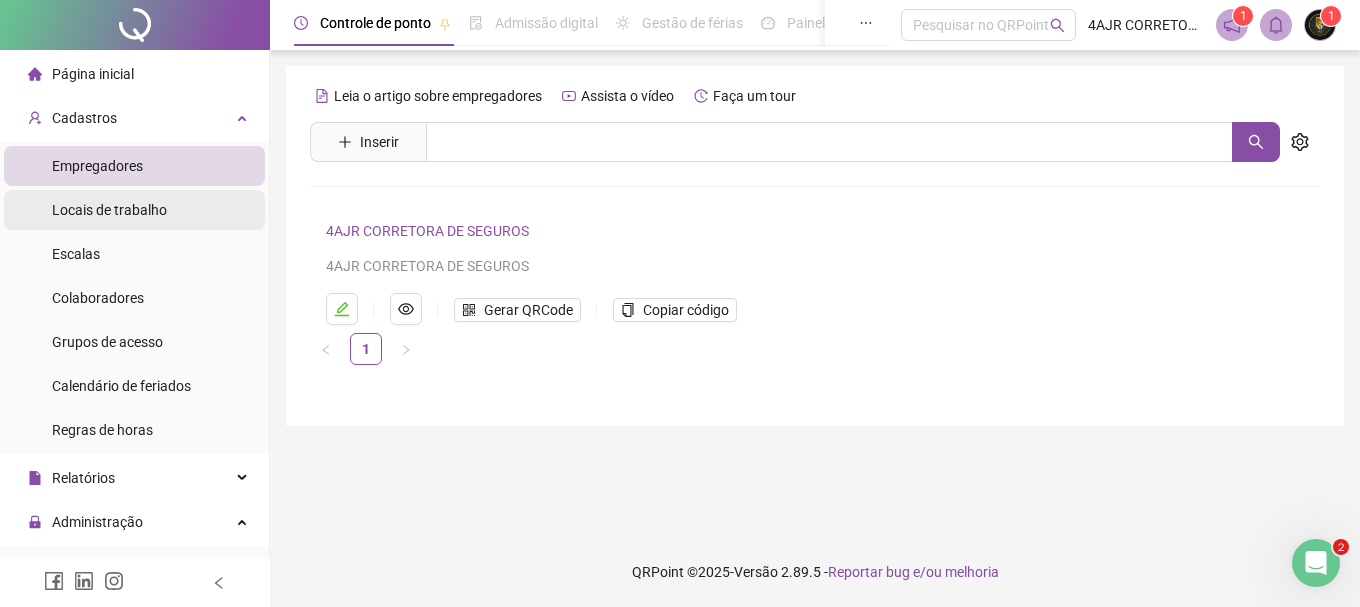 click on "Locais de trabalho" at bounding box center (109, 210) 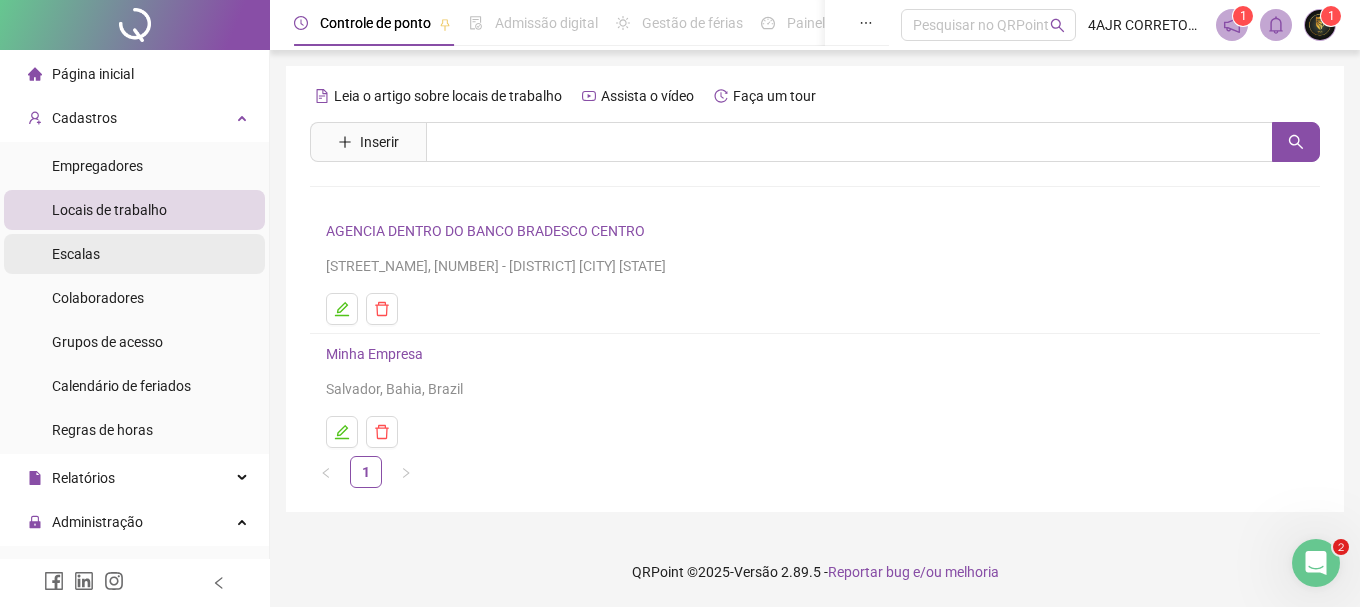 click on "Escalas" at bounding box center (134, 254) 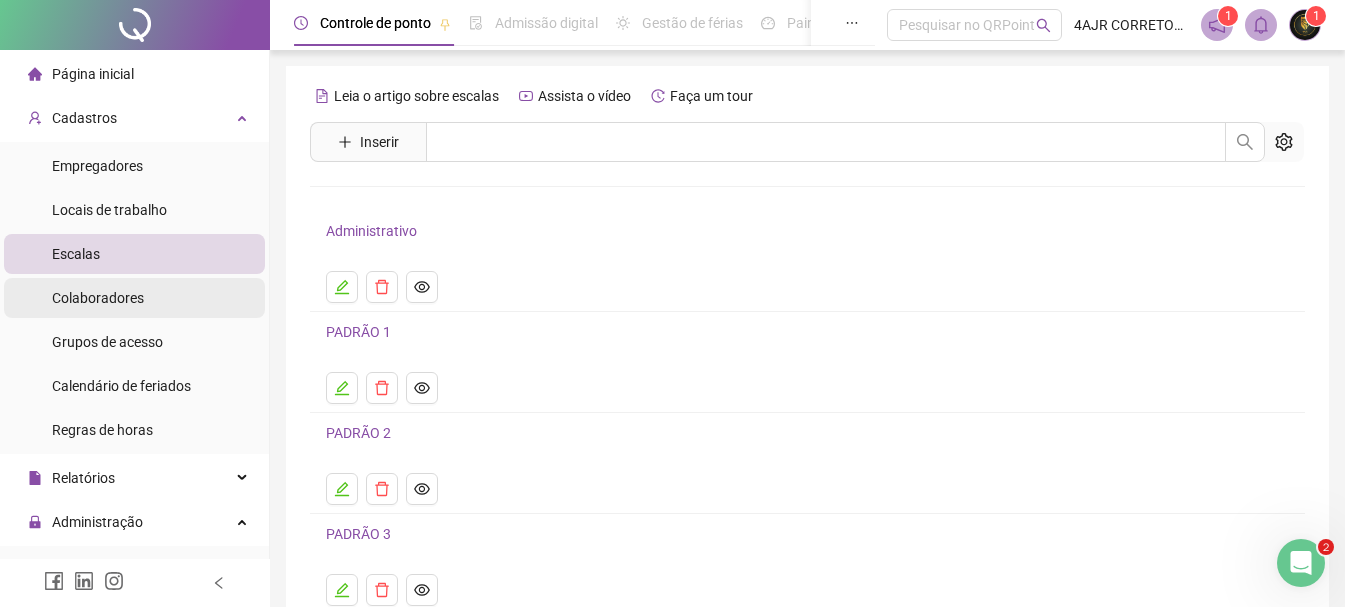 click on "Colaboradores" at bounding box center [98, 298] 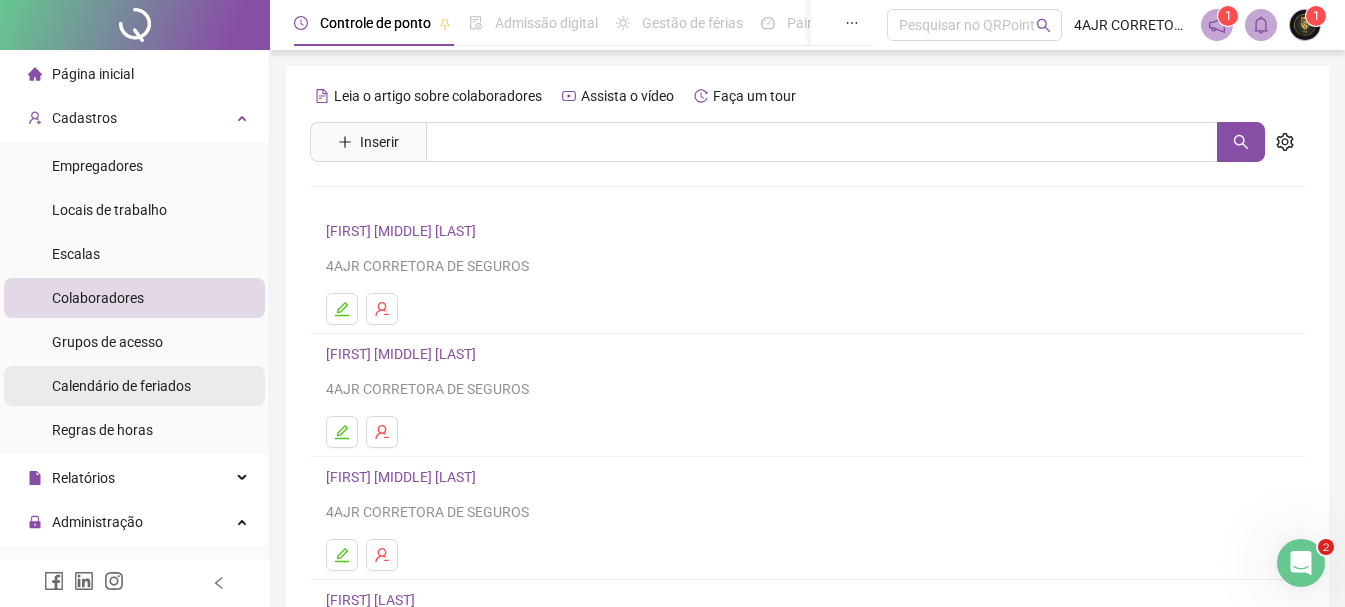 click on "Calendário de feriados" at bounding box center (121, 386) 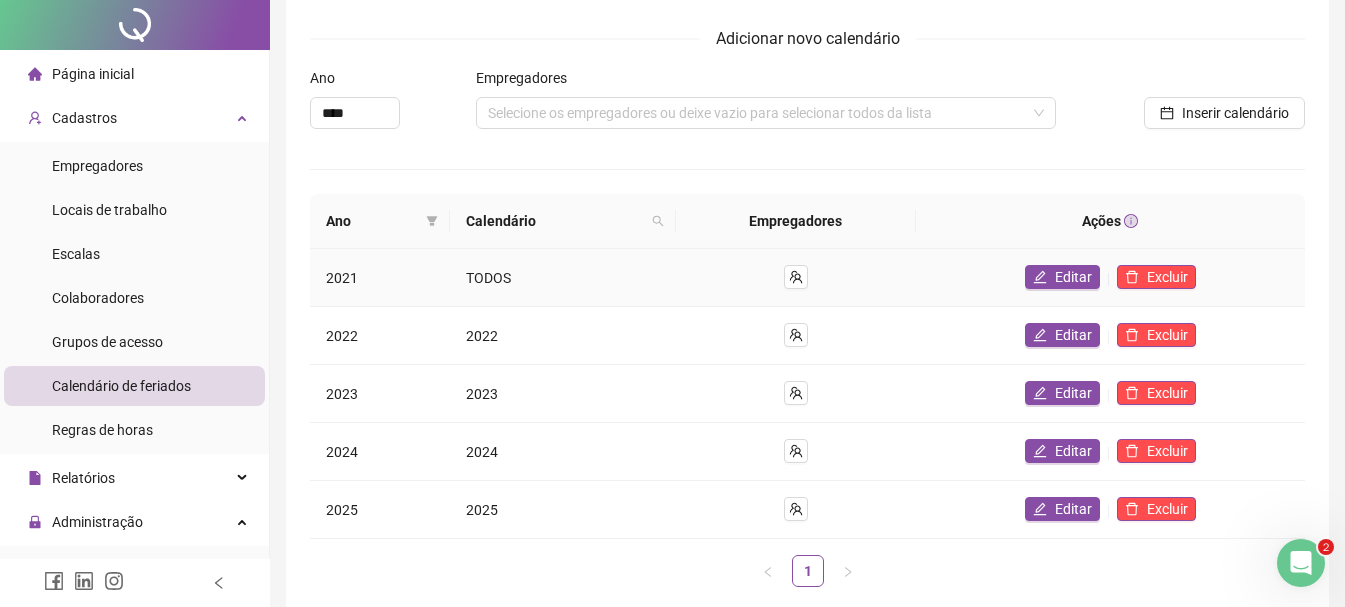 scroll, scrollTop: 186, scrollLeft: 0, axis: vertical 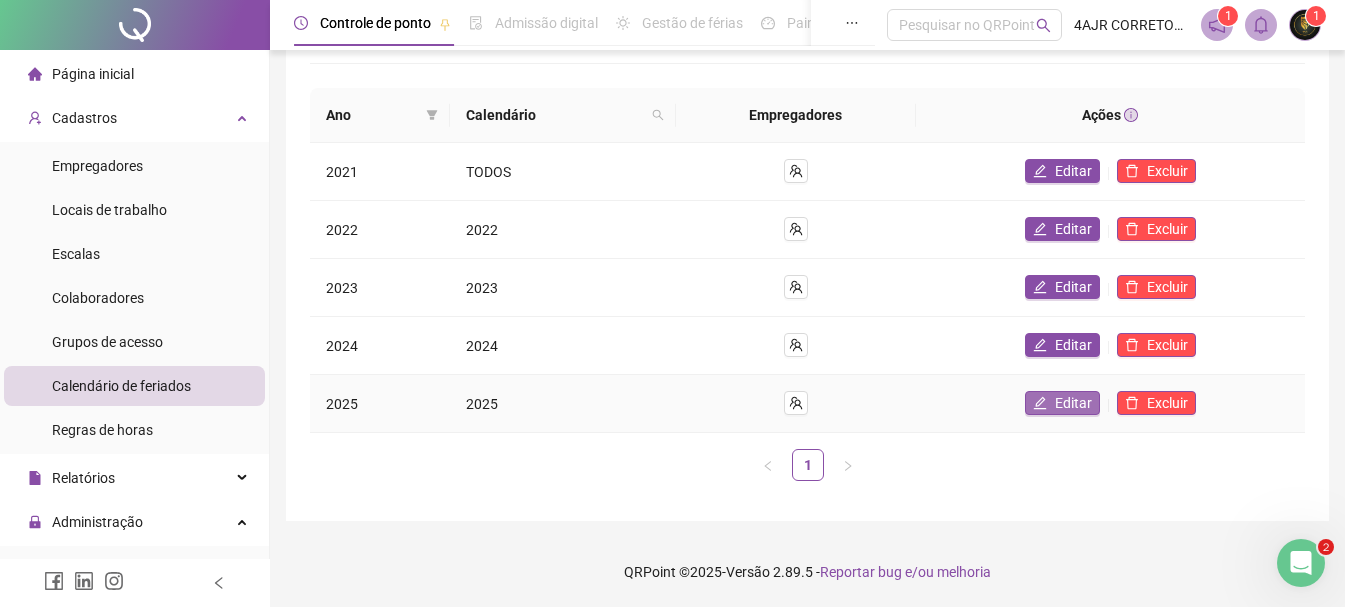 click on "Editar" at bounding box center [1073, 403] 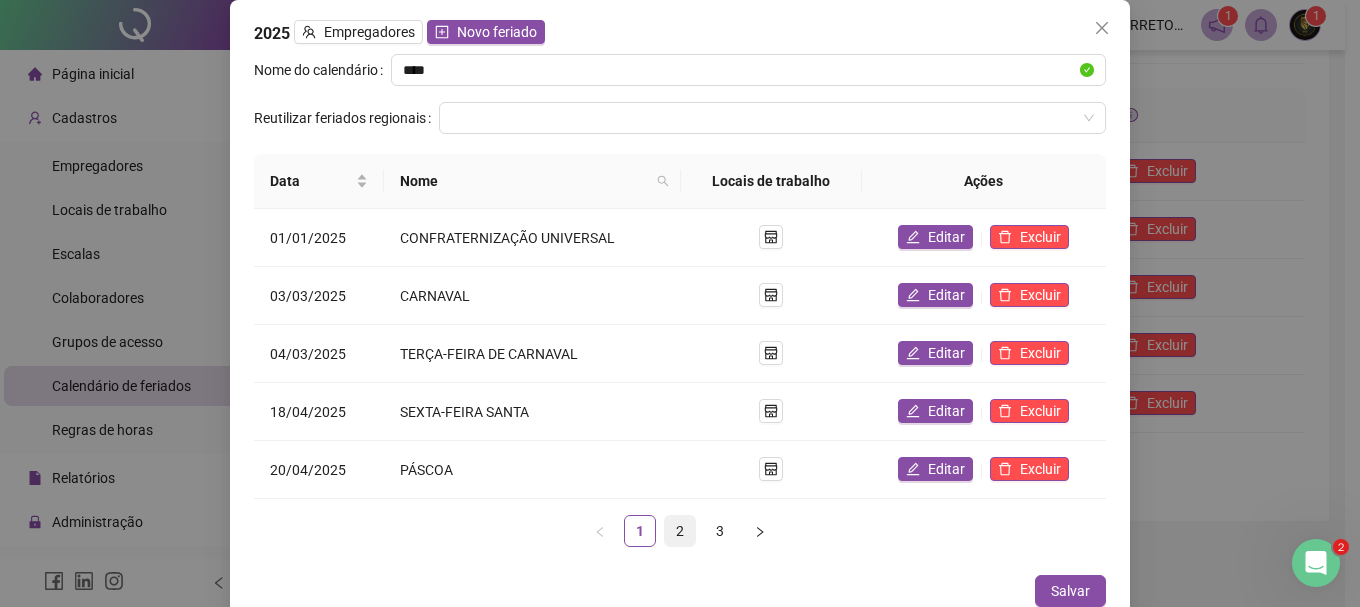 click on "2" at bounding box center [680, 531] 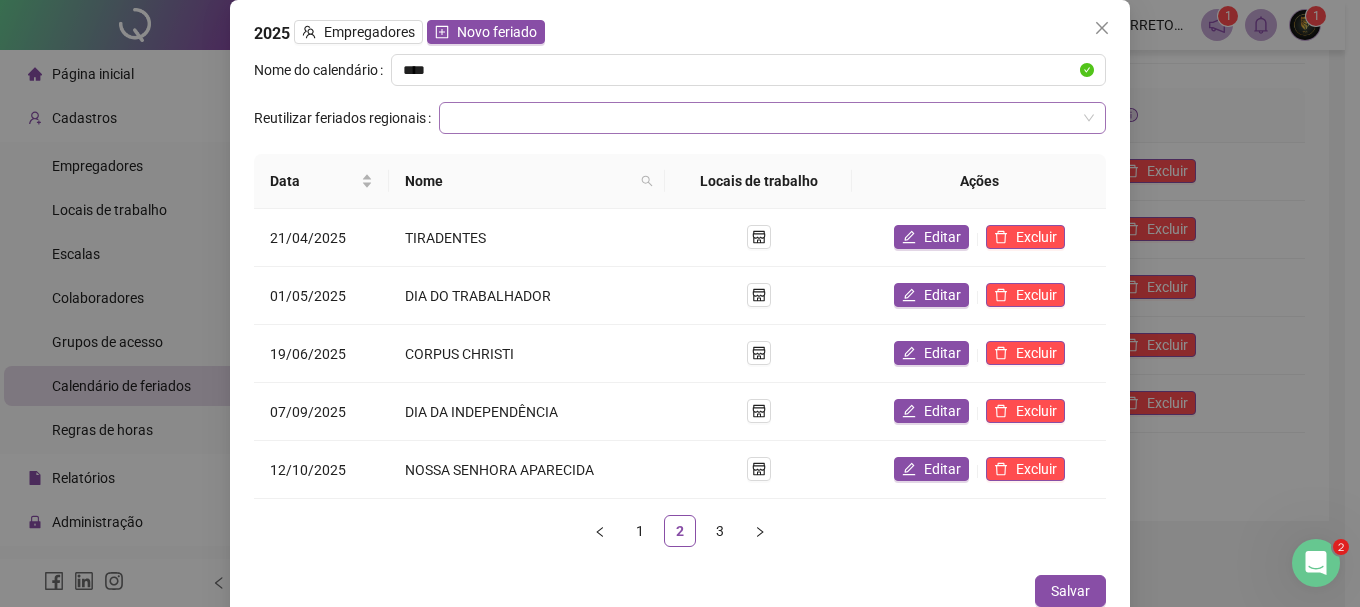 click at bounding box center [763, 118] 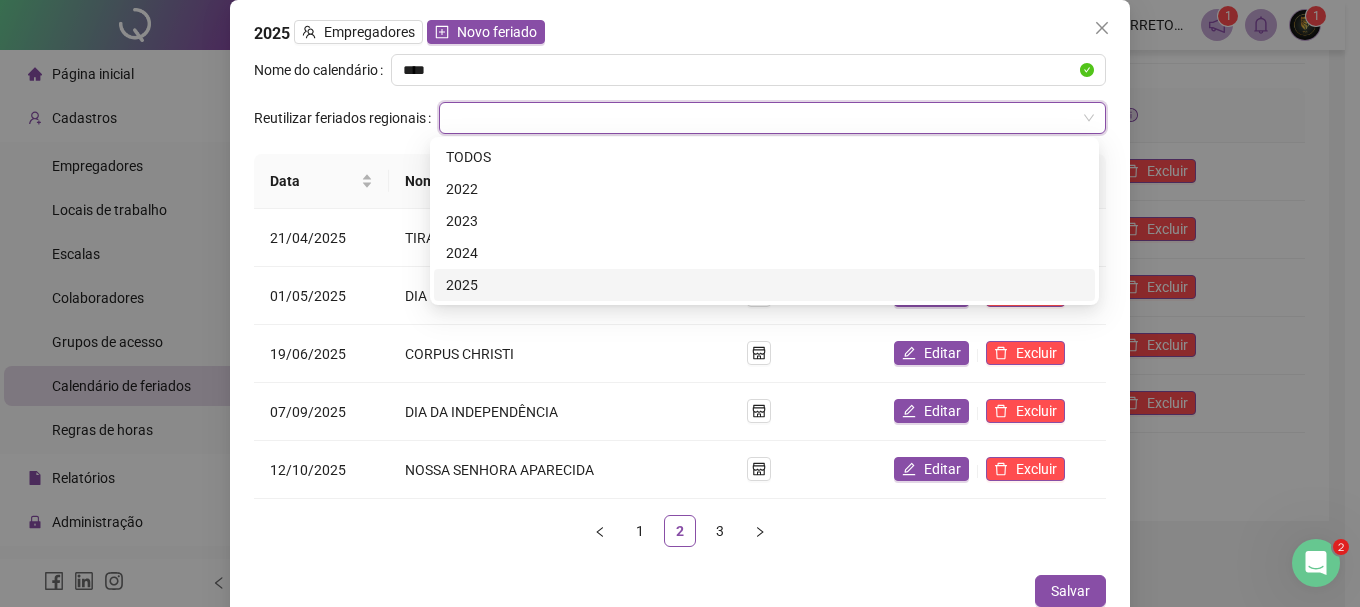 click on "2025" at bounding box center [764, 285] 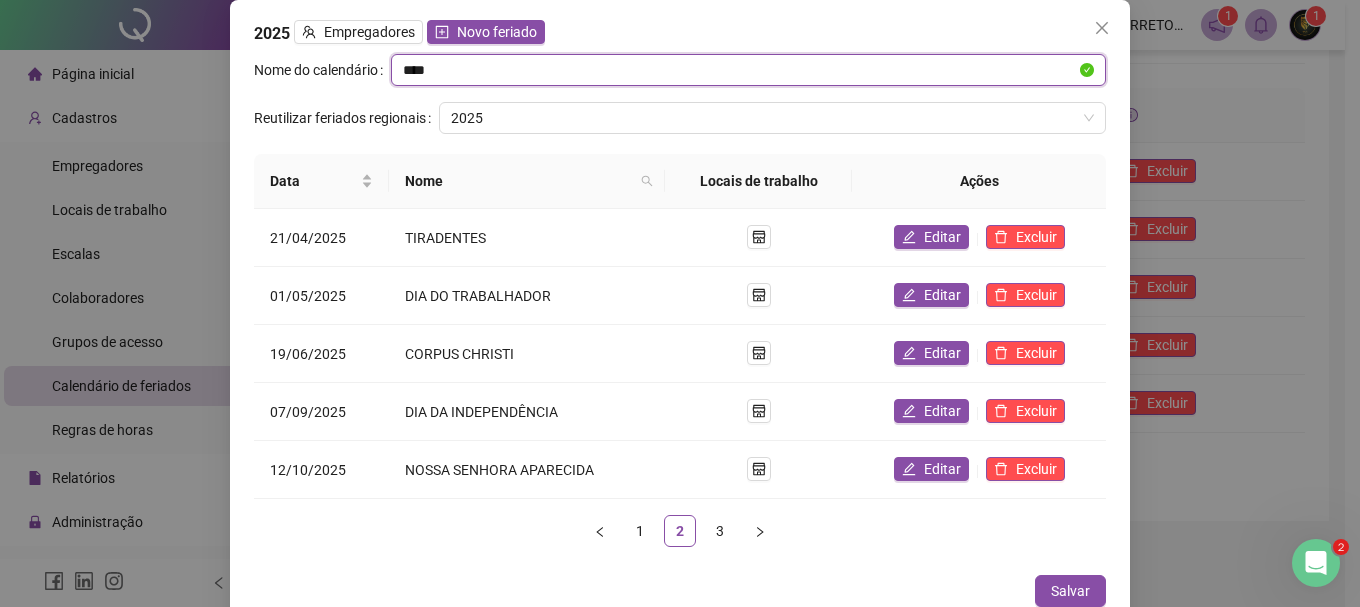 click on "****" at bounding box center [739, 70] 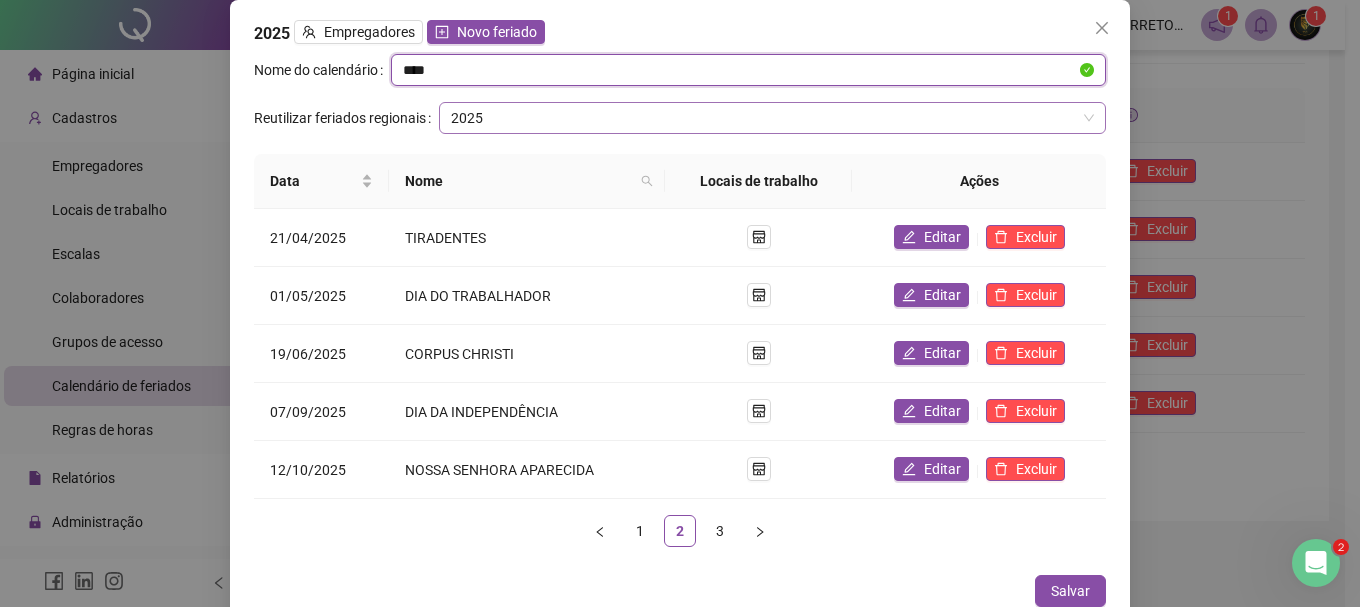 click on "2025" at bounding box center (772, 118) 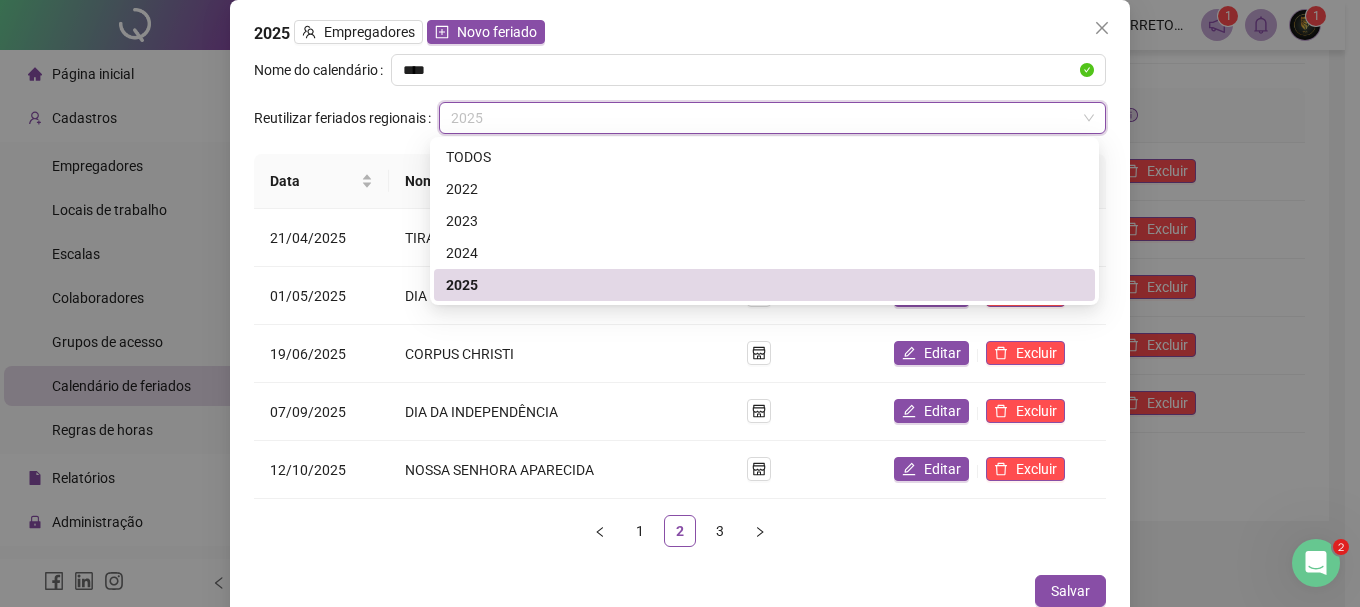 click on "2025" at bounding box center [764, 285] 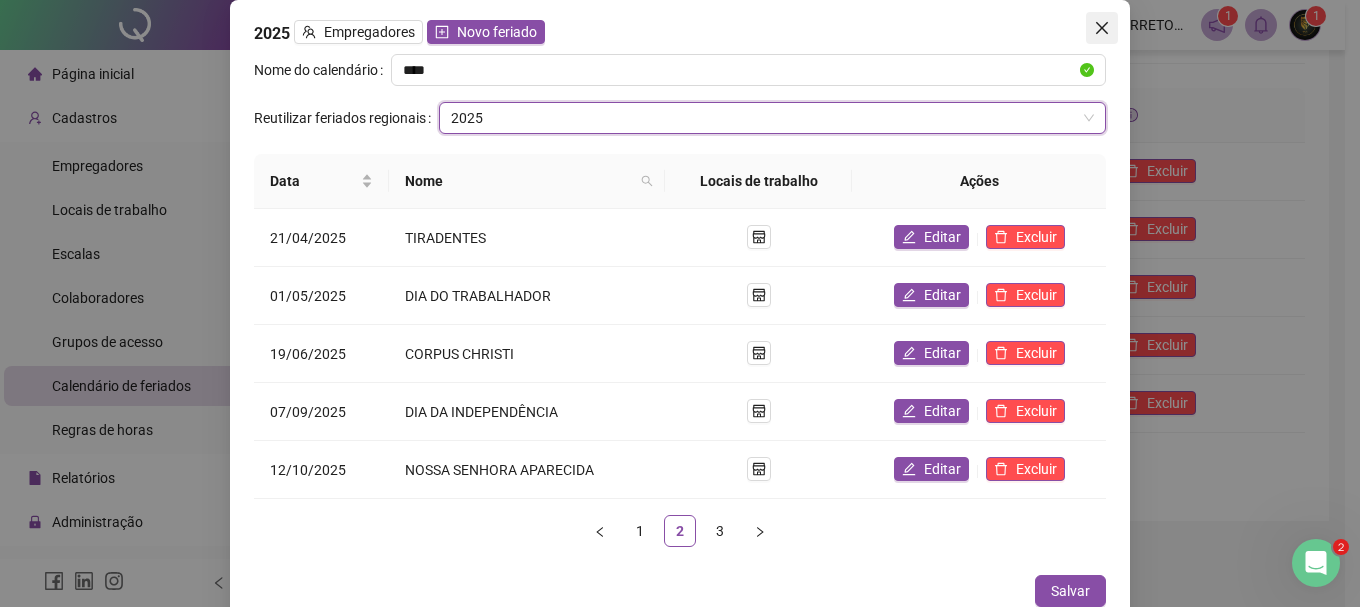 click 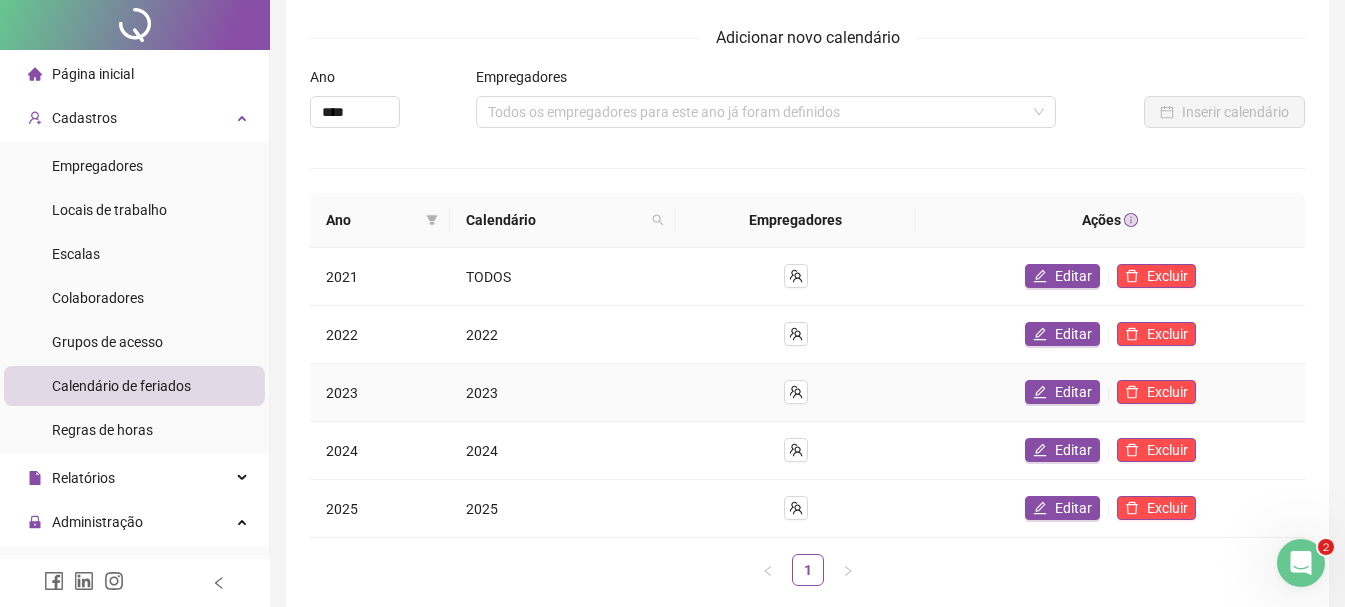 scroll, scrollTop: 0, scrollLeft: 0, axis: both 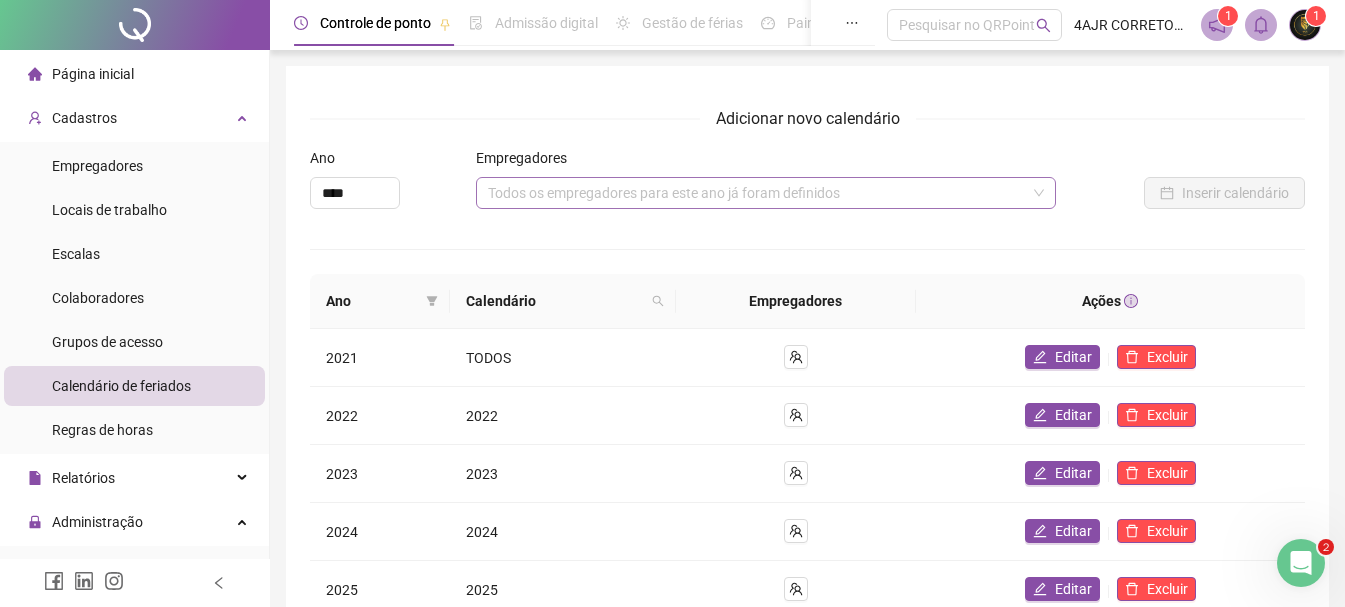 click on "Todos os empregadores para este ano já foram definidos" at bounding box center [766, 193] 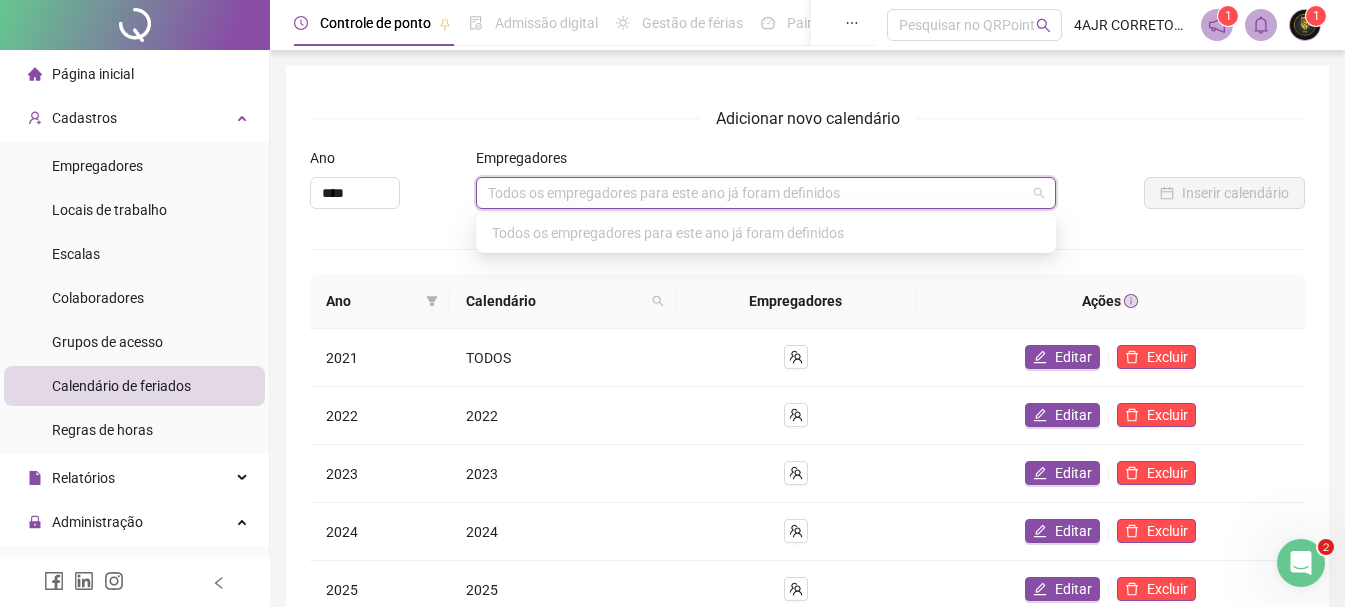 click on "Todos os empregadores para este ano já foram definidos" at bounding box center [766, 193] 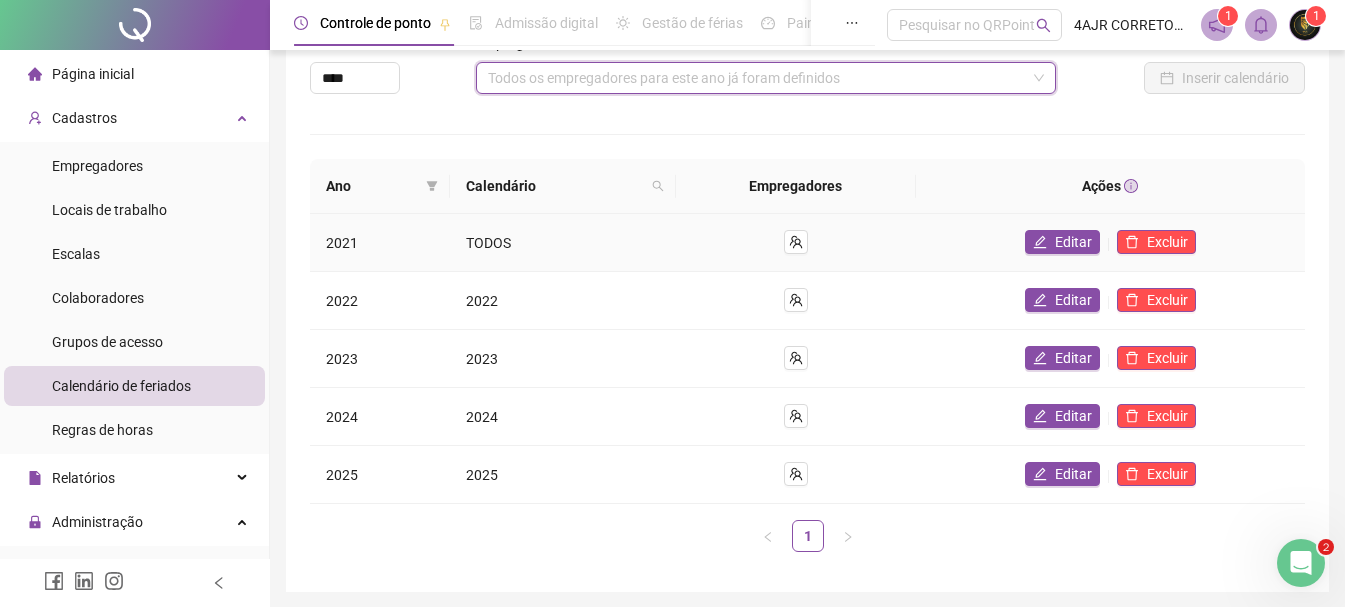scroll, scrollTop: 186, scrollLeft: 0, axis: vertical 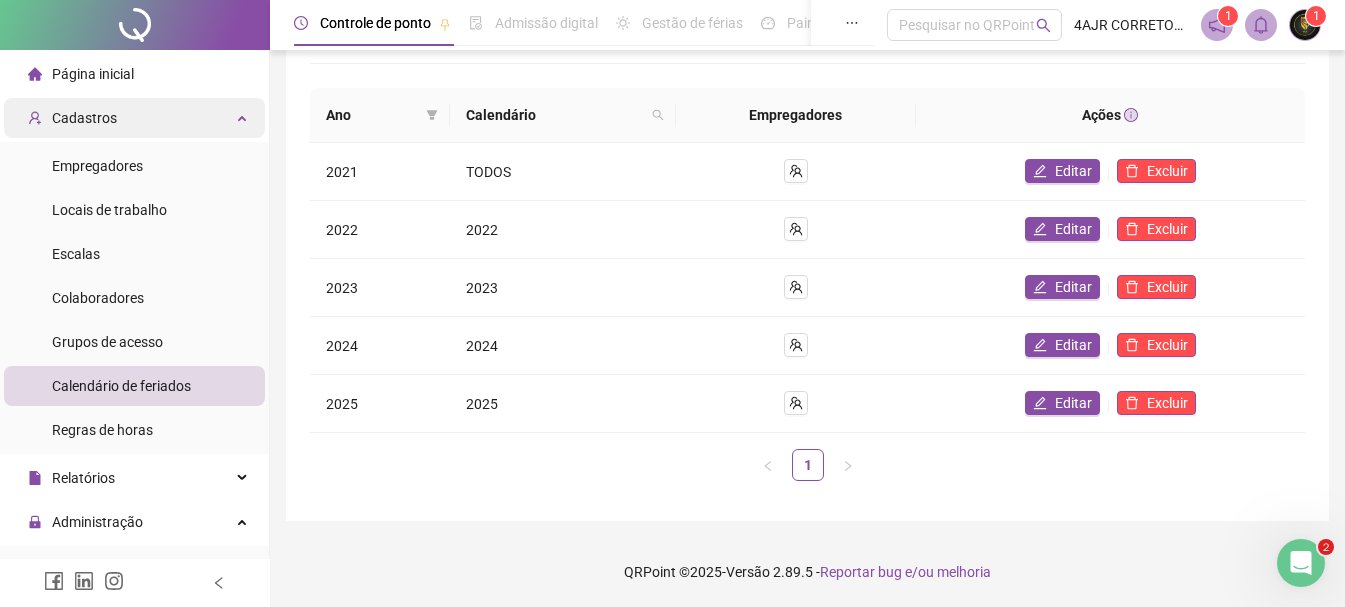 click on "Cadastros" at bounding box center (134, 118) 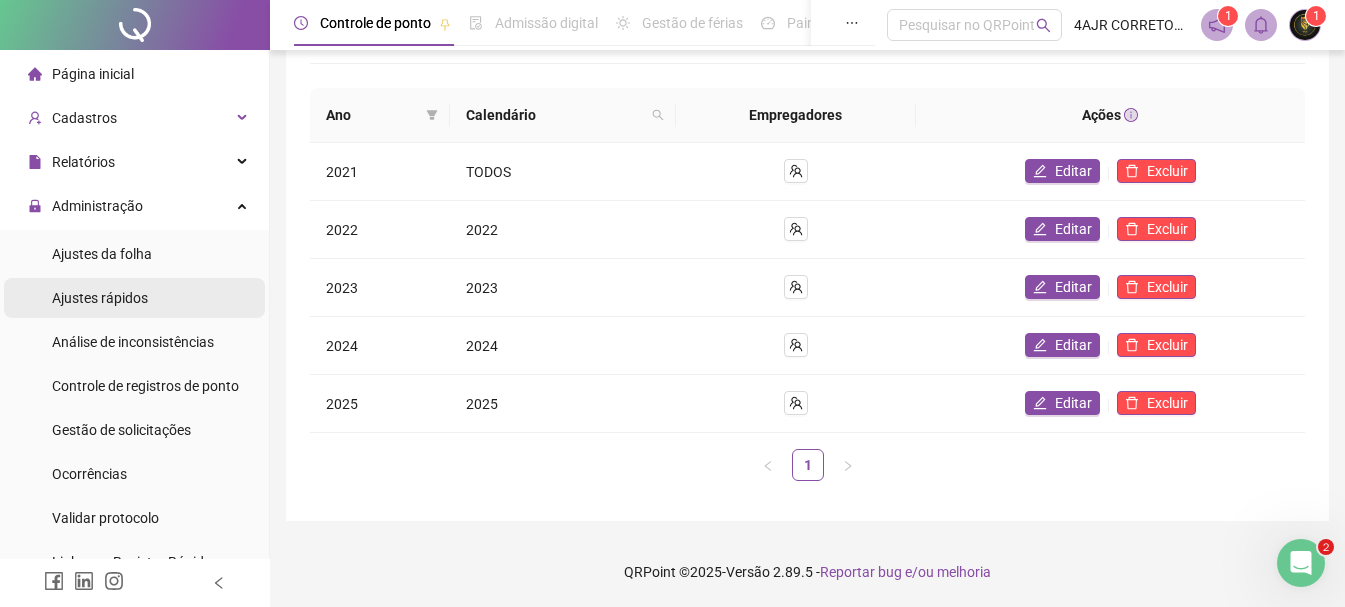 click on "Ajustes rápidos" at bounding box center (100, 298) 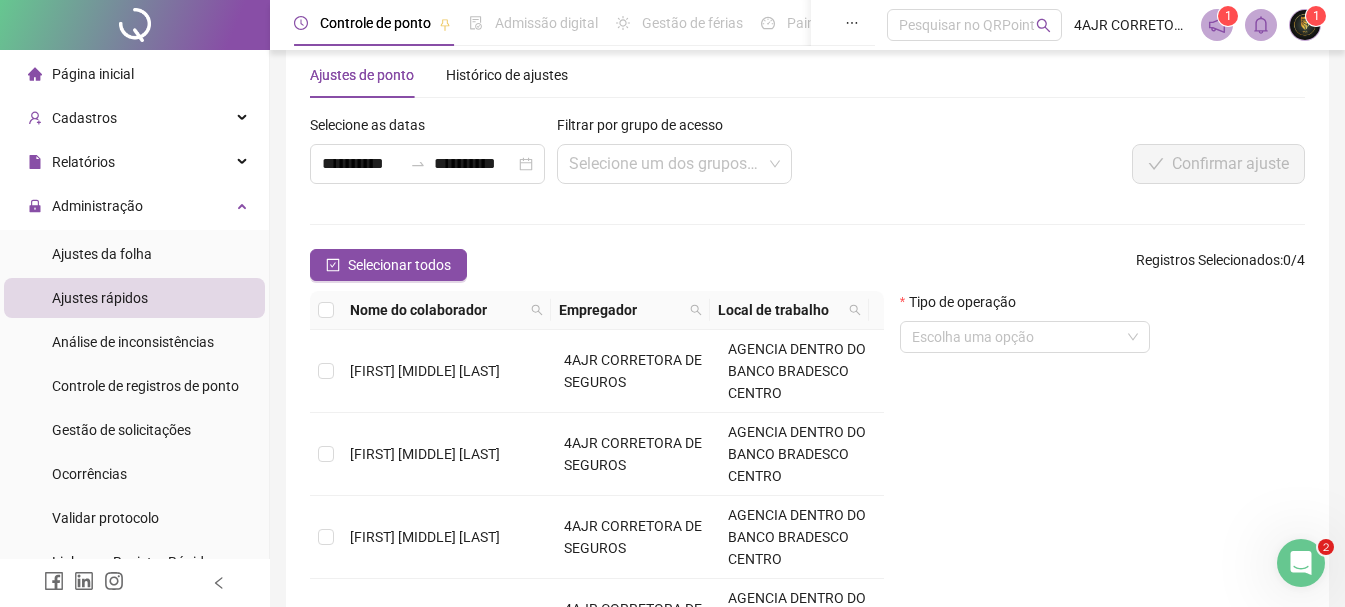 scroll, scrollTop: 186, scrollLeft: 0, axis: vertical 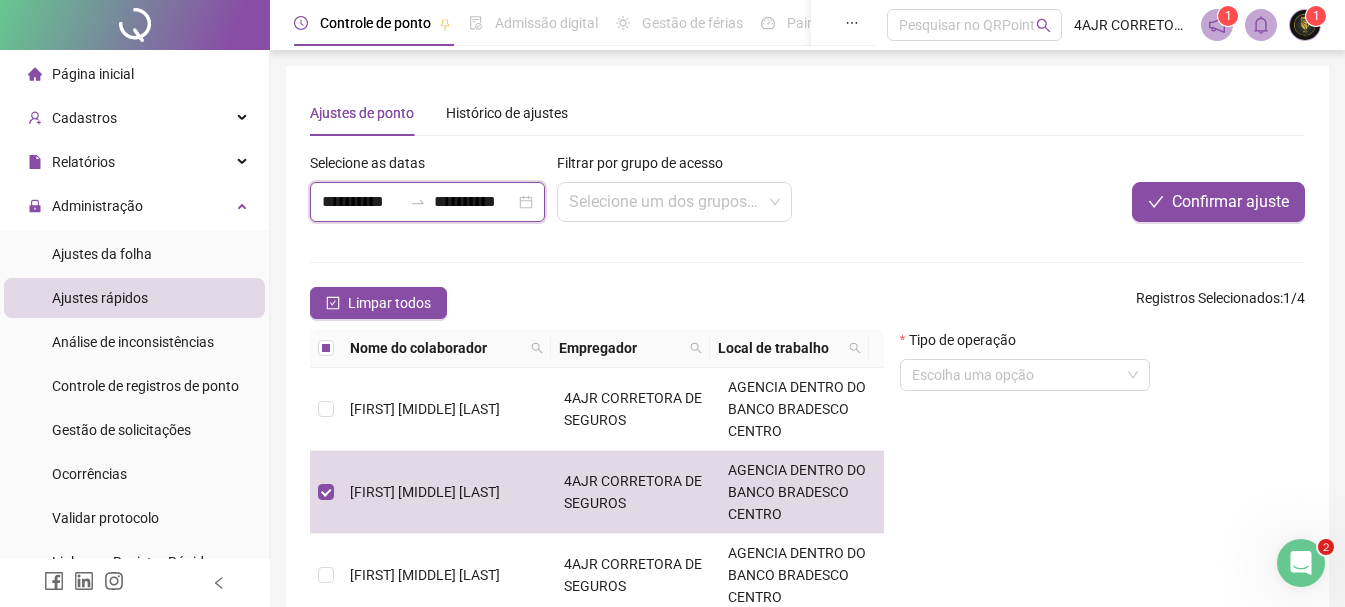 click on "**********" at bounding box center [362, 202] 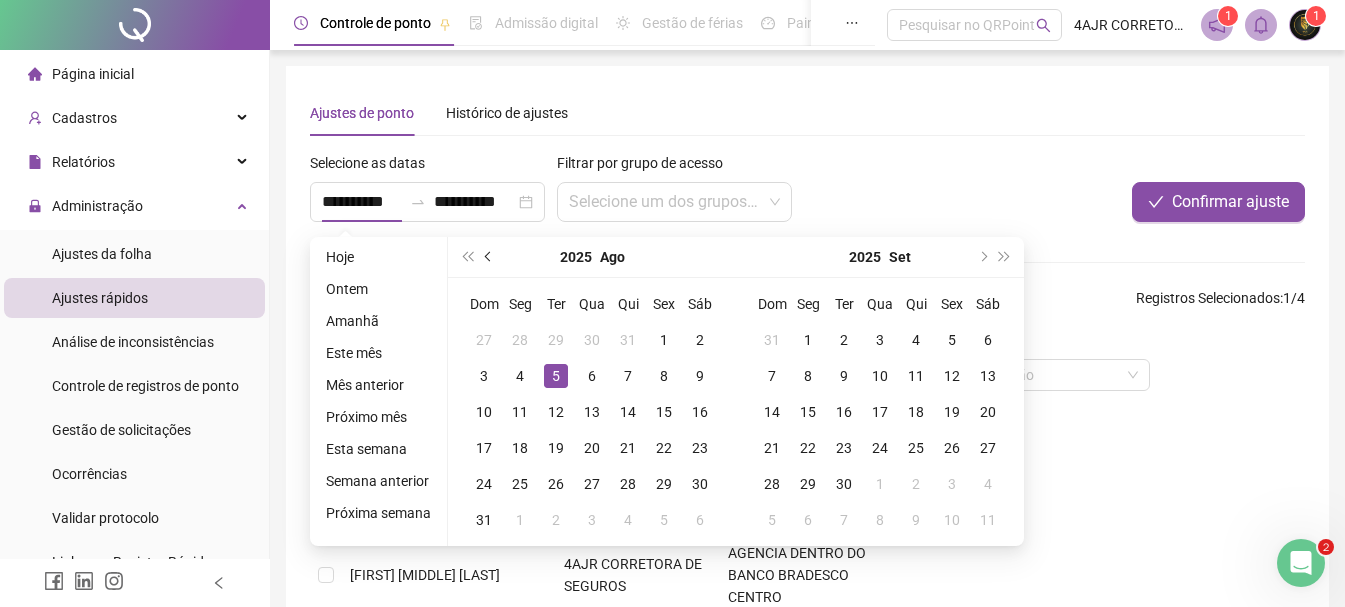 click at bounding box center (490, 257) 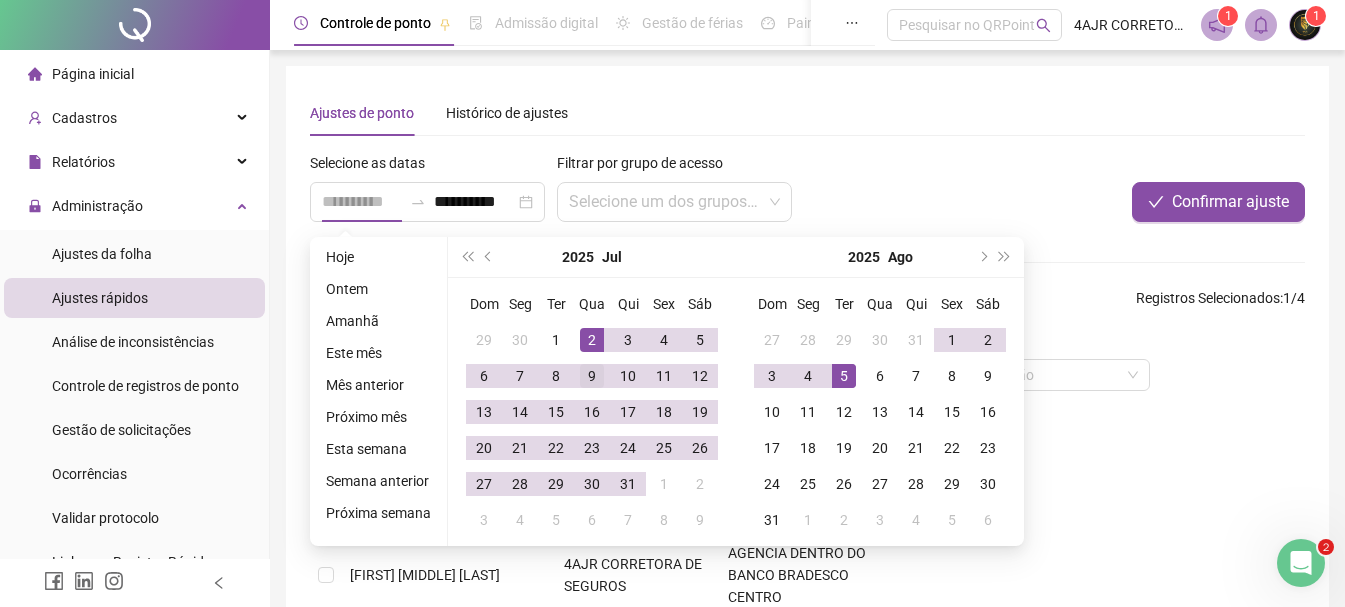 type on "**********" 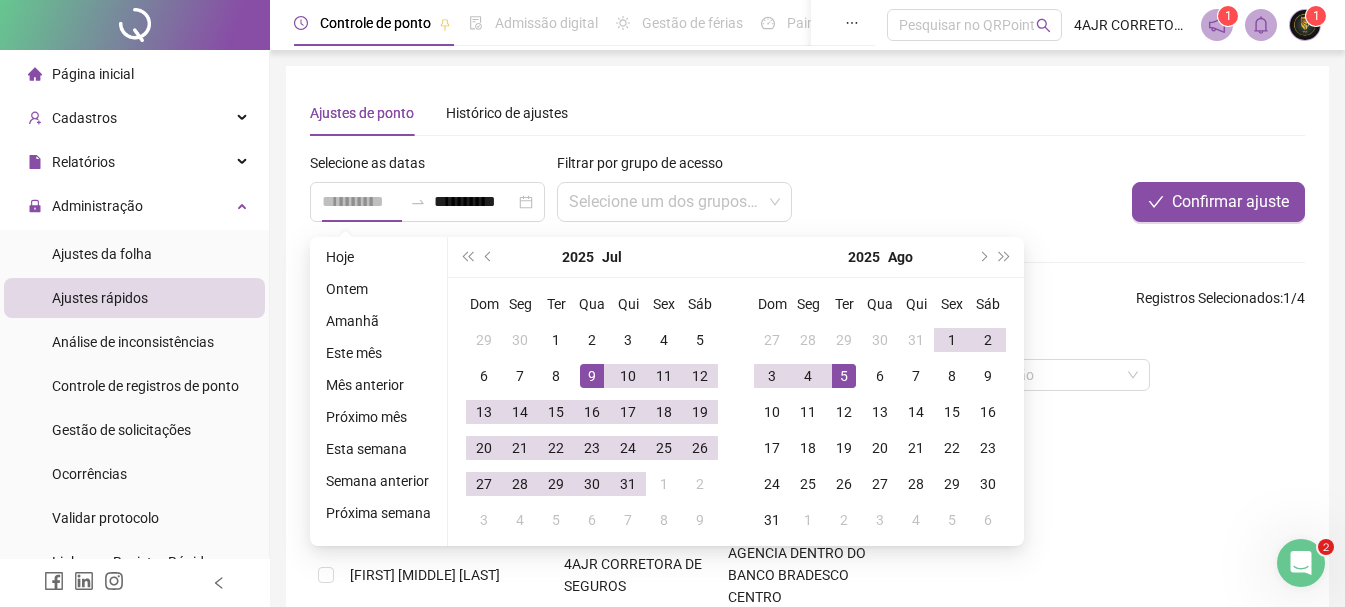 click on "9" at bounding box center [592, 376] 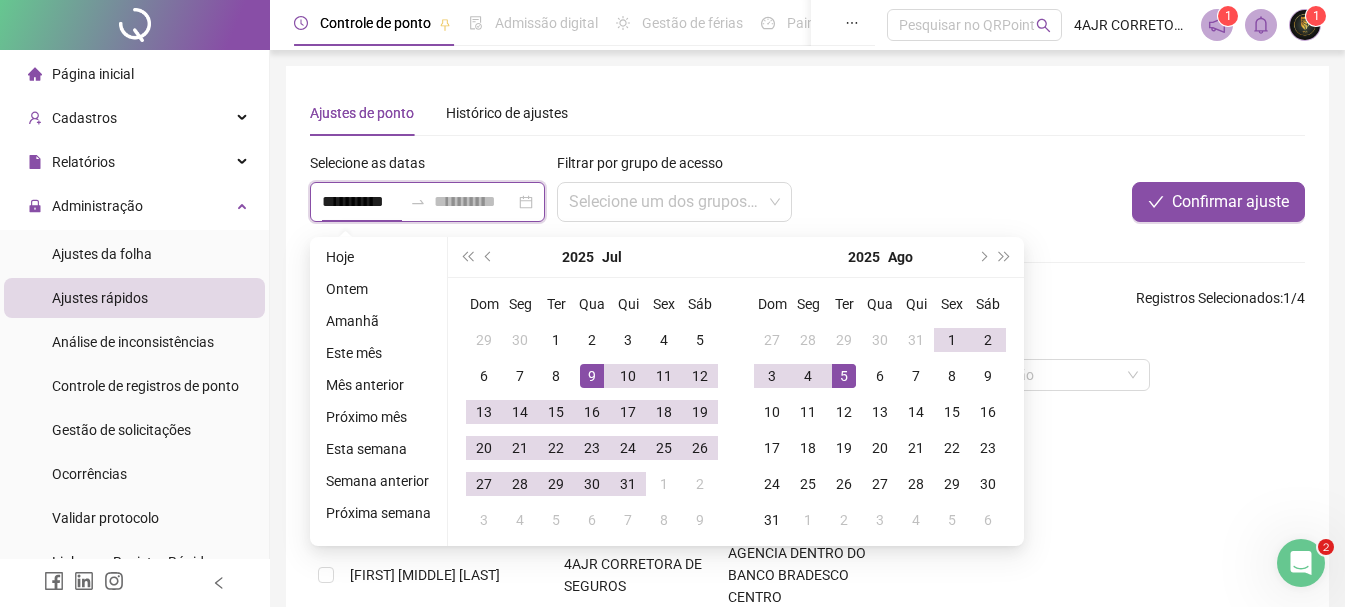 scroll, scrollTop: 0, scrollLeft: 1, axis: horizontal 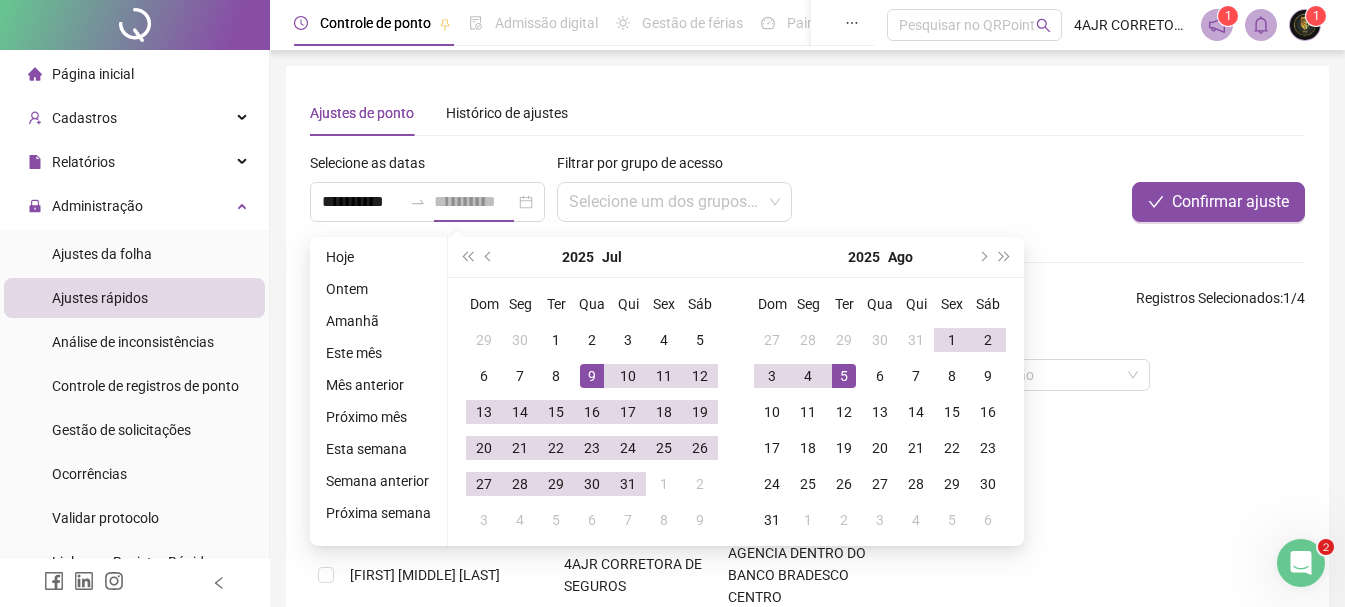 click on "9" at bounding box center [592, 376] 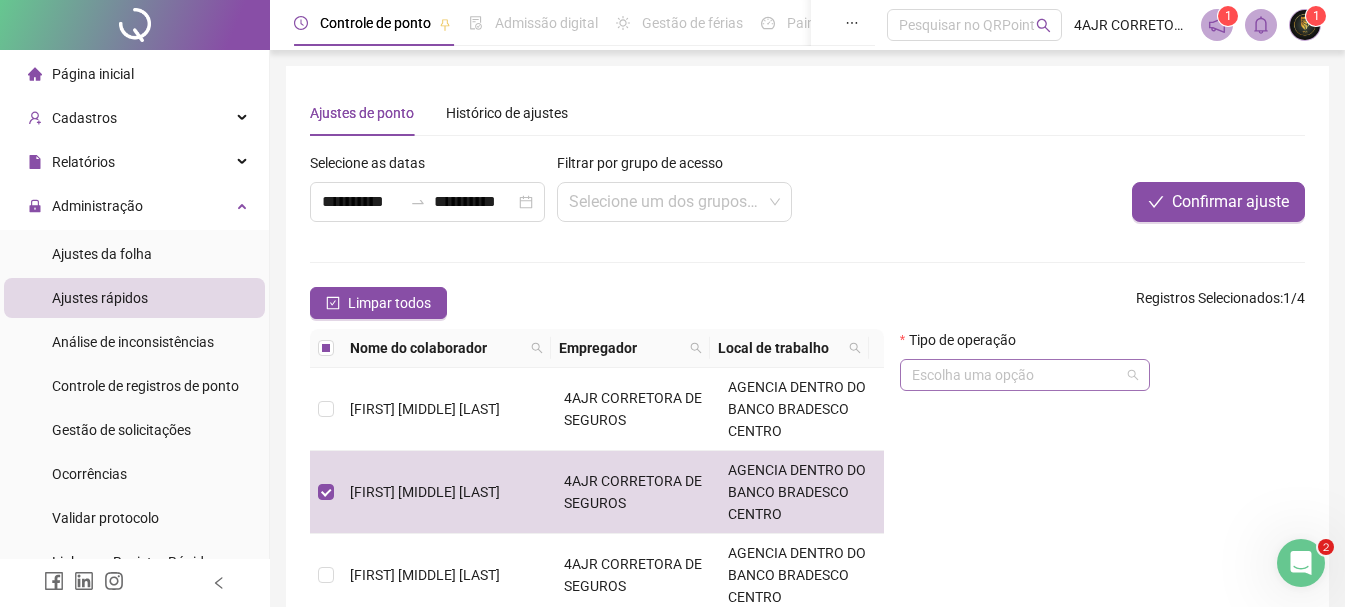 click at bounding box center (1016, 375) 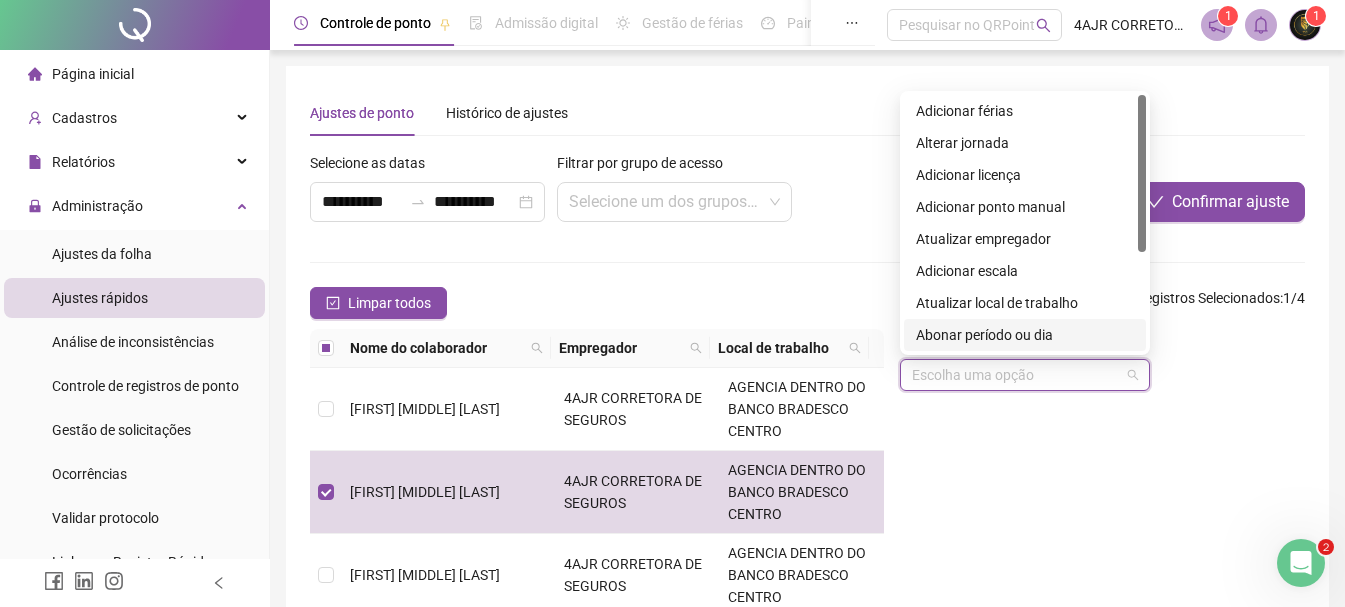 click on "Abonar período ou dia" at bounding box center (1025, 335) 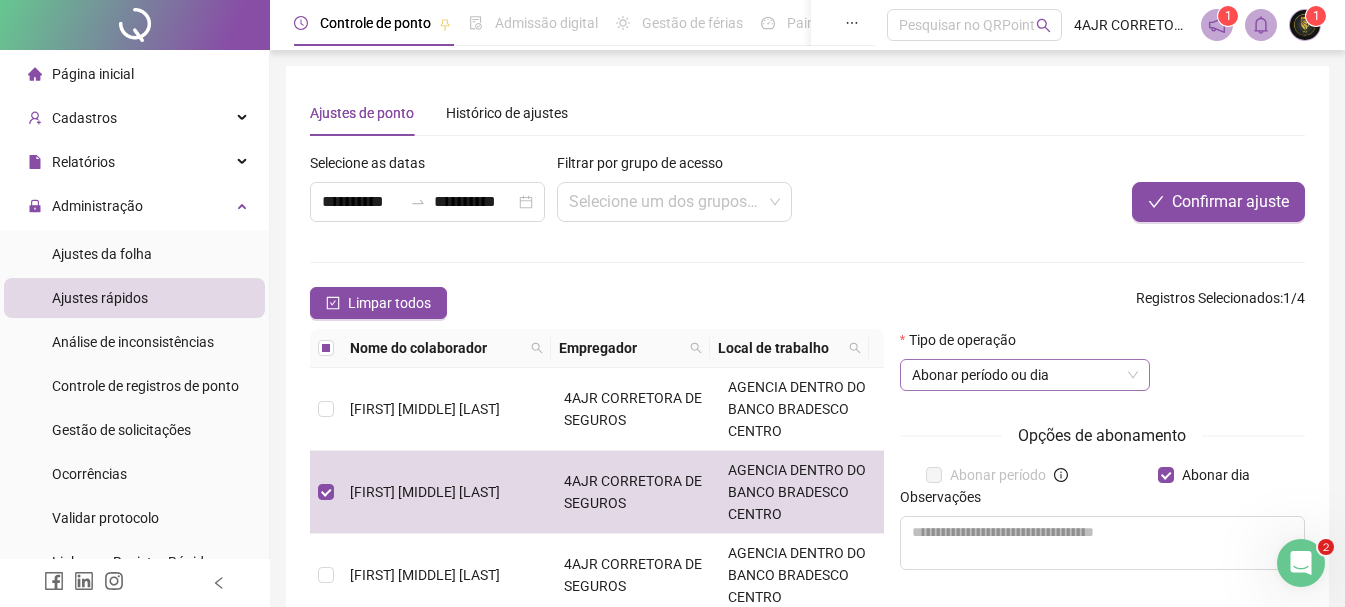 click on "Abonar período ou dia" at bounding box center (1025, 375) 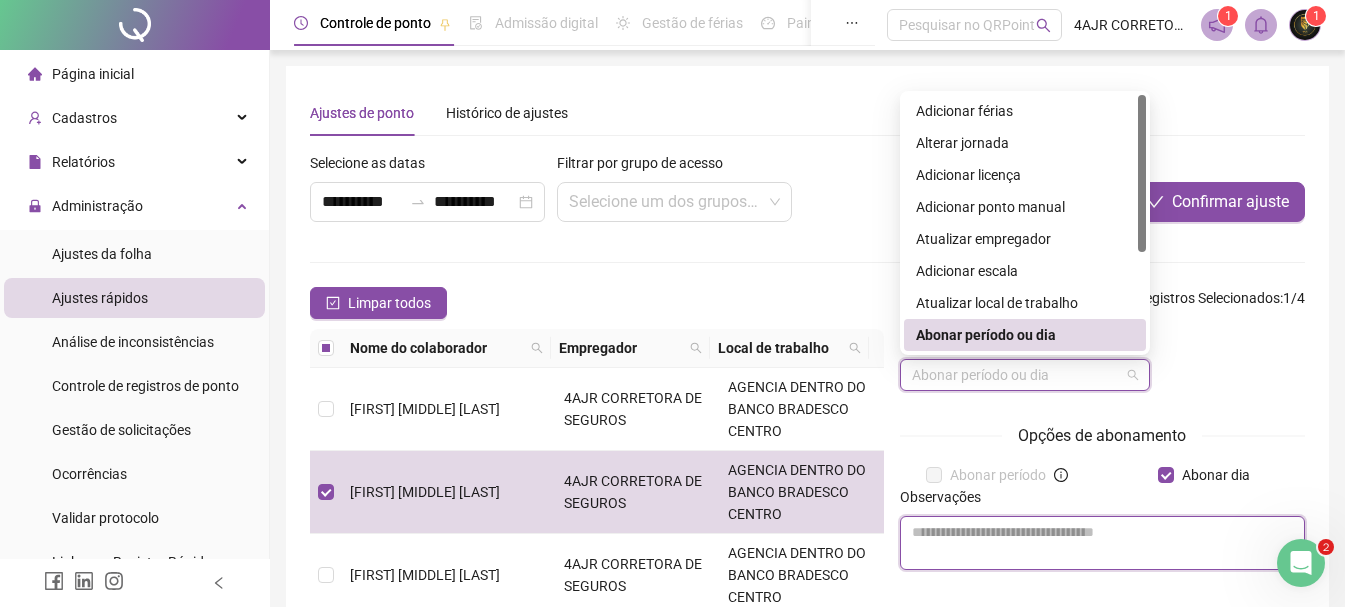 click at bounding box center [1102, 543] 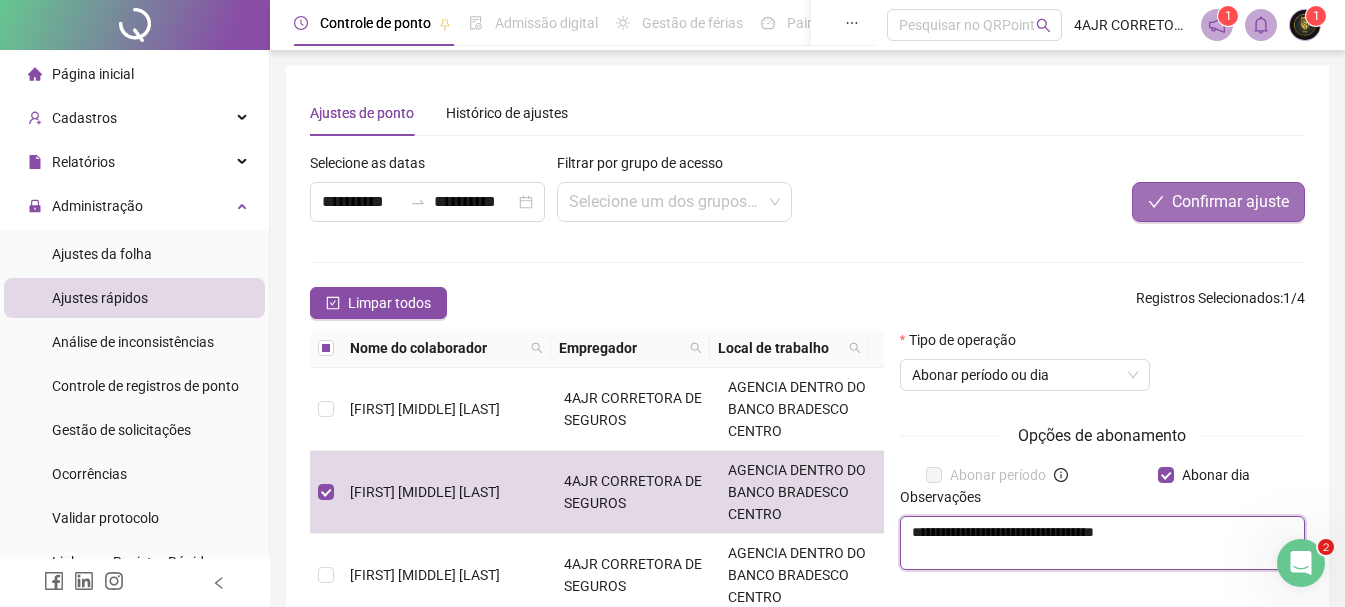 scroll, scrollTop: 100, scrollLeft: 0, axis: vertical 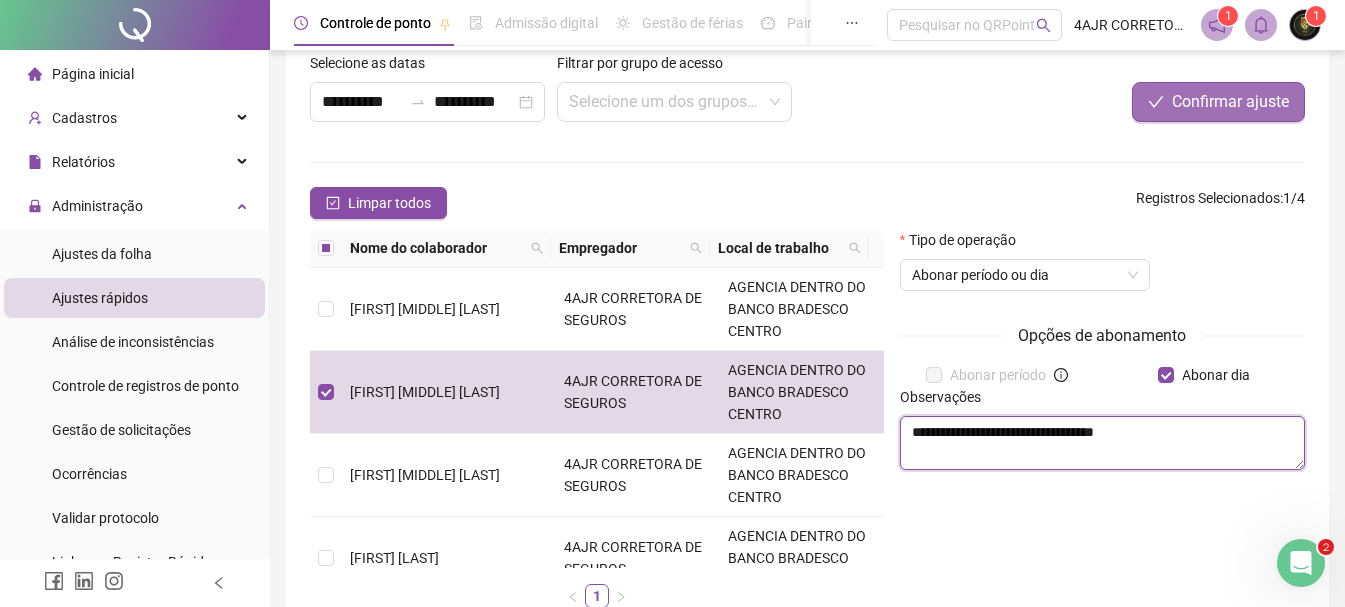 type on "**********" 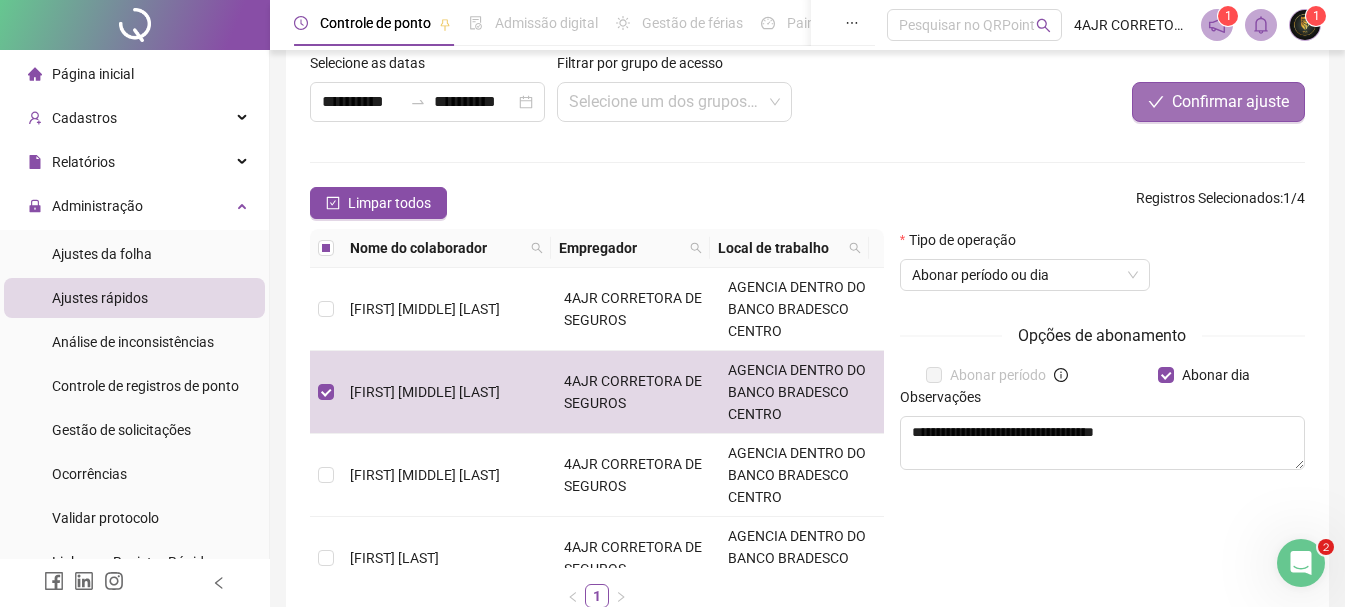click on "Confirmar ajuste" at bounding box center [1230, 102] 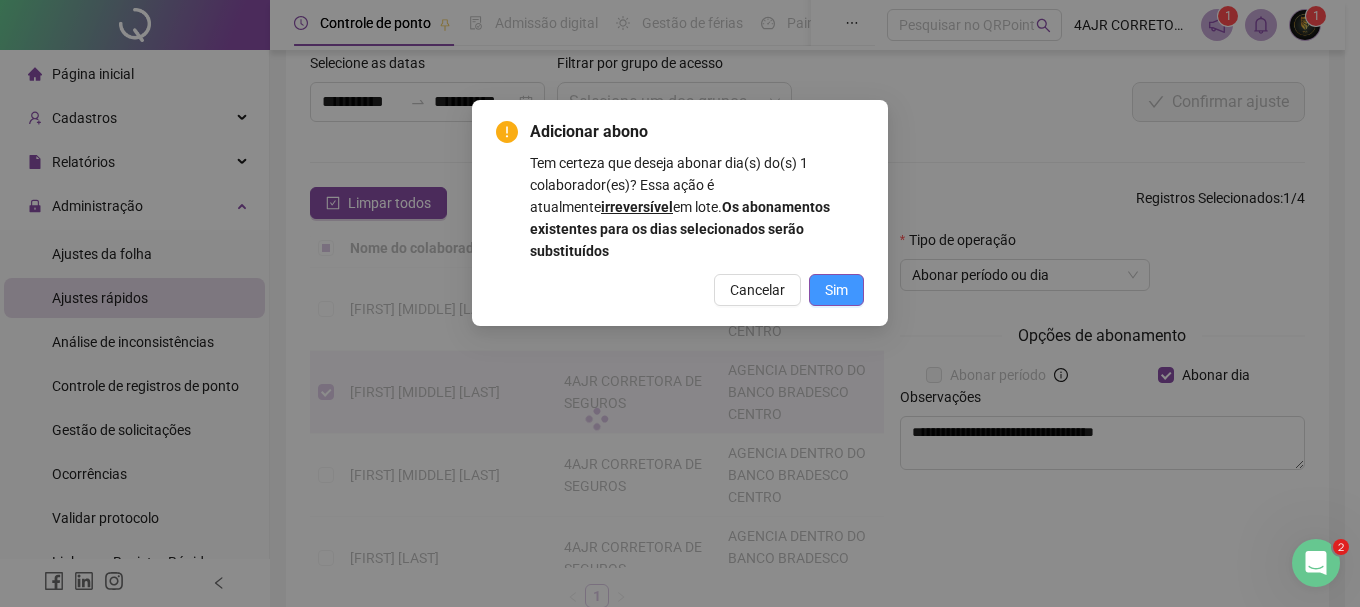 click on "Sim" at bounding box center [836, 290] 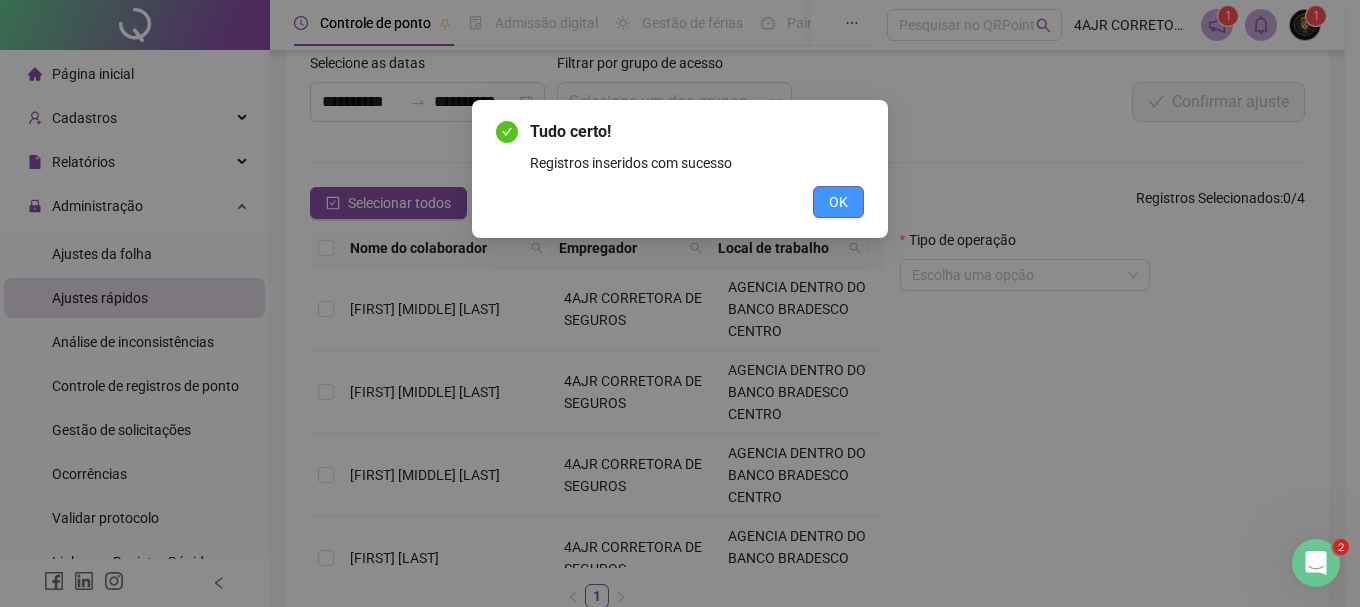 click on "OK" at bounding box center [838, 202] 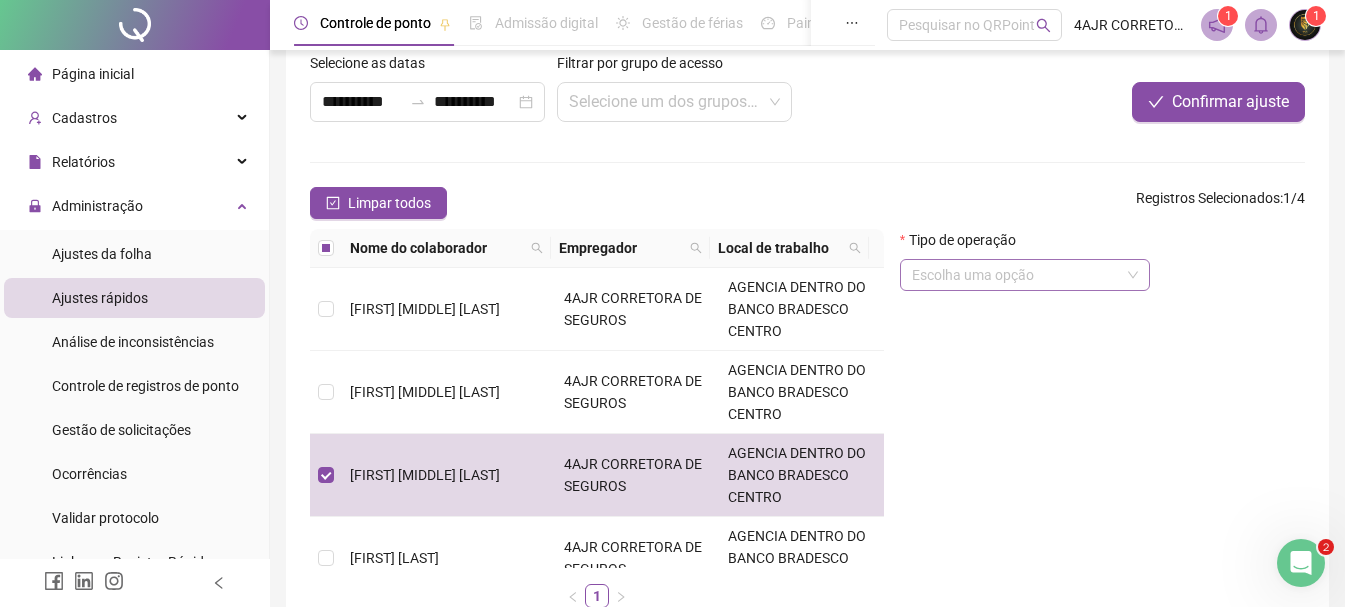 click at bounding box center (1016, 275) 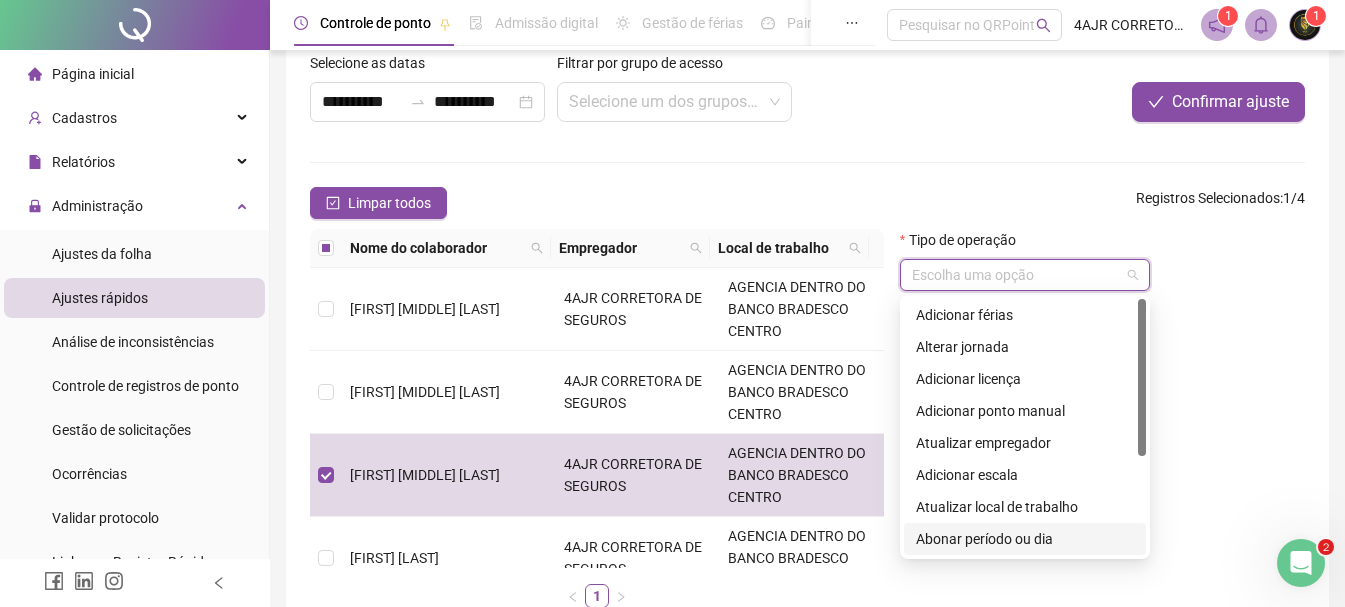 click on "Abonar período ou dia" at bounding box center [1025, 539] 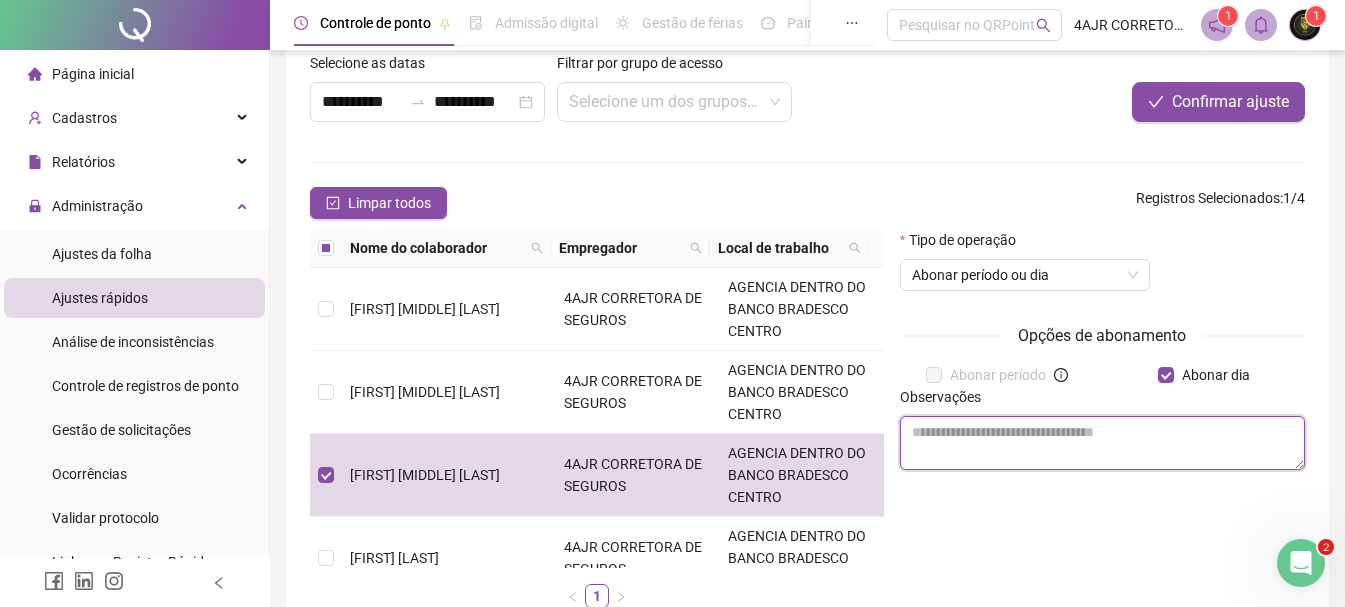 click at bounding box center (1102, 443) 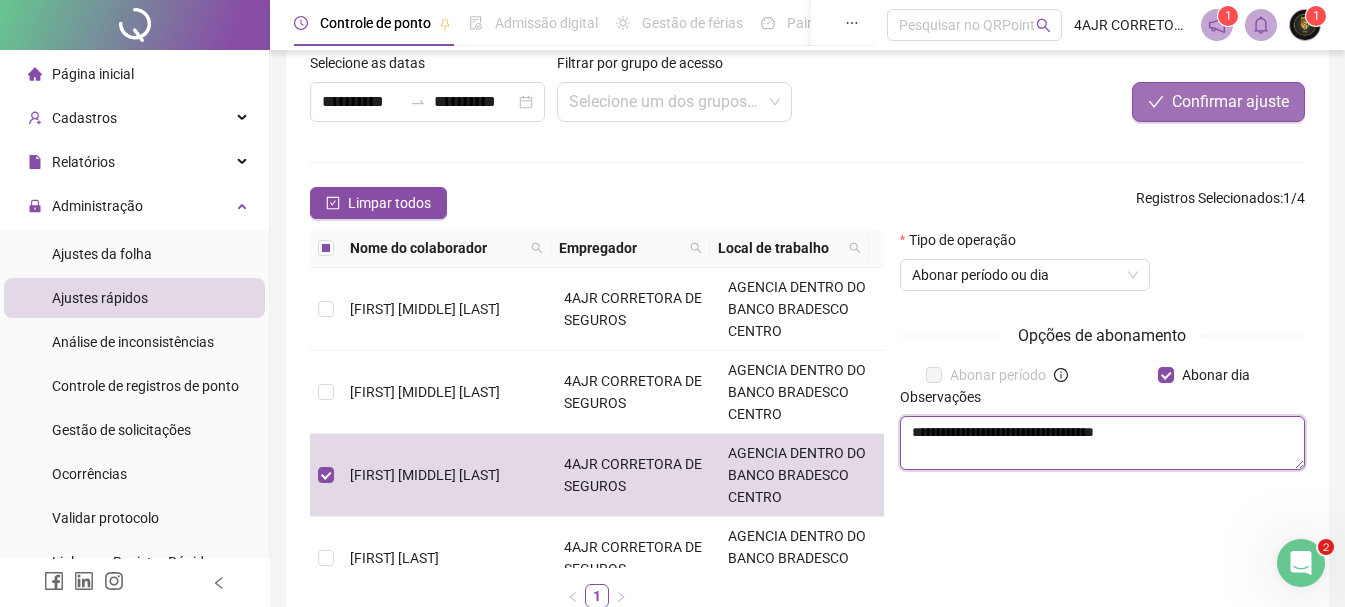 type on "**********" 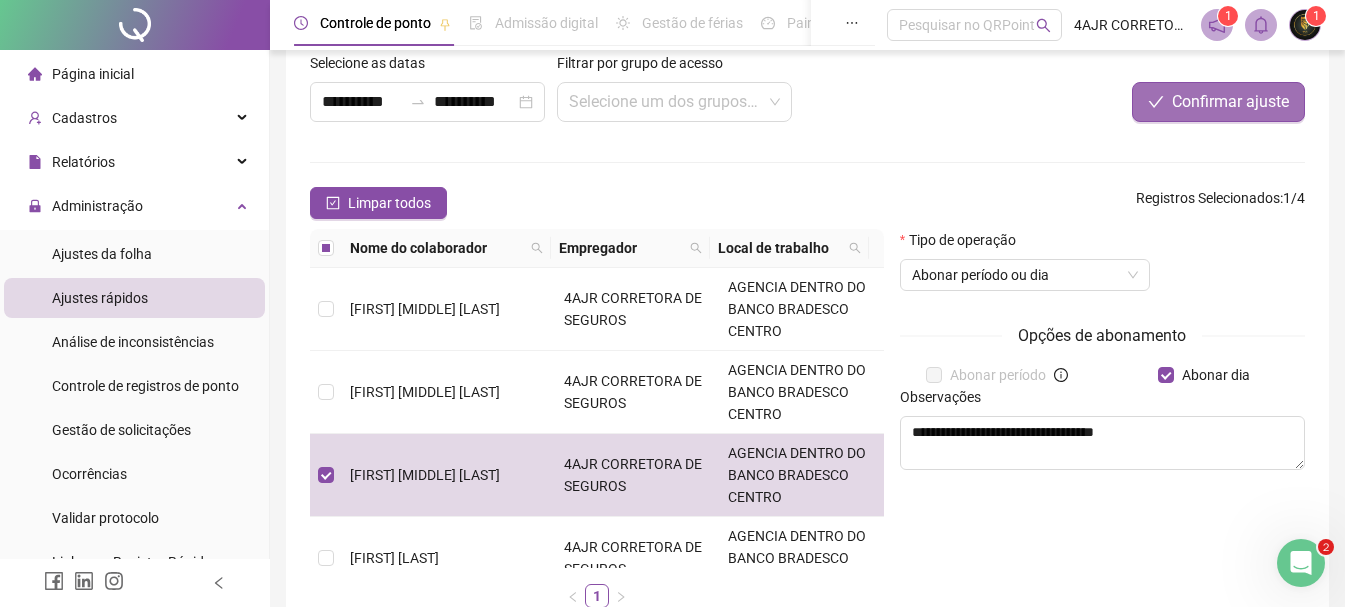 click on "Confirmar ajuste" at bounding box center (1230, 102) 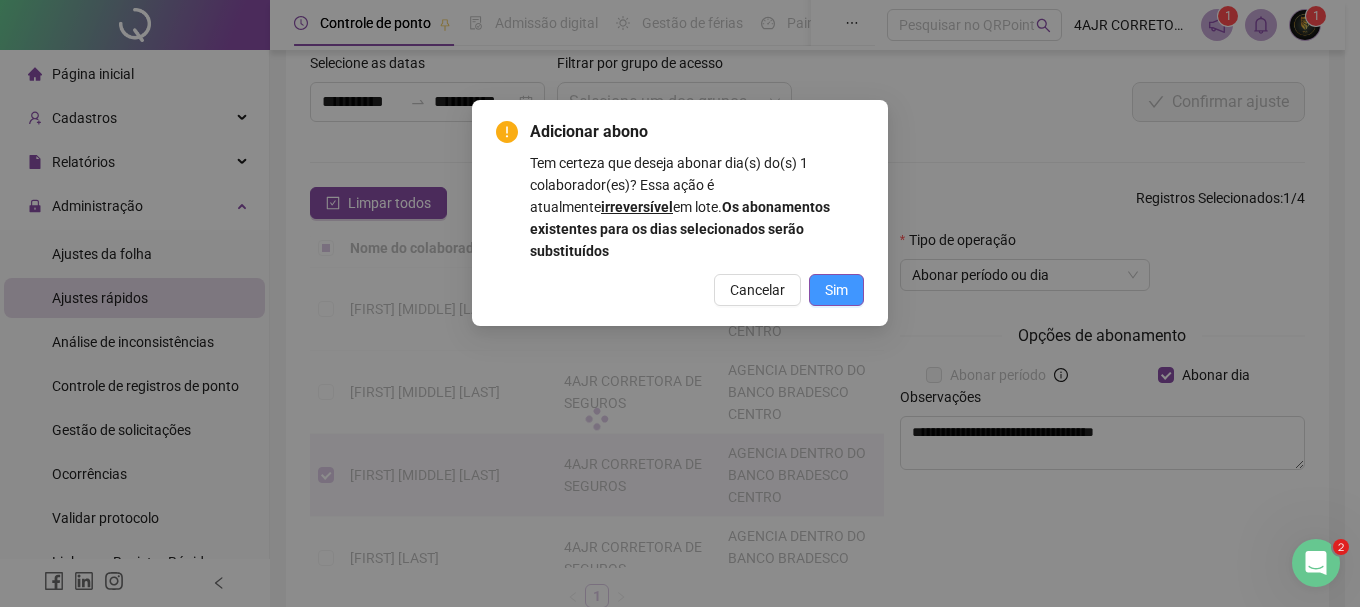 click on "Sim" at bounding box center [836, 290] 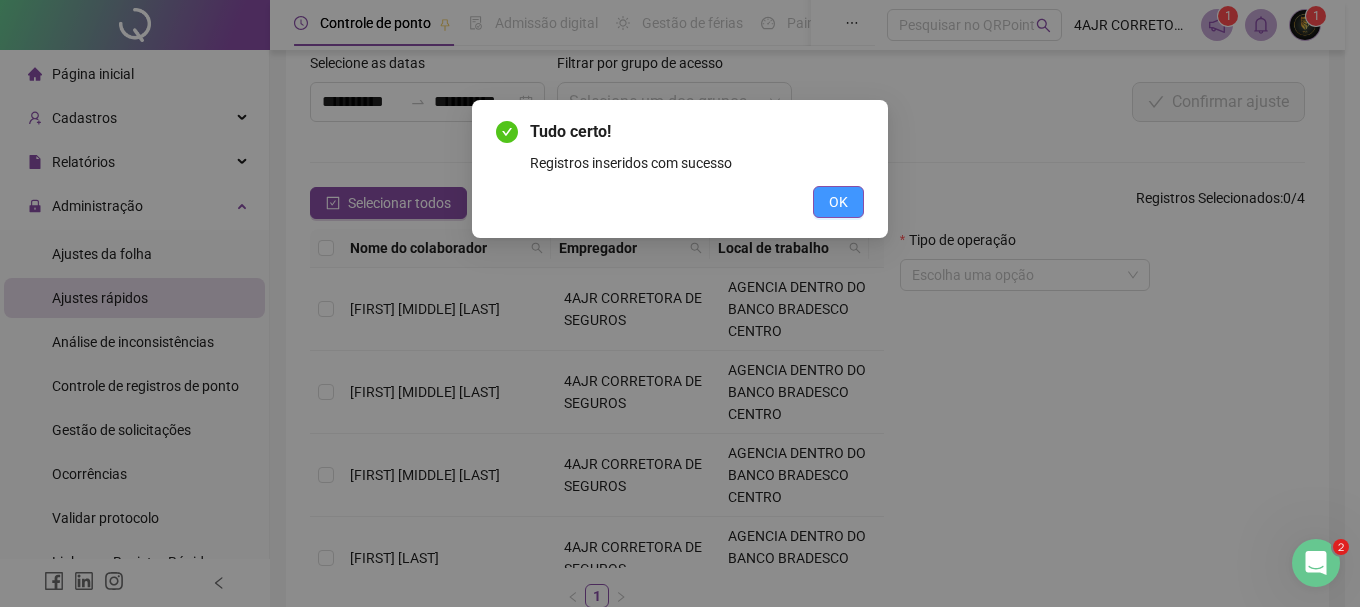 click on "OK" at bounding box center [838, 202] 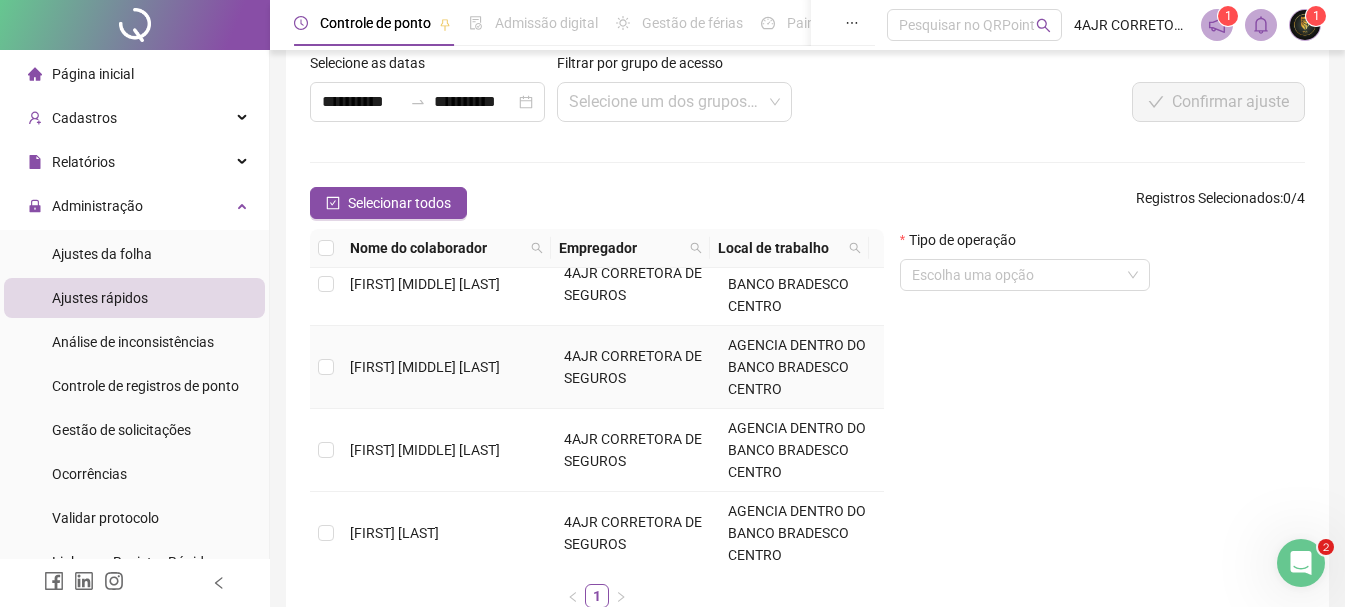 scroll, scrollTop: 32, scrollLeft: 0, axis: vertical 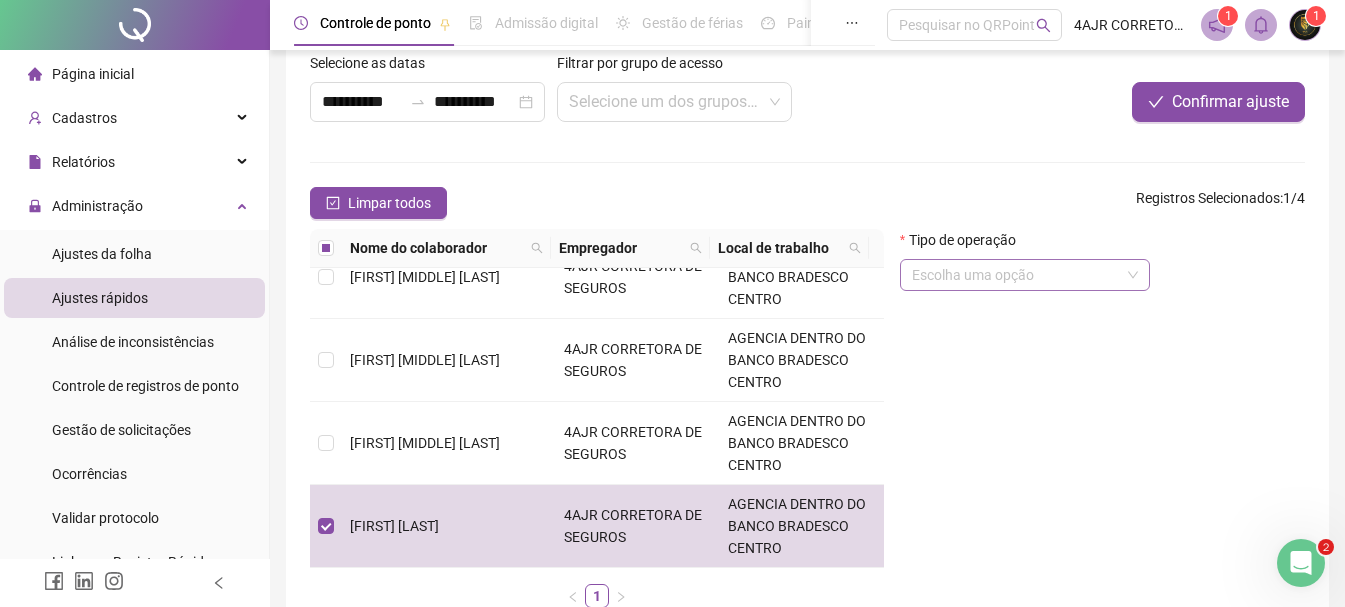 click at bounding box center [1016, 275] 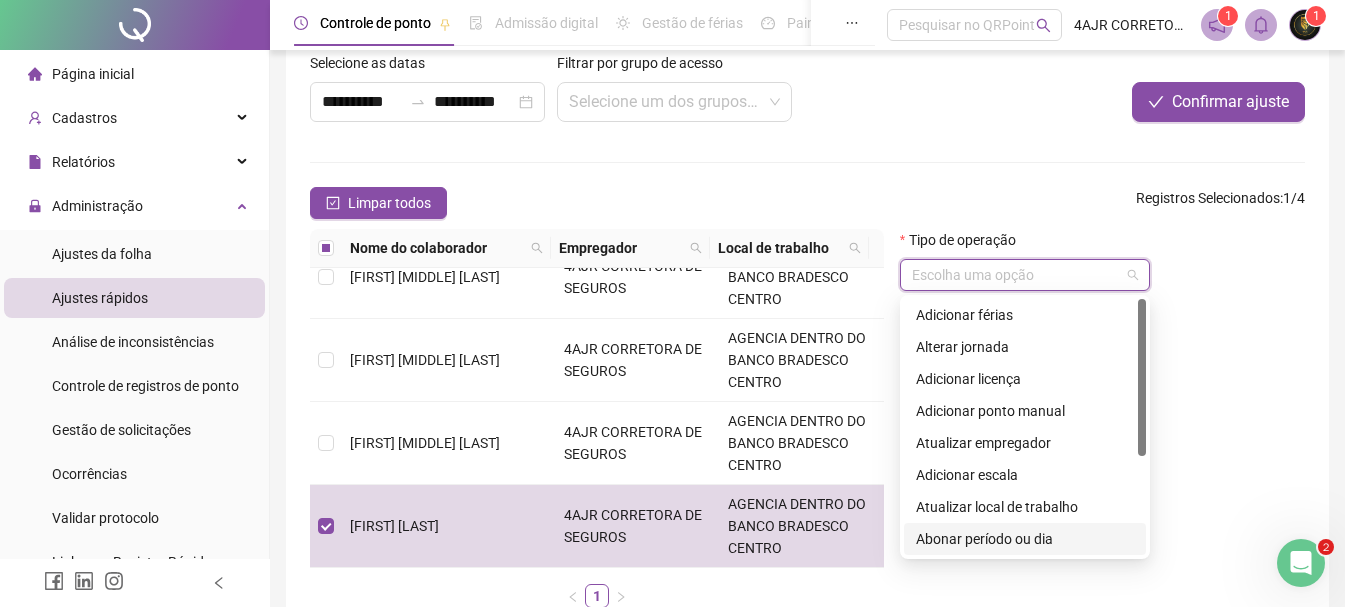 click on "Abonar período ou dia" at bounding box center [1025, 539] 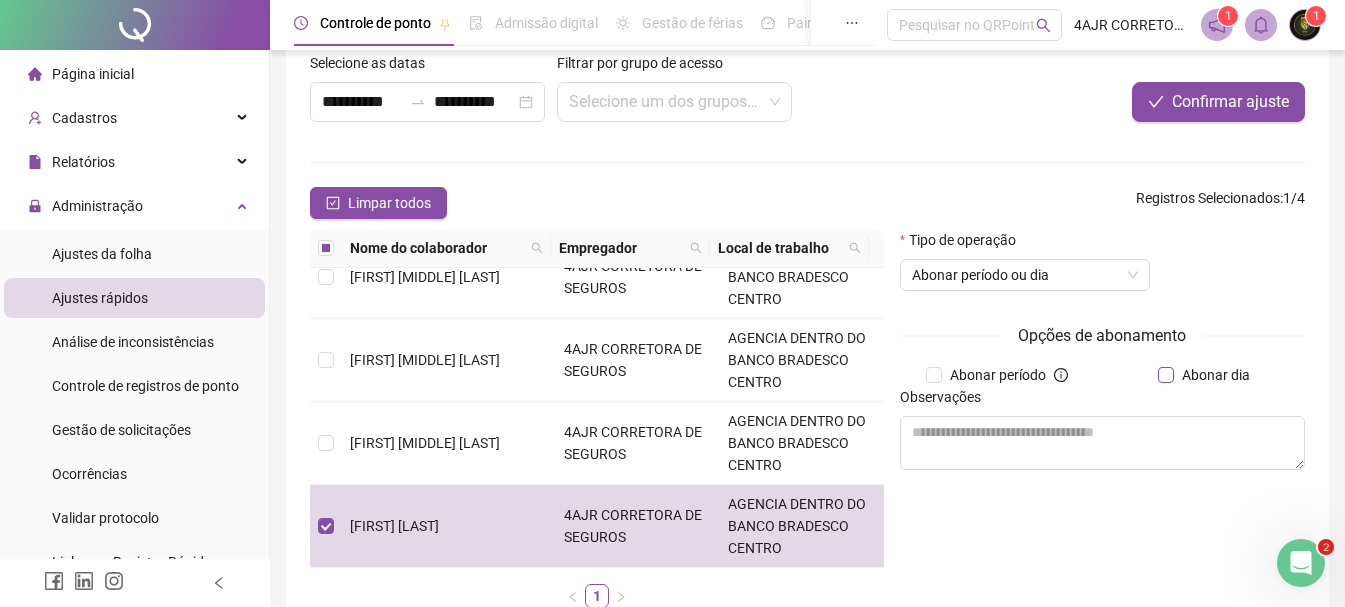 click on "Abonar dia" at bounding box center (1216, 375) 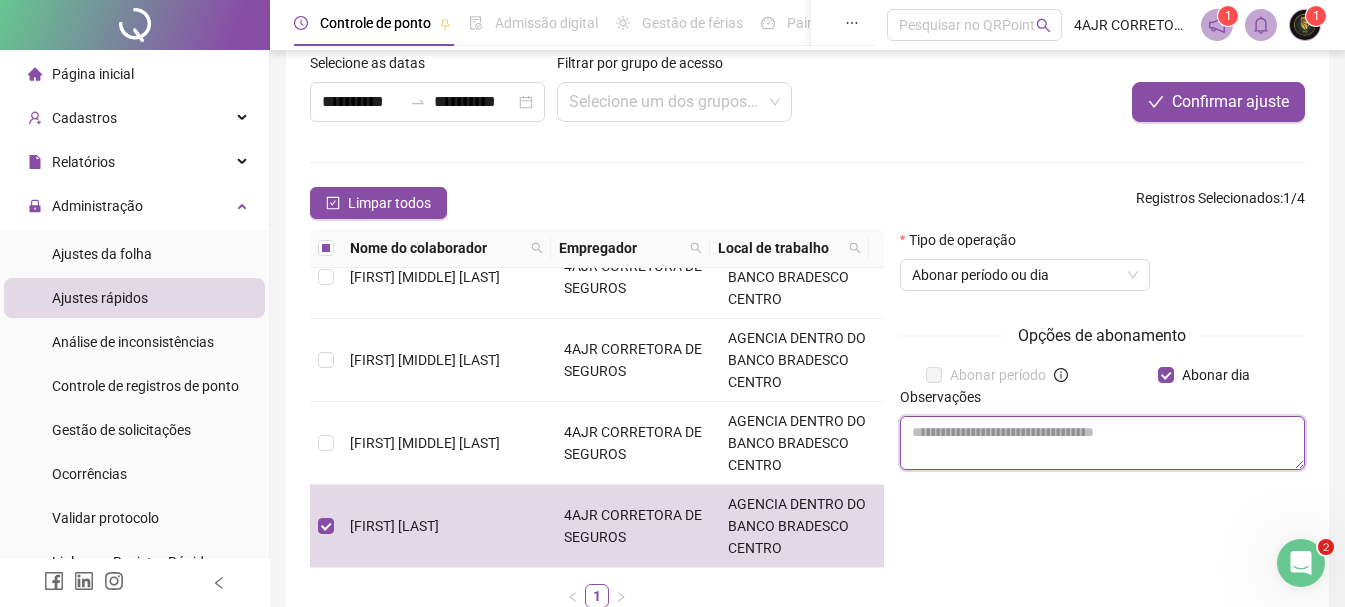 click at bounding box center [1102, 443] 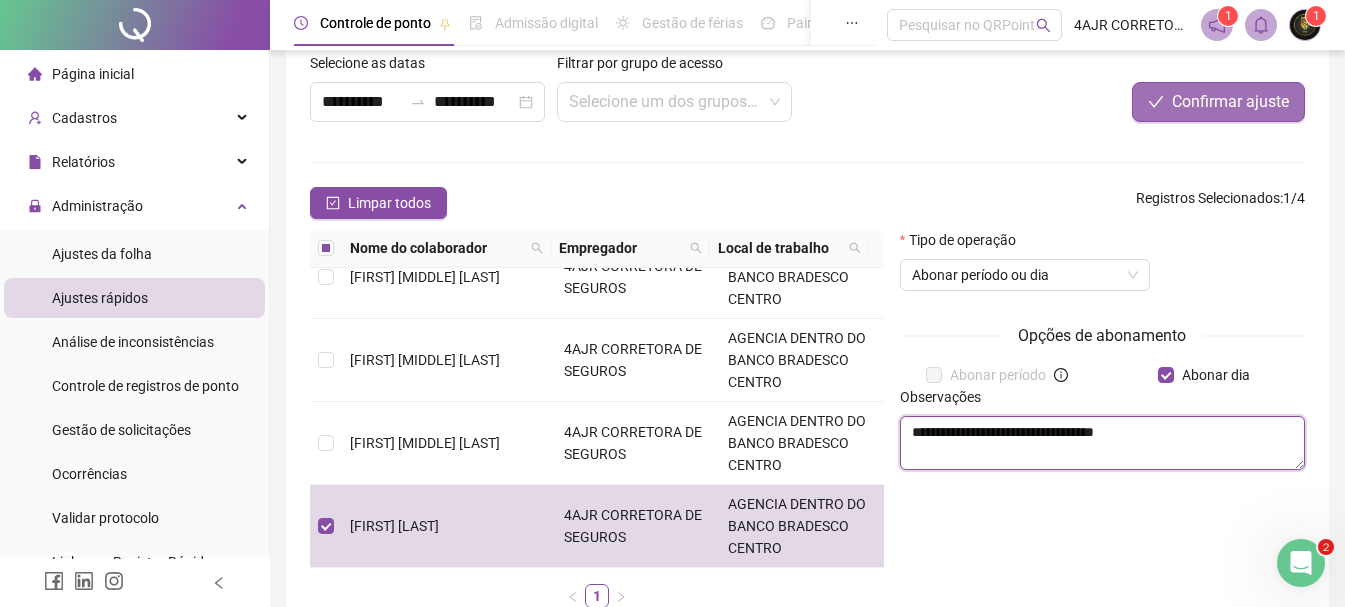 type on "**********" 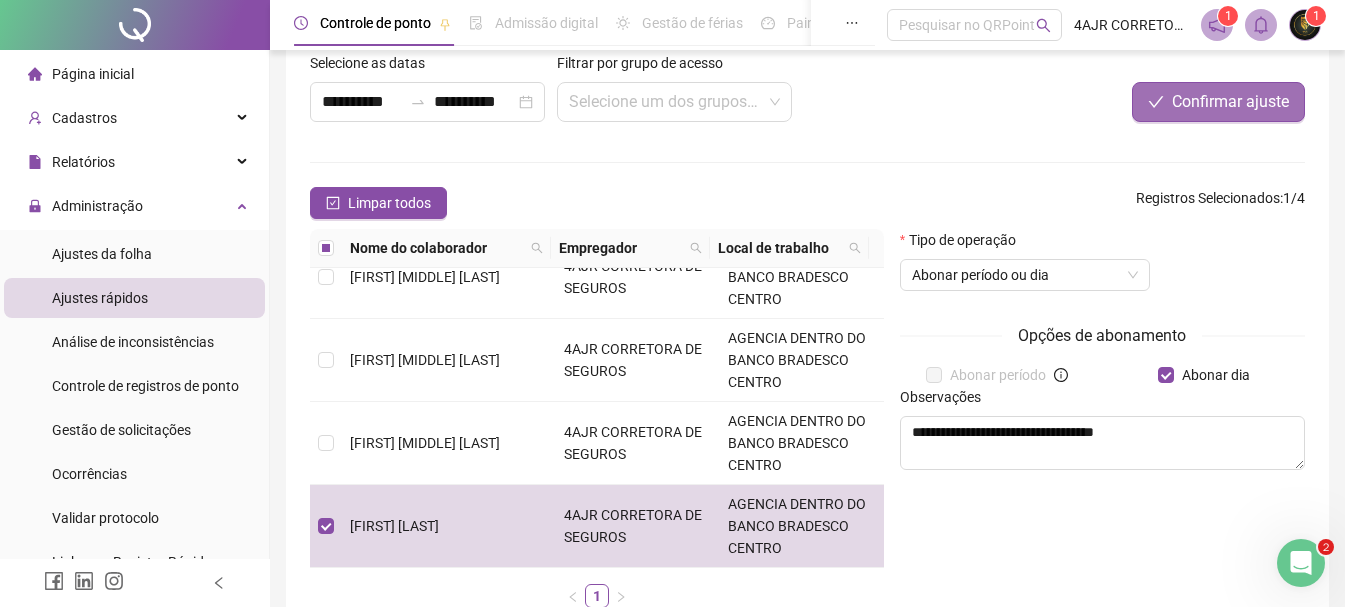 click on "Confirmar ajuste" at bounding box center [1230, 102] 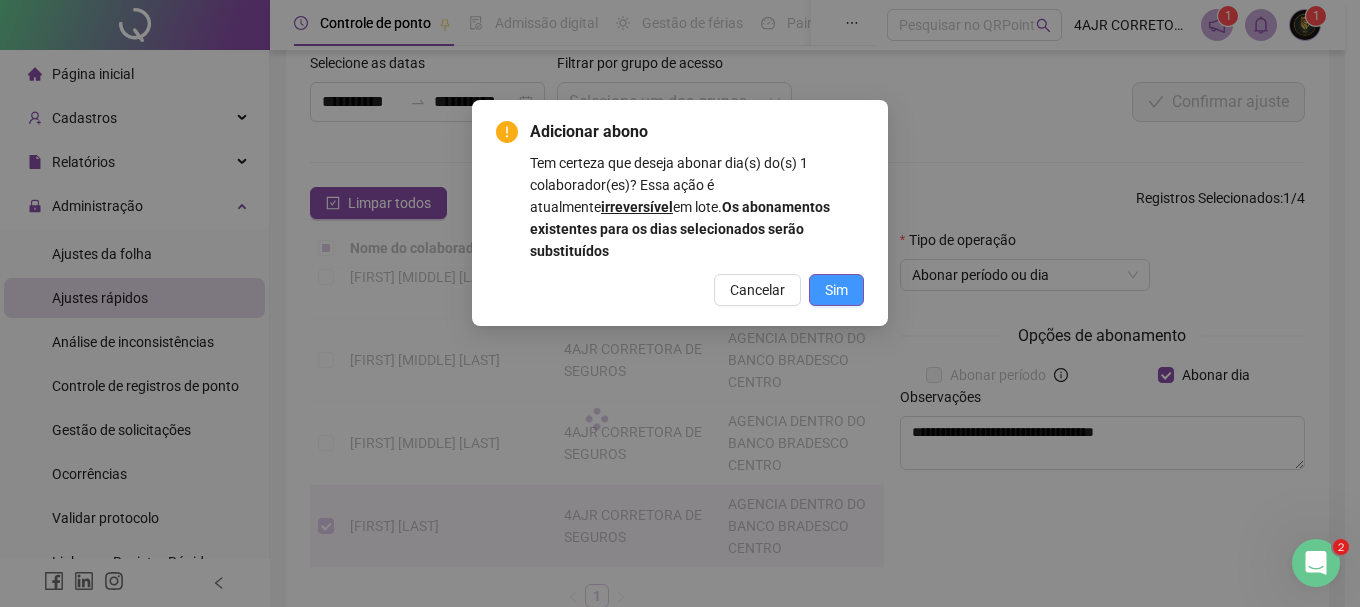 click on "Sim" at bounding box center (836, 290) 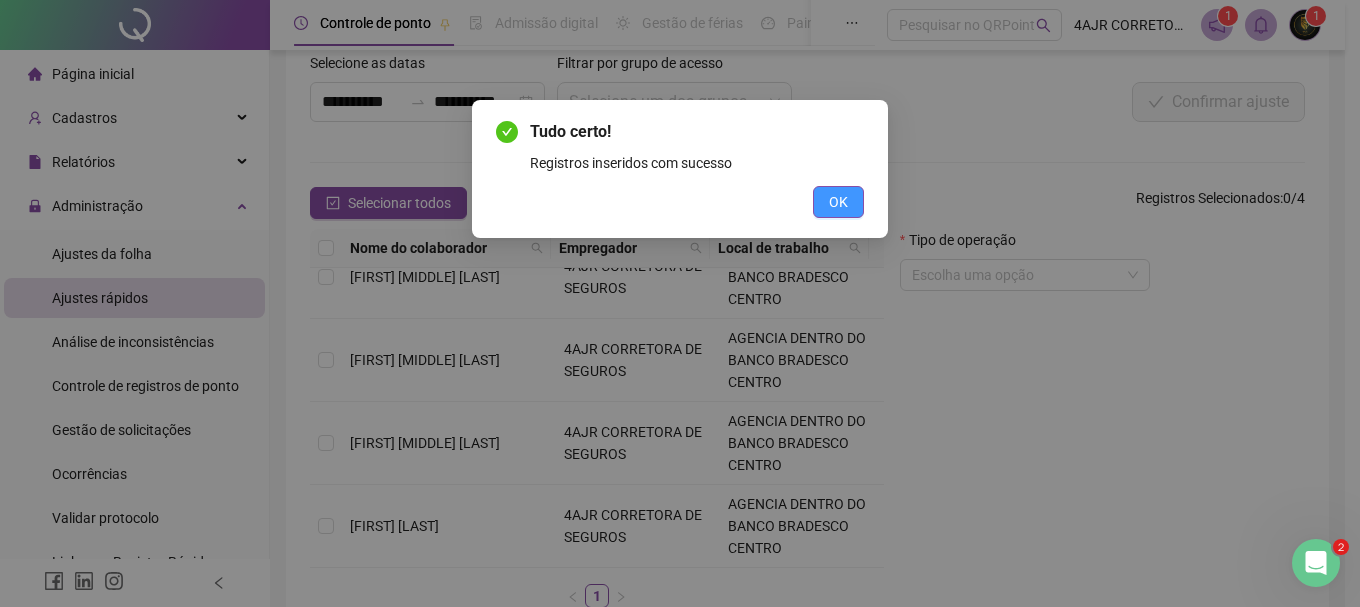click on "OK" at bounding box center [838, 202] 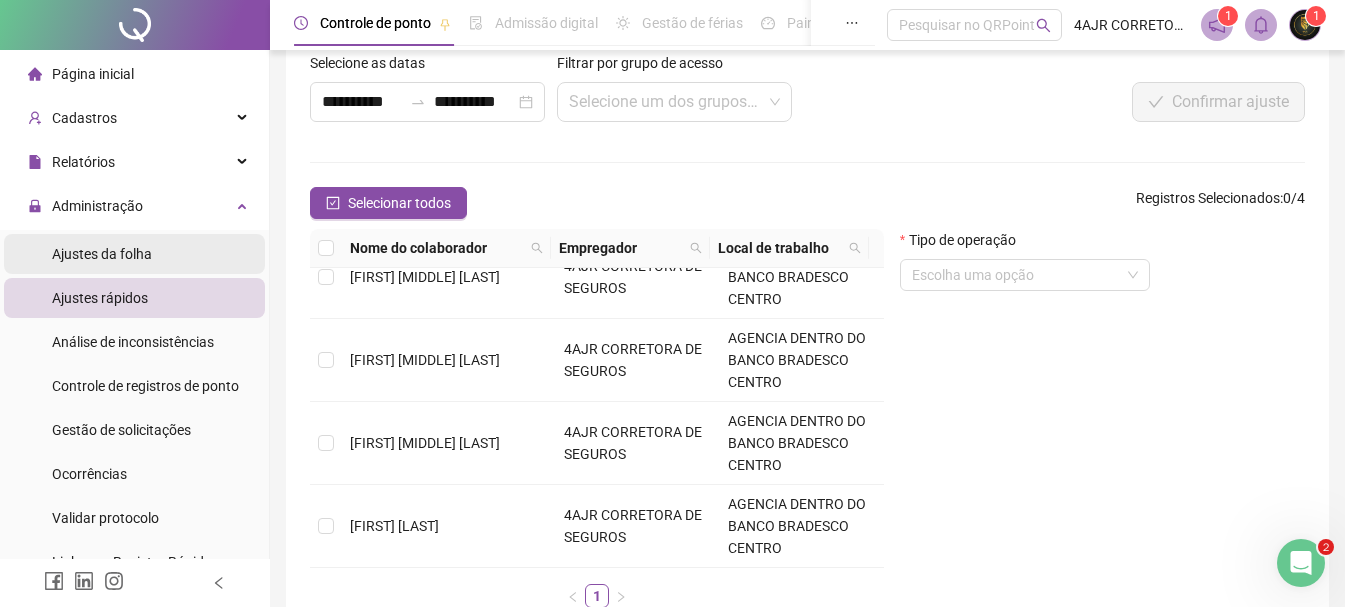 click on "Ajustes da folha" at bounding box center (102, 254) 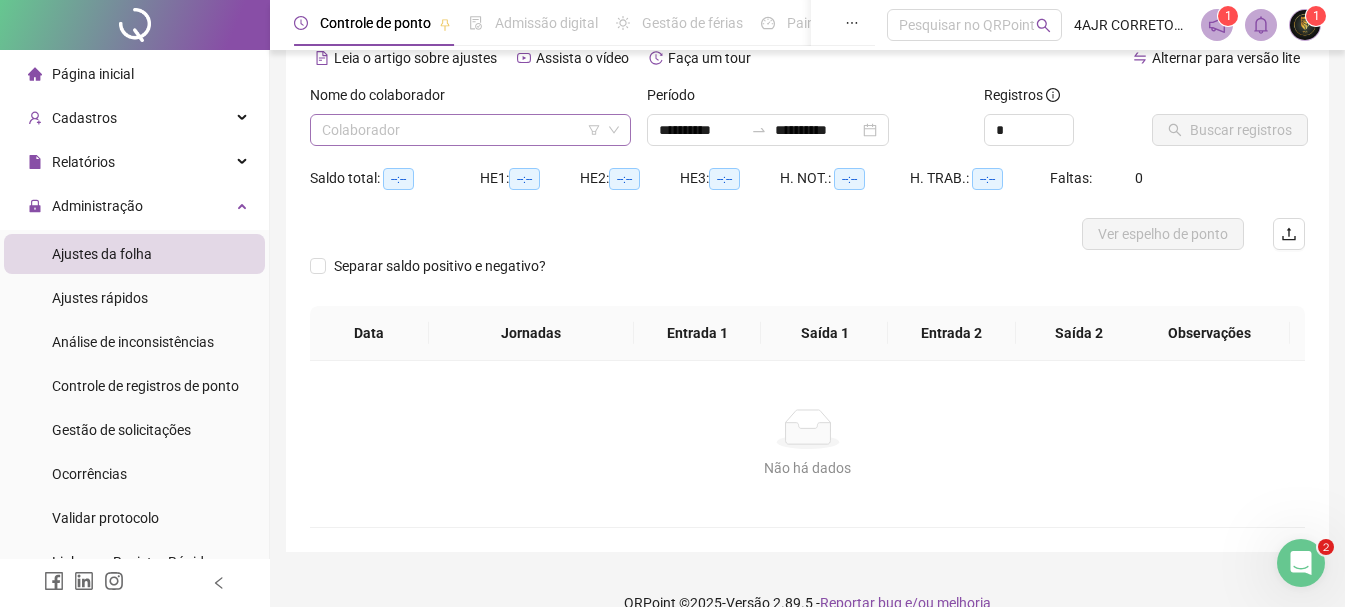 click at bounding box center (461, 130) 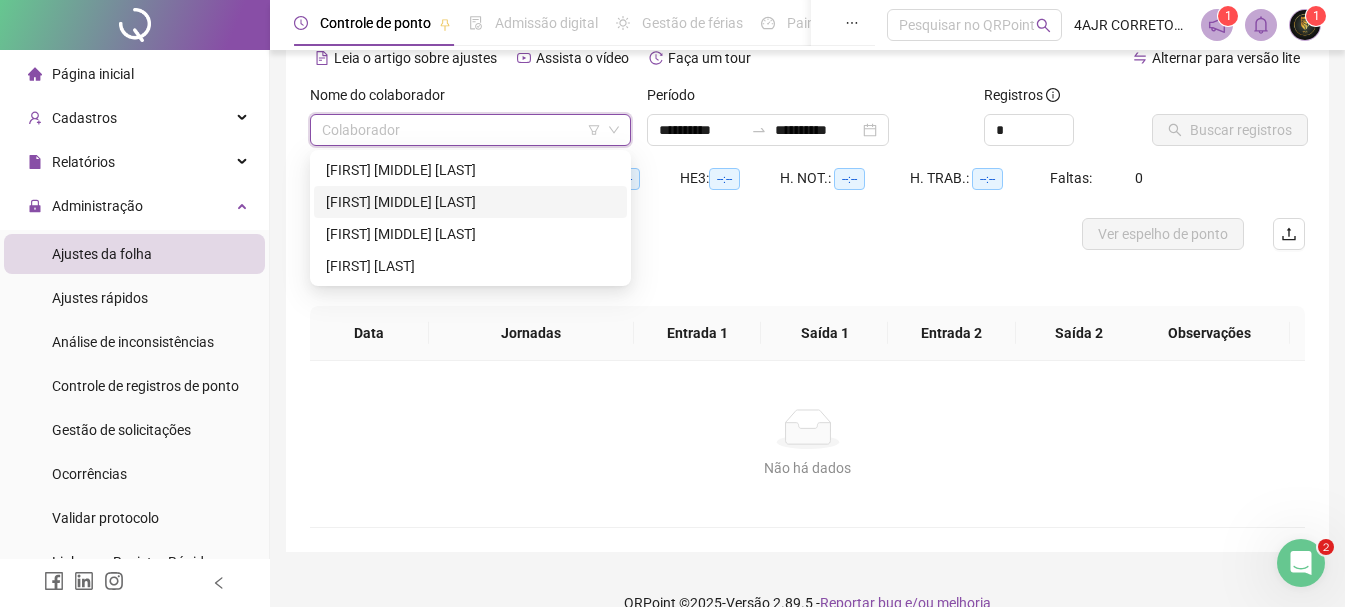 click on "[FIRST] [MIDDLE] [LAST]" at bounding box center [470, 202] 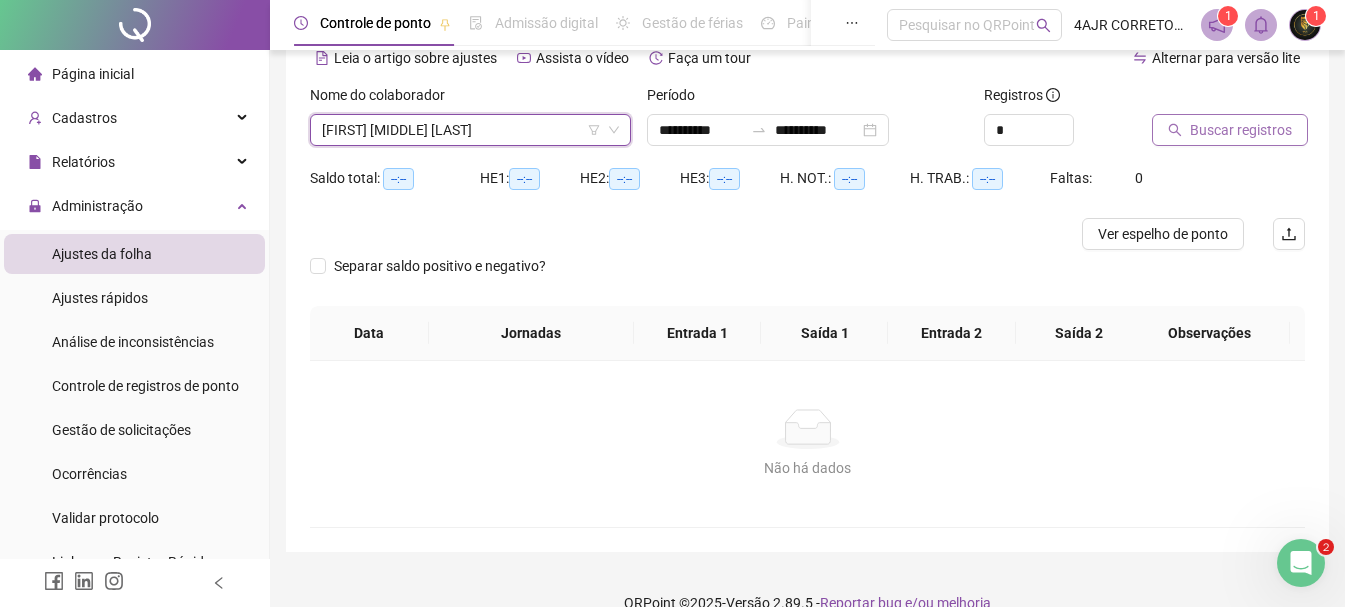 click on "Buscar registros" at bounding box center [1241, 130] 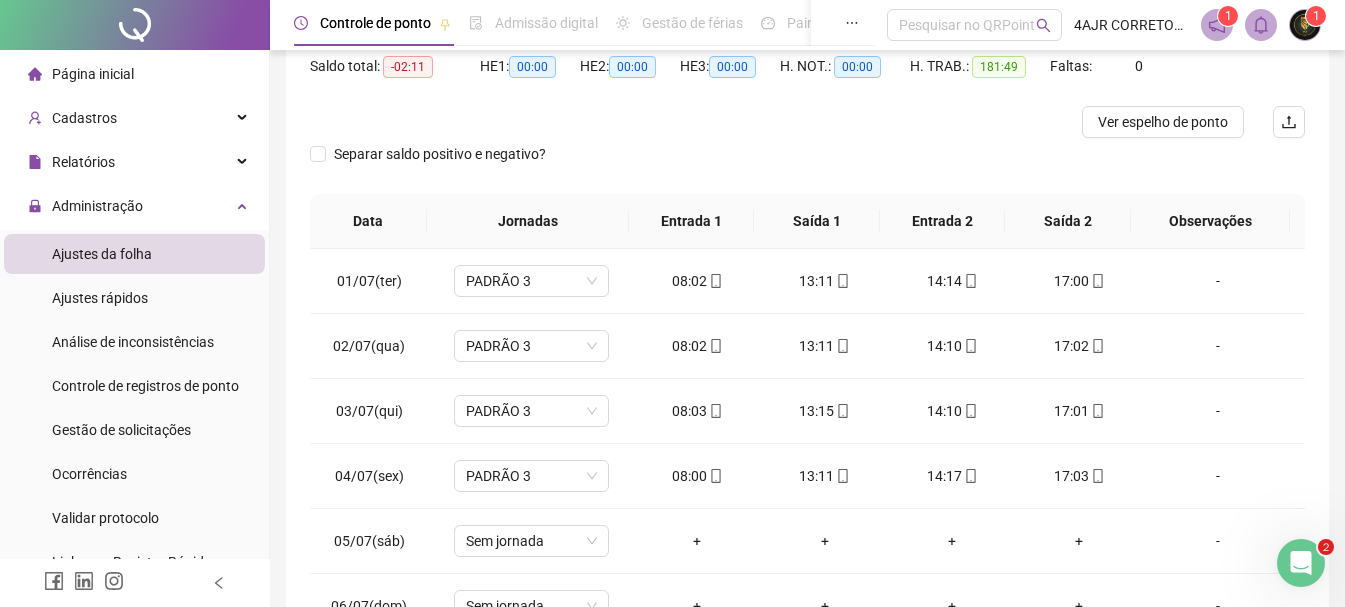 scroll, scrollTop: 391, scrollLeft: 0, axis: vertical 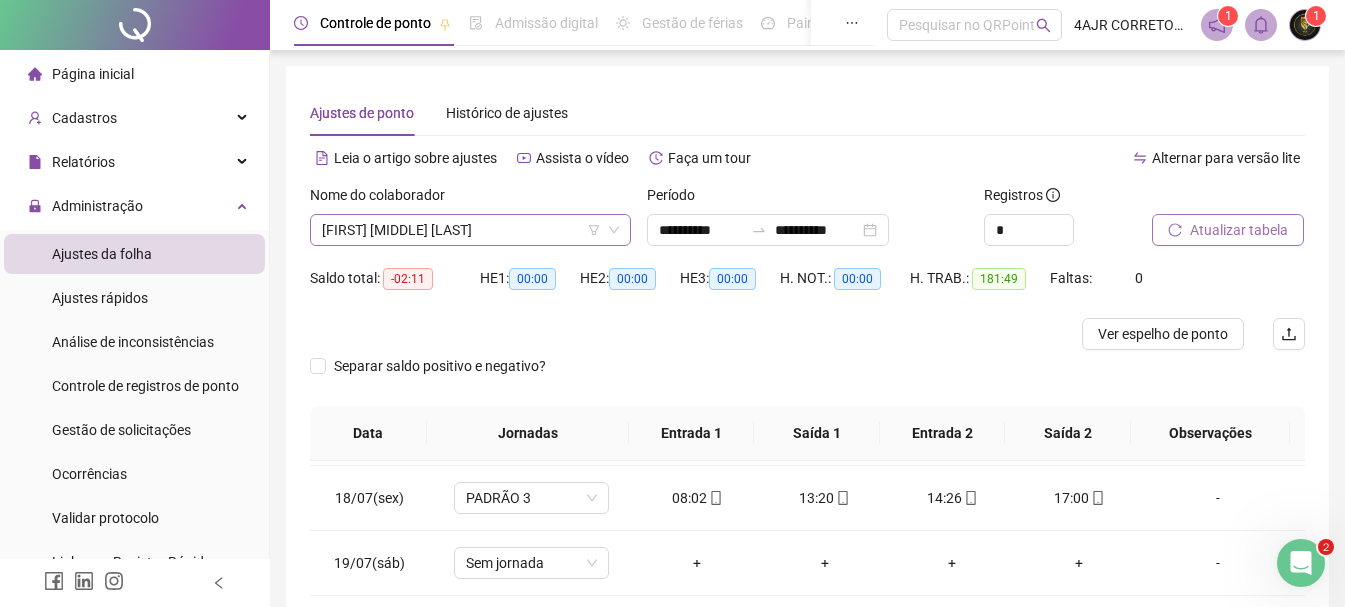 click on "[FIRST] [MIDDLE] [LAST]" at bounding box center (470, 230) 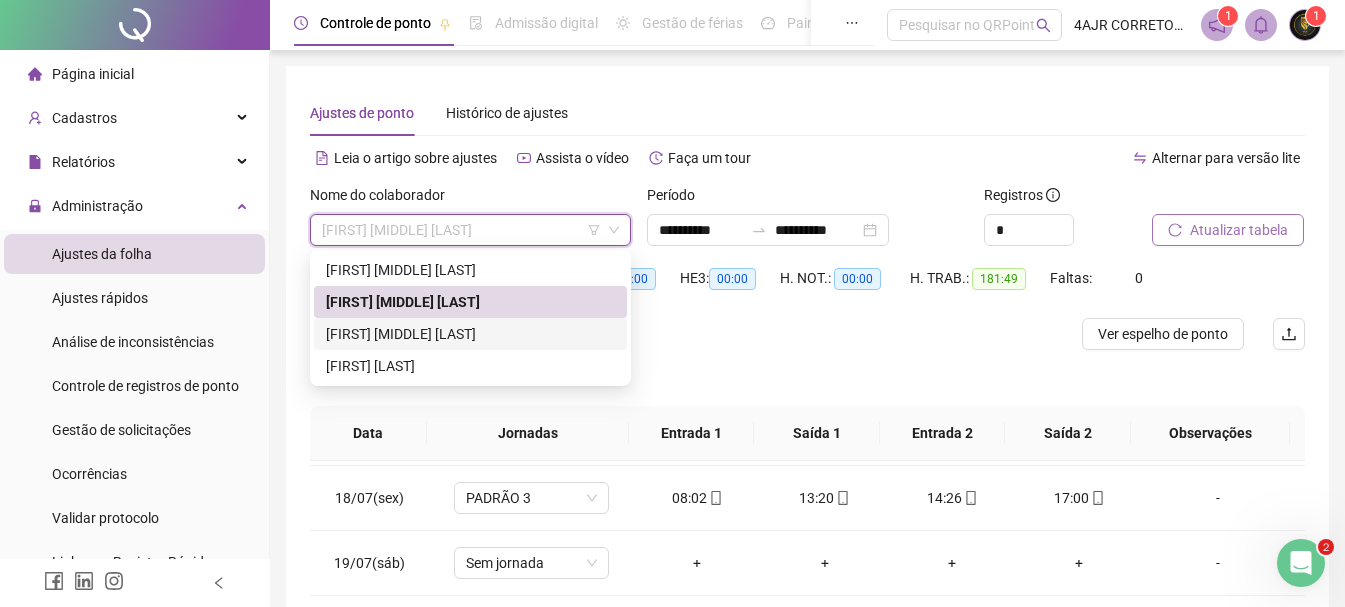 click on "[FIRST] [MIDDLE] [LAST]" at bounding box center (470, 334) 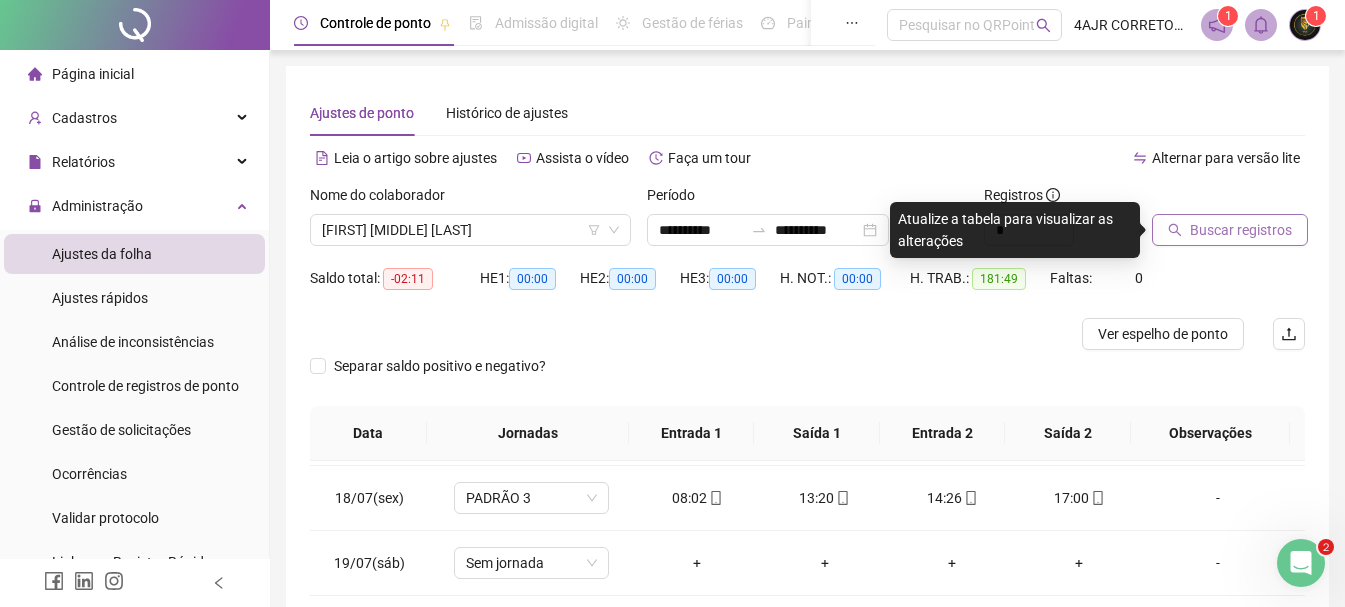 click on "Buscar registros" at bounding box center (1241, 230) 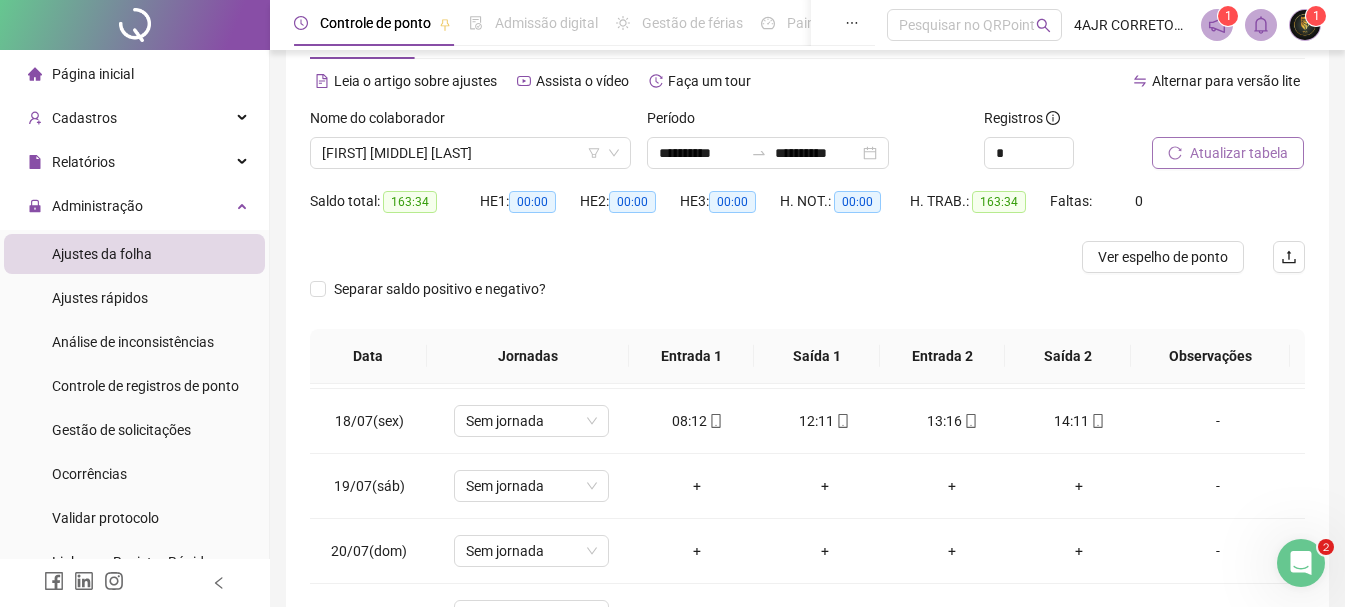 scroll, scrollTop: 100, scrollLeft: 0, axis: vertical 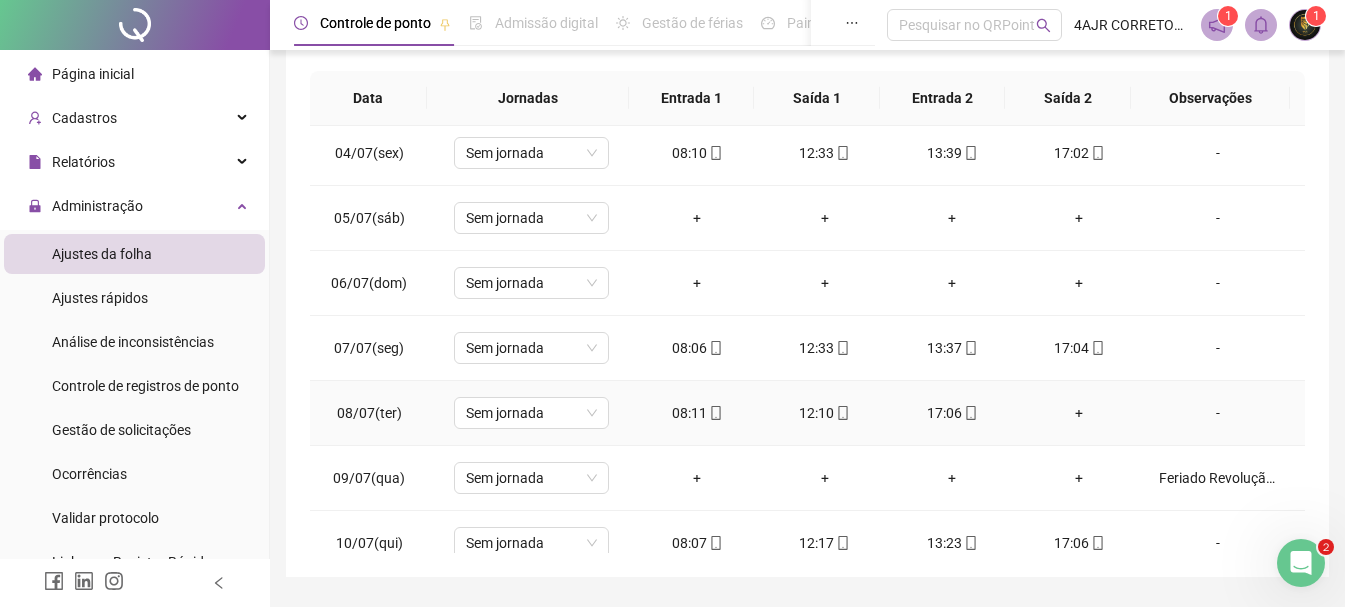 click on "+" at bounding box center (1079, 413) 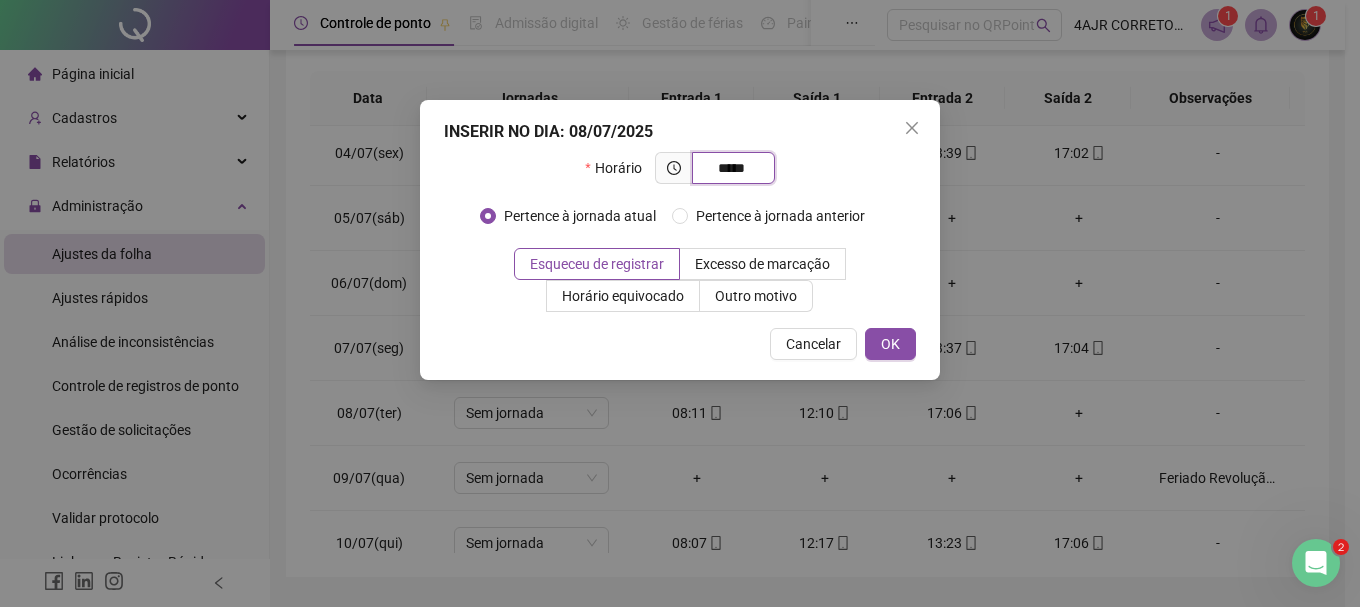type on "*****" 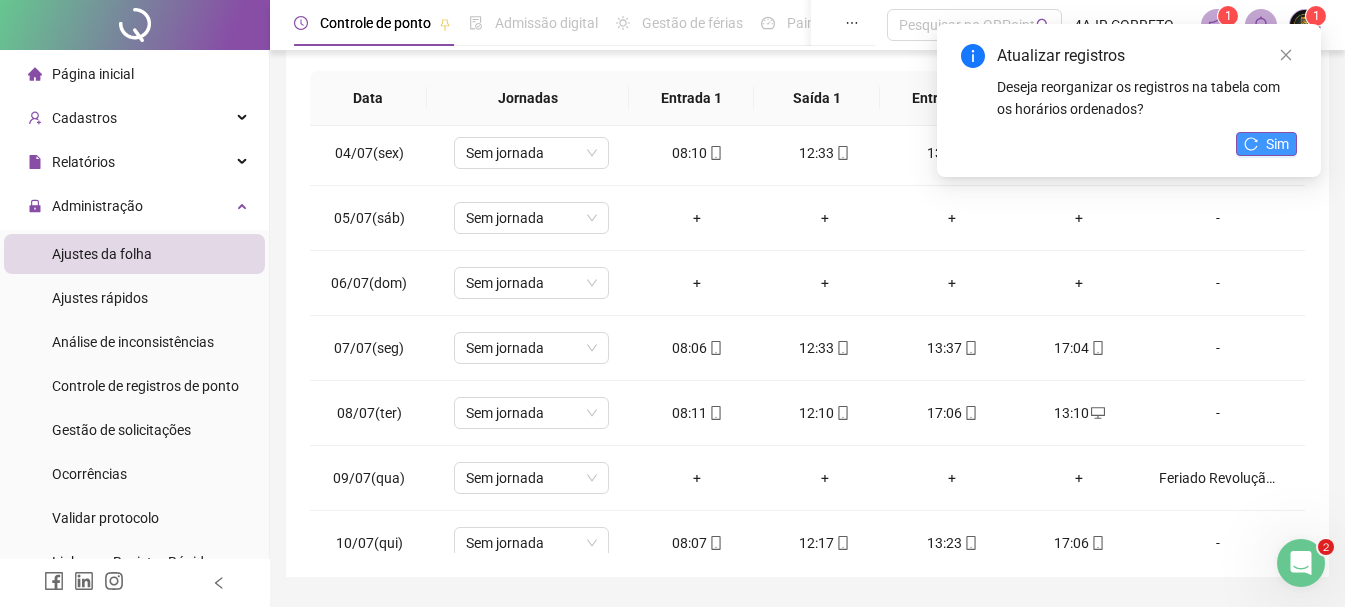 click on "Sim" at bounding box center [1266, 144] 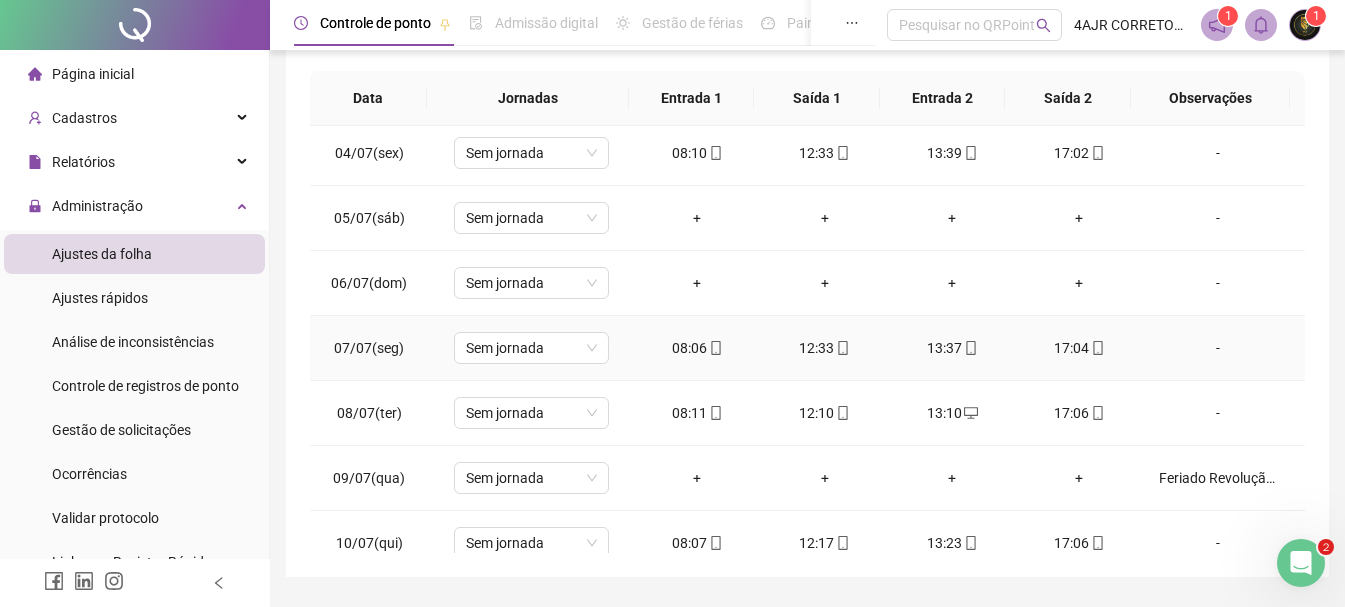 scroll, scrollTop: 391, scrollLeft: 0, axis: vertical 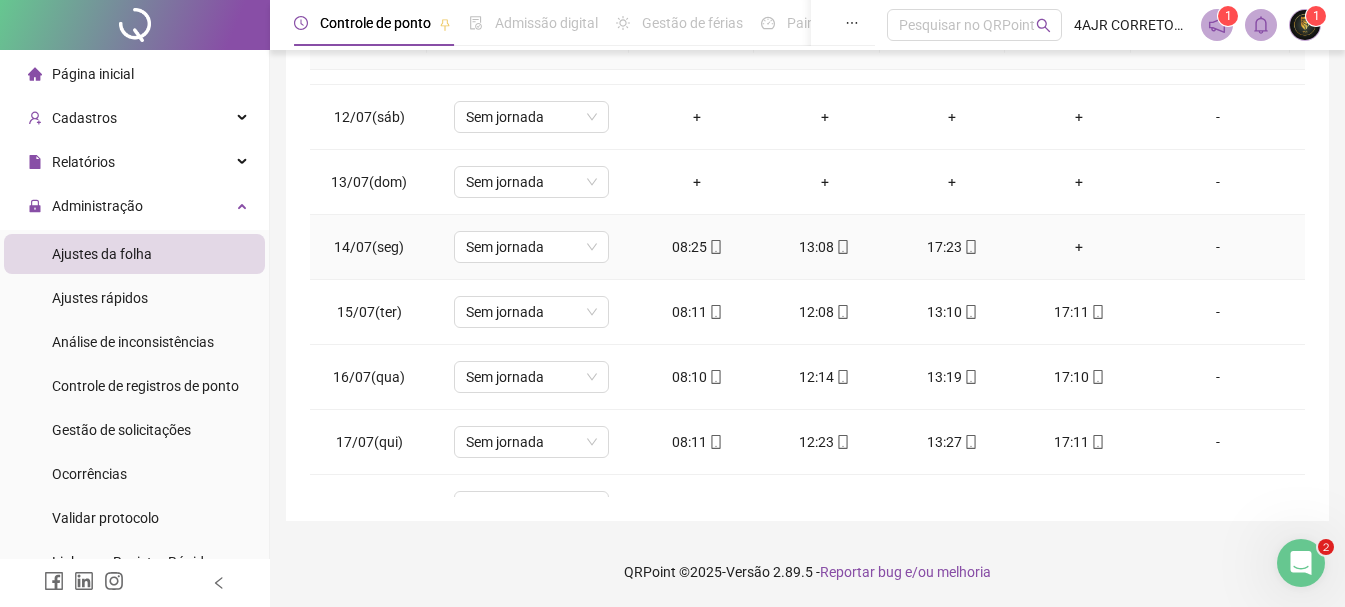 click on "+" at bounding box center (1079, 247) 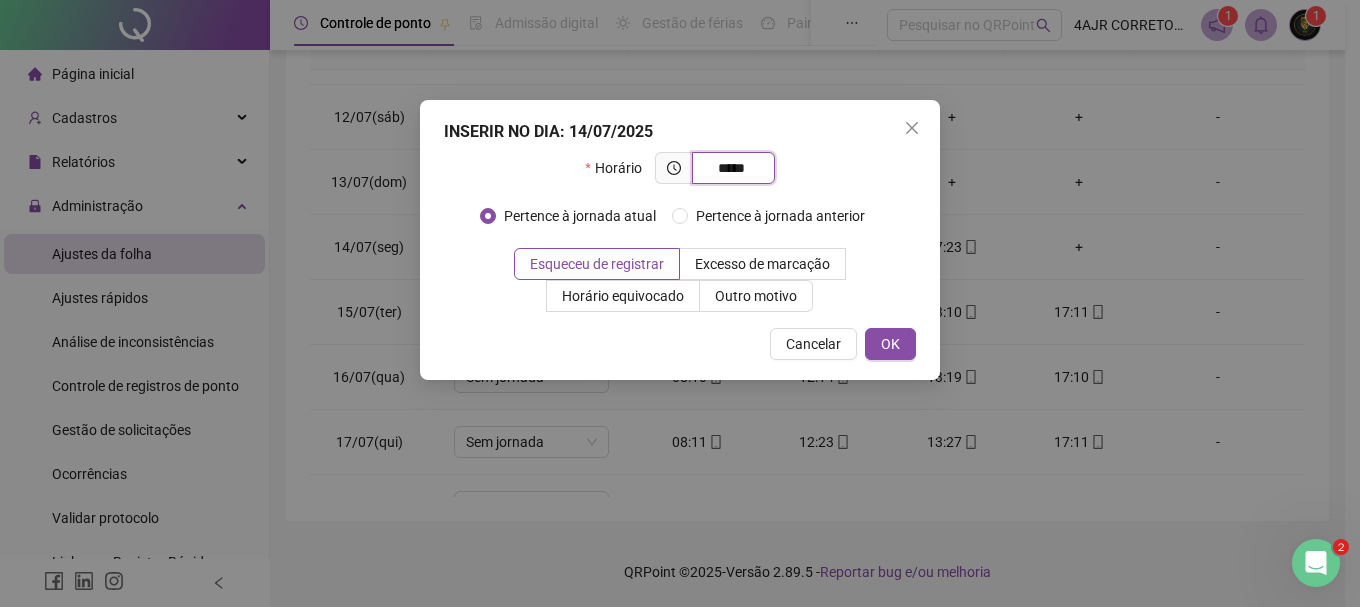 type on "*****" 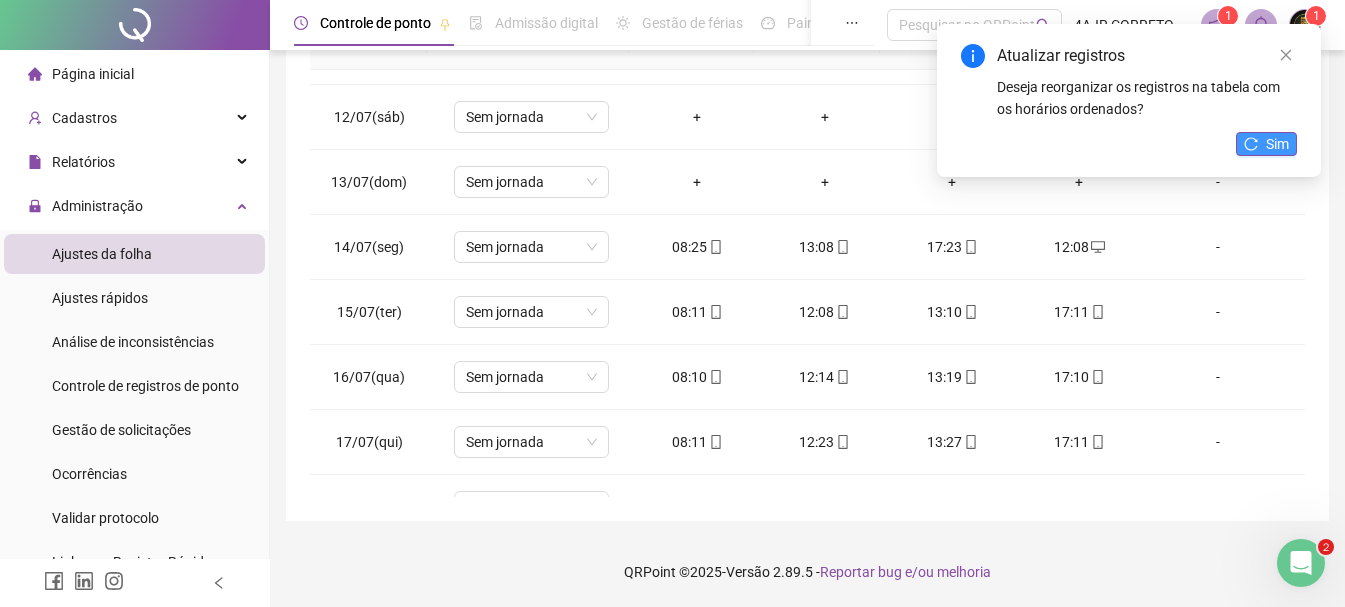 click on "Sim" at bounding box center (1277, 144) 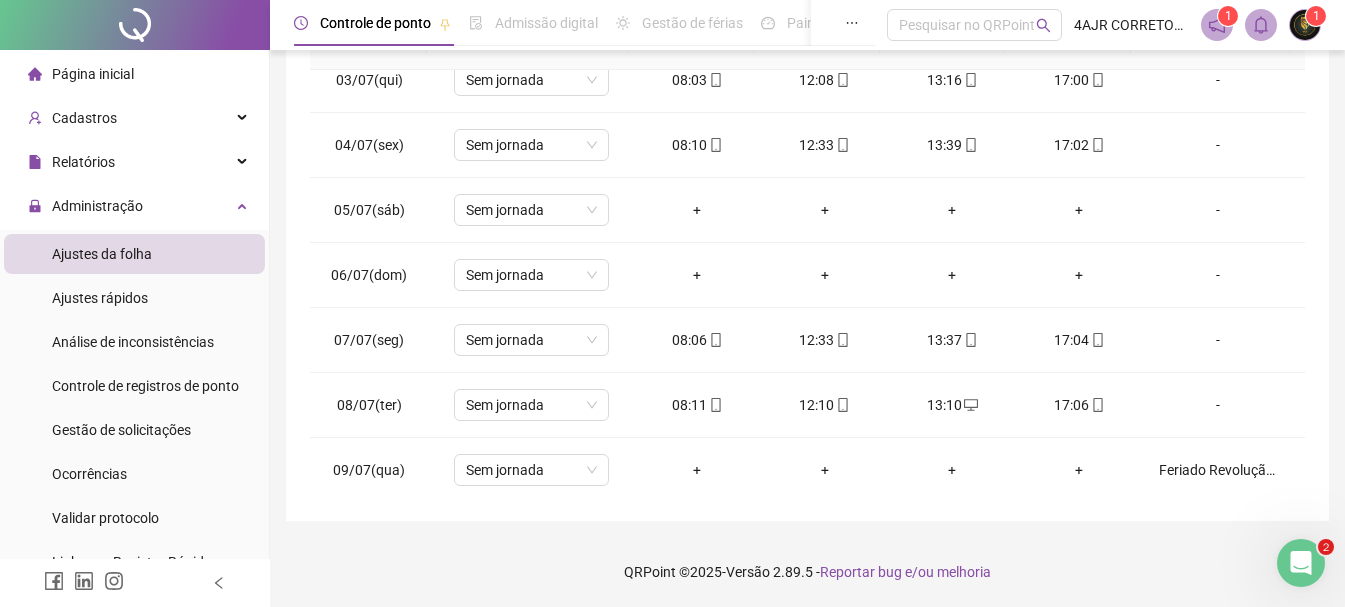 scroll, scrollTop: 0, scrollLeft: 0, axis: both 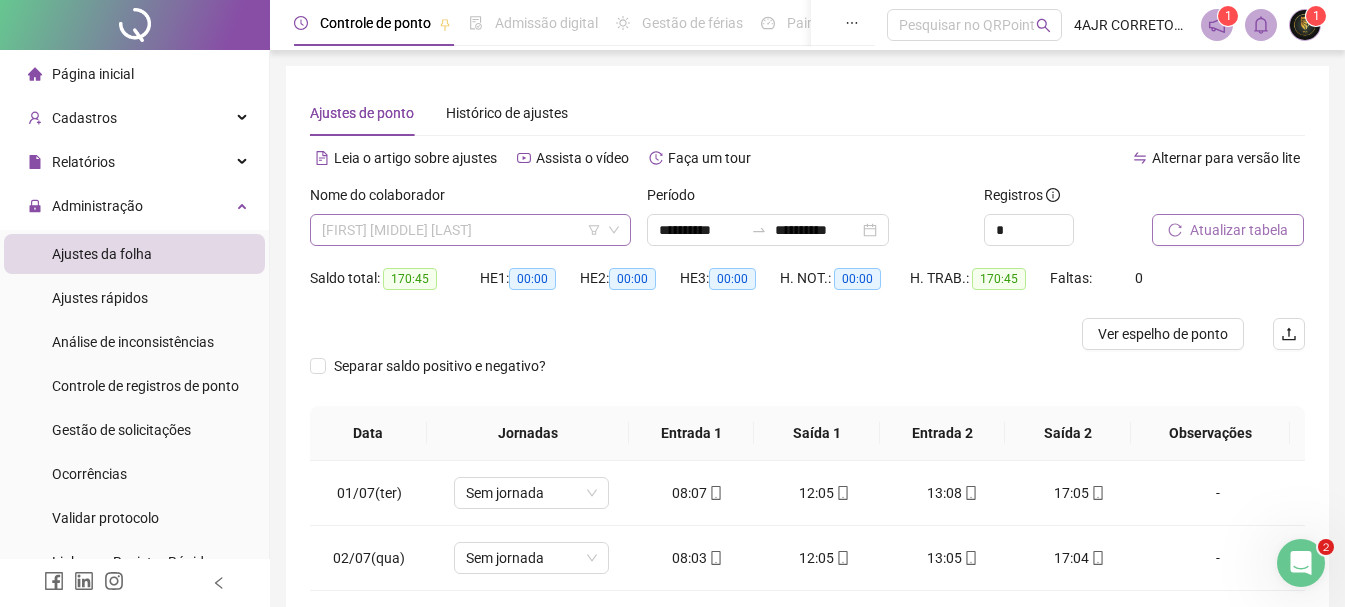 click on "[FIRST] [MIDDLE] [LAST]" at bounding box center [470, 230] 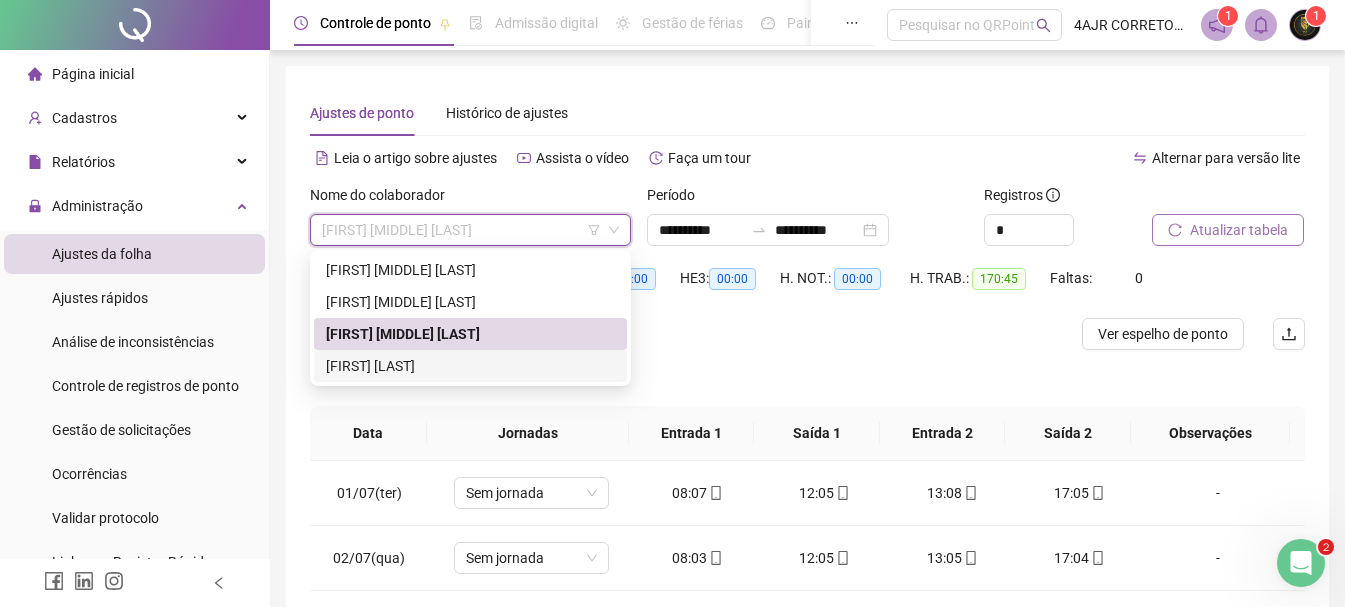 click on "[FIRST] [LAST]" at bounding box center [470, 366] 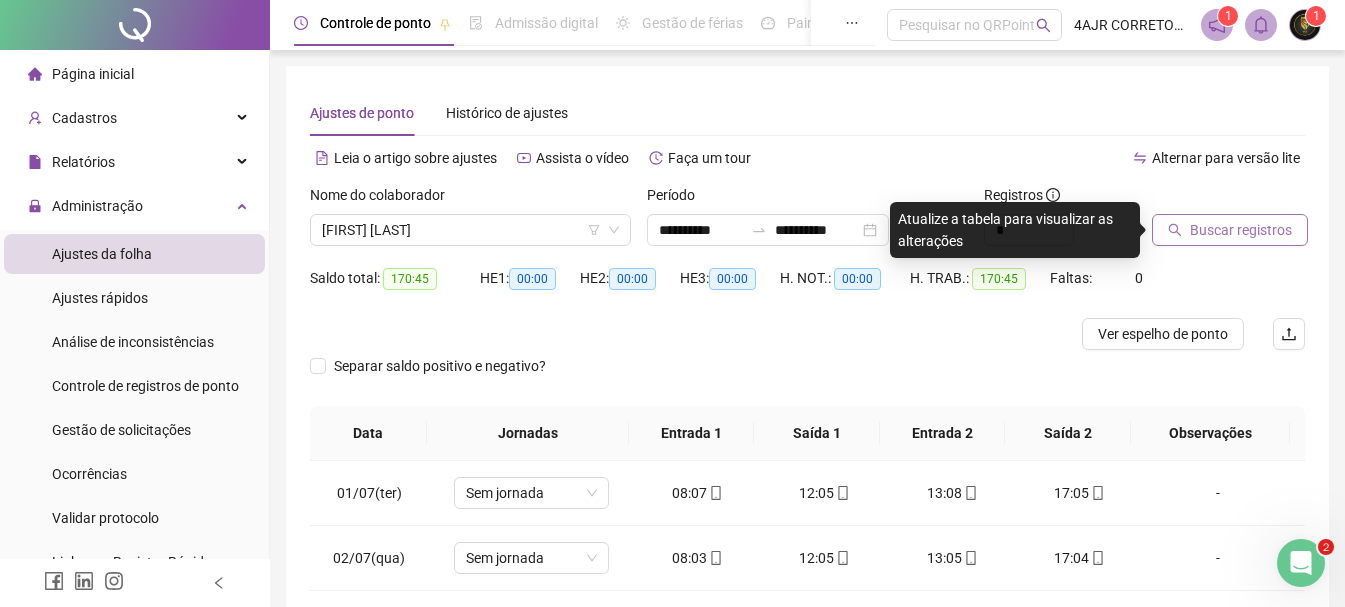 click on "Buscar registros" at bounding box center [1241, 230] 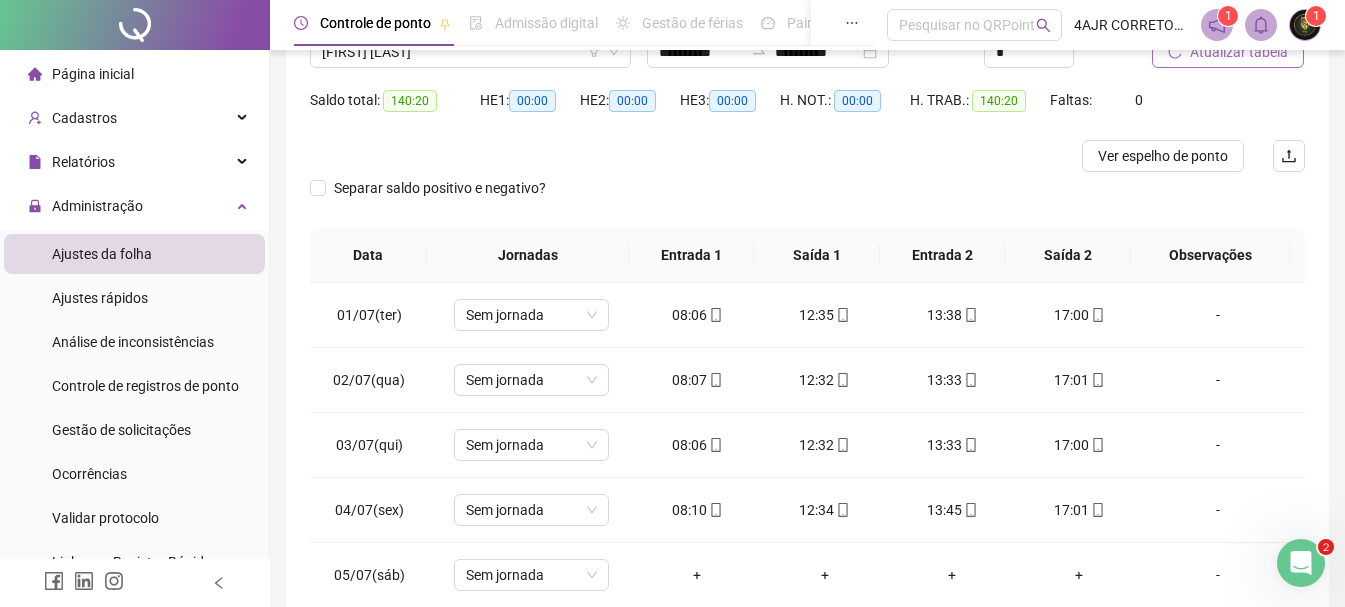 scroll, scrollTop: 200, scrollLeft: 0, axis: vertical 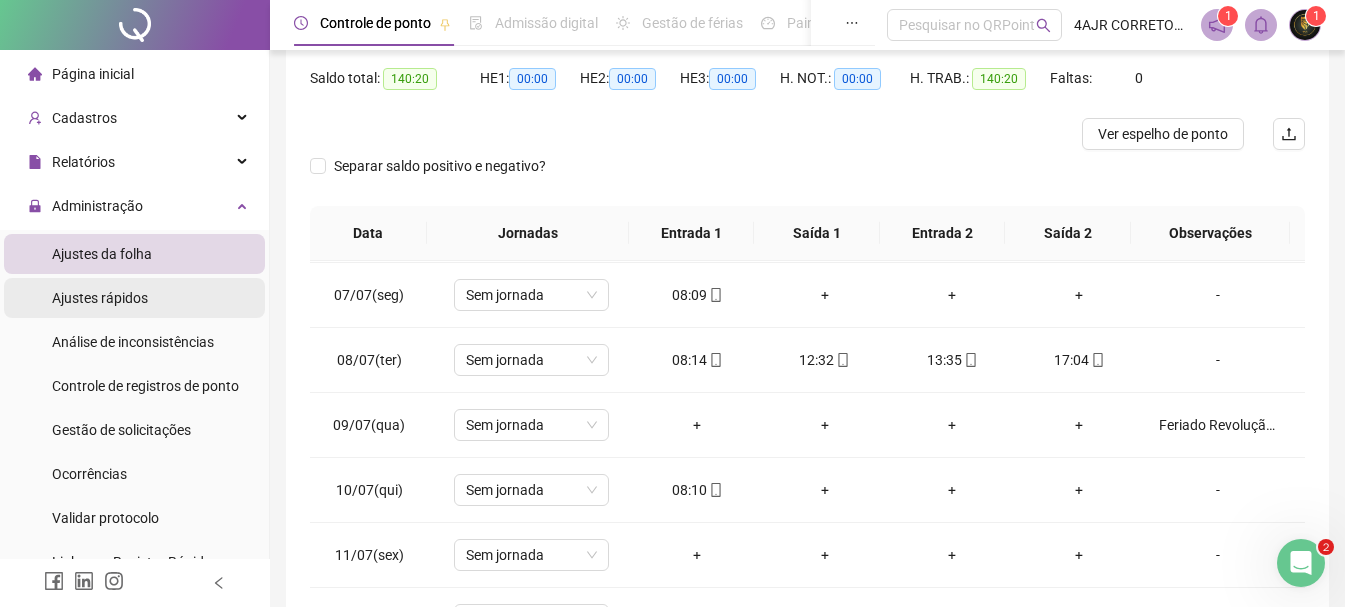 click on "Ajustes rápidos" at bounding box center (100, 298) 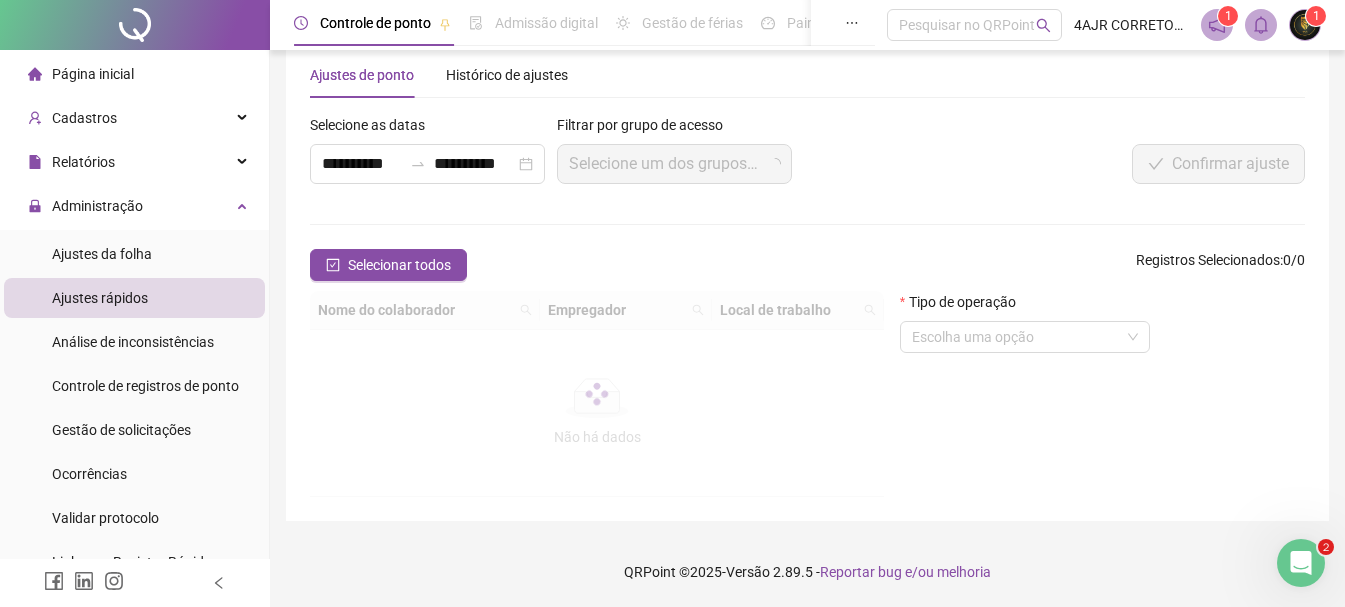 scroll, scrollTop: 200, scrollLeft: 0, axis: vertical 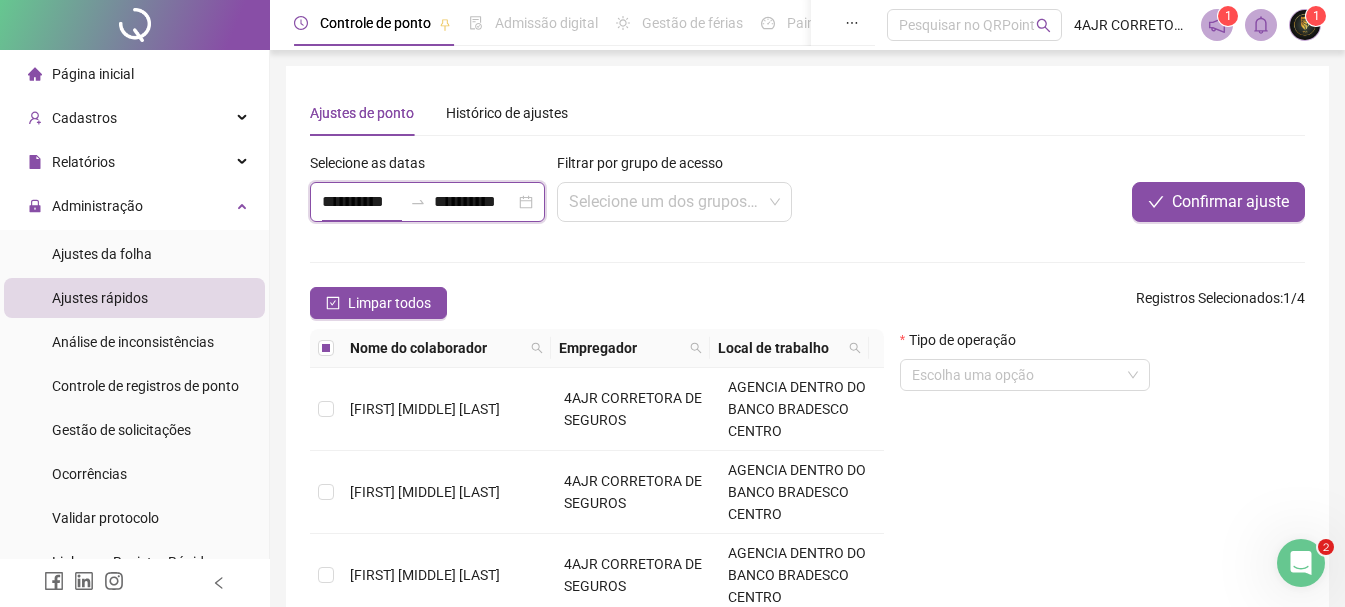 click on "**********" at bounding box center (362, 202) 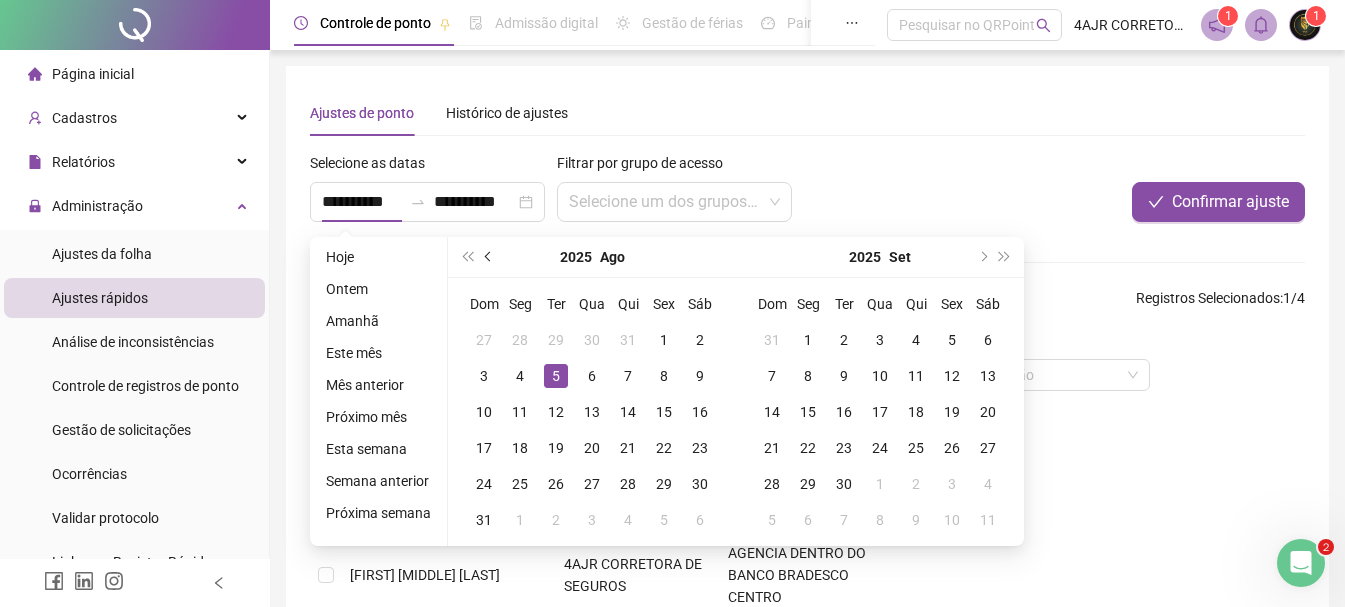 click at bounding box center [490, 257] 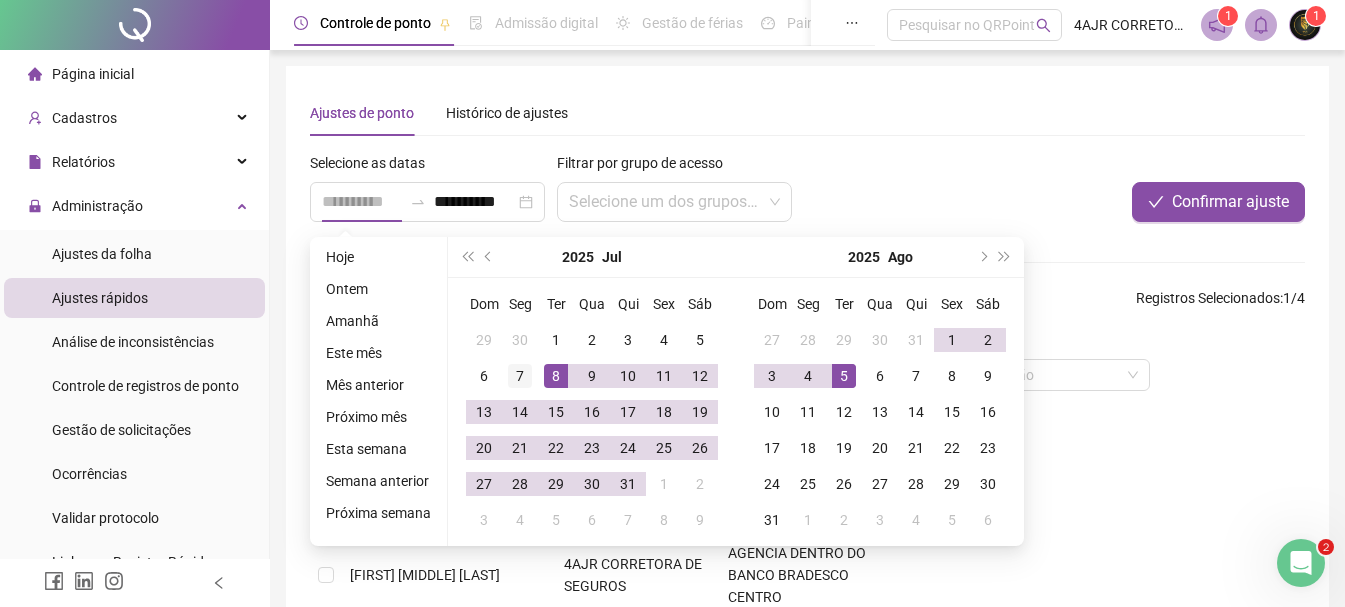 type on "**********" 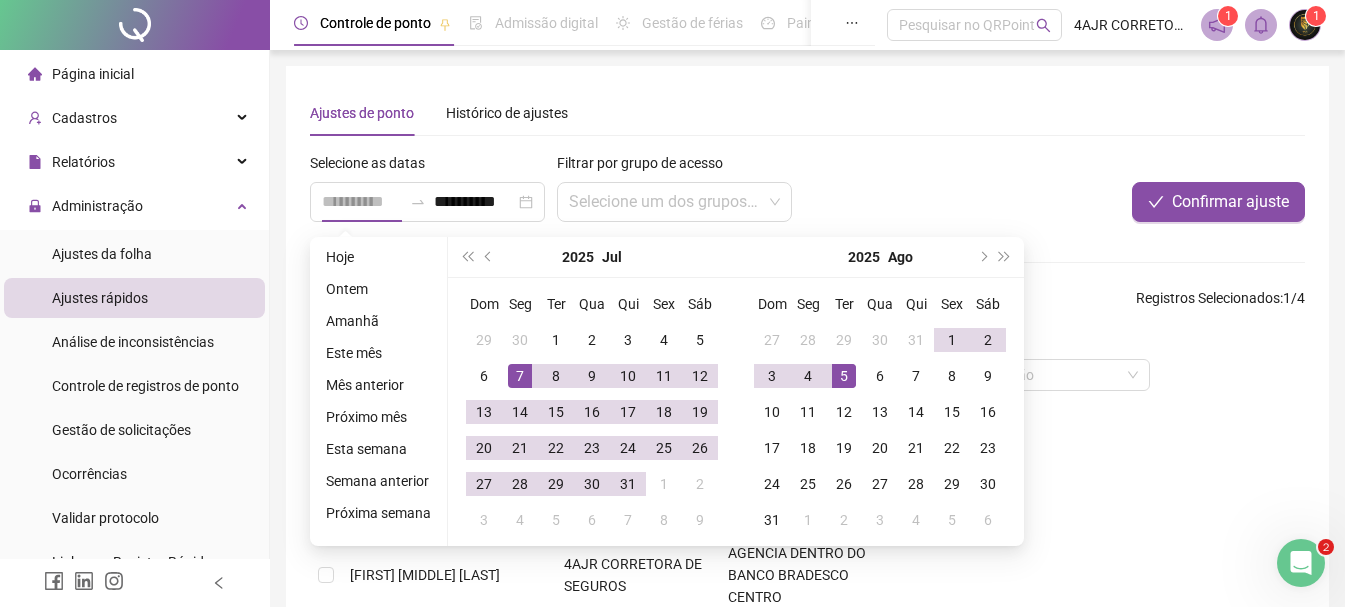click on "7" at bounding box center (520, 376) 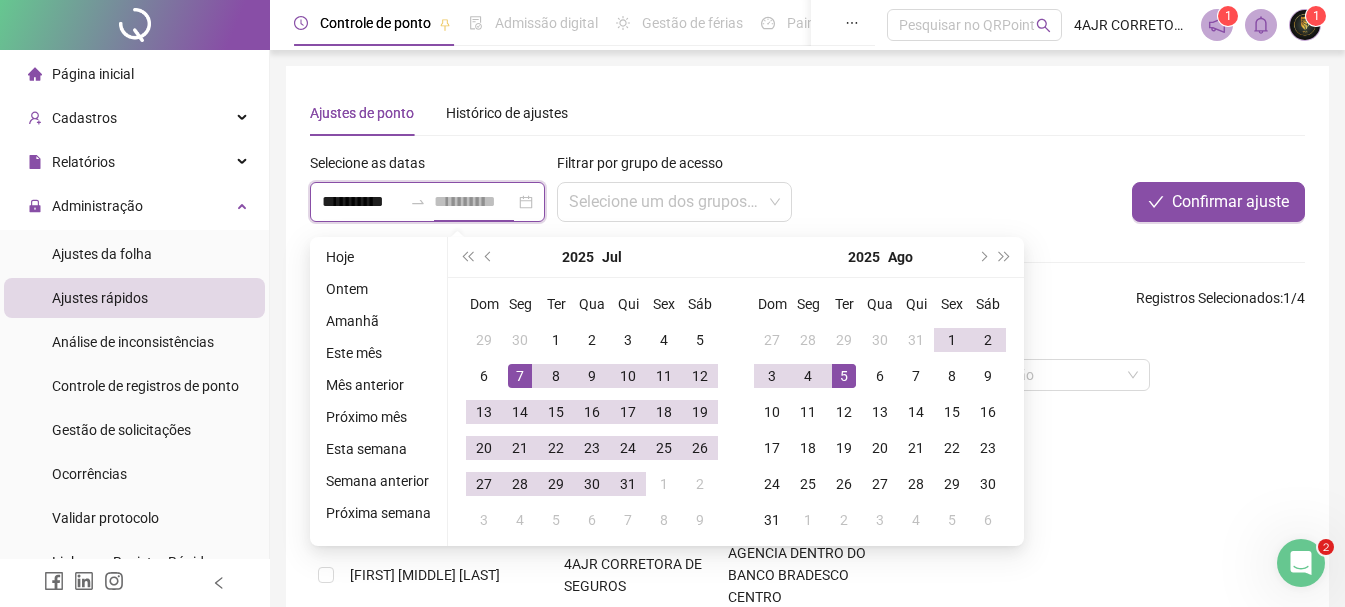 scroll, scrollTop: 0, scrollLeft: 1, axis: horizontal 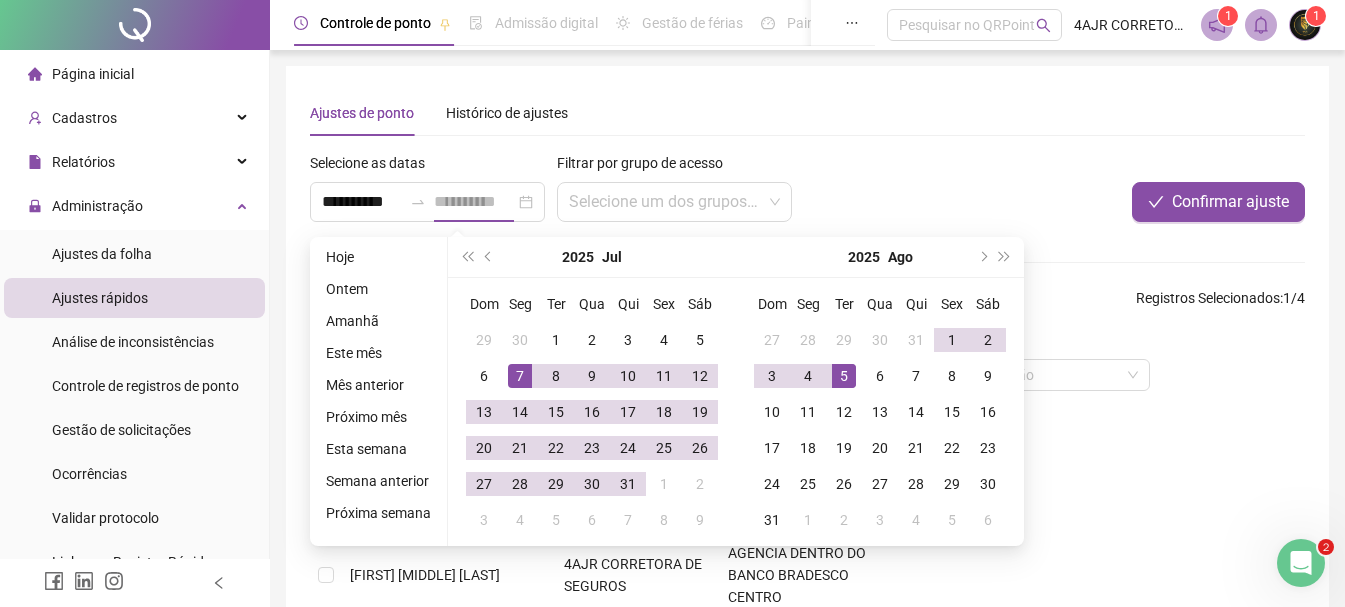 click on "7" at bounding box center (520, 376) 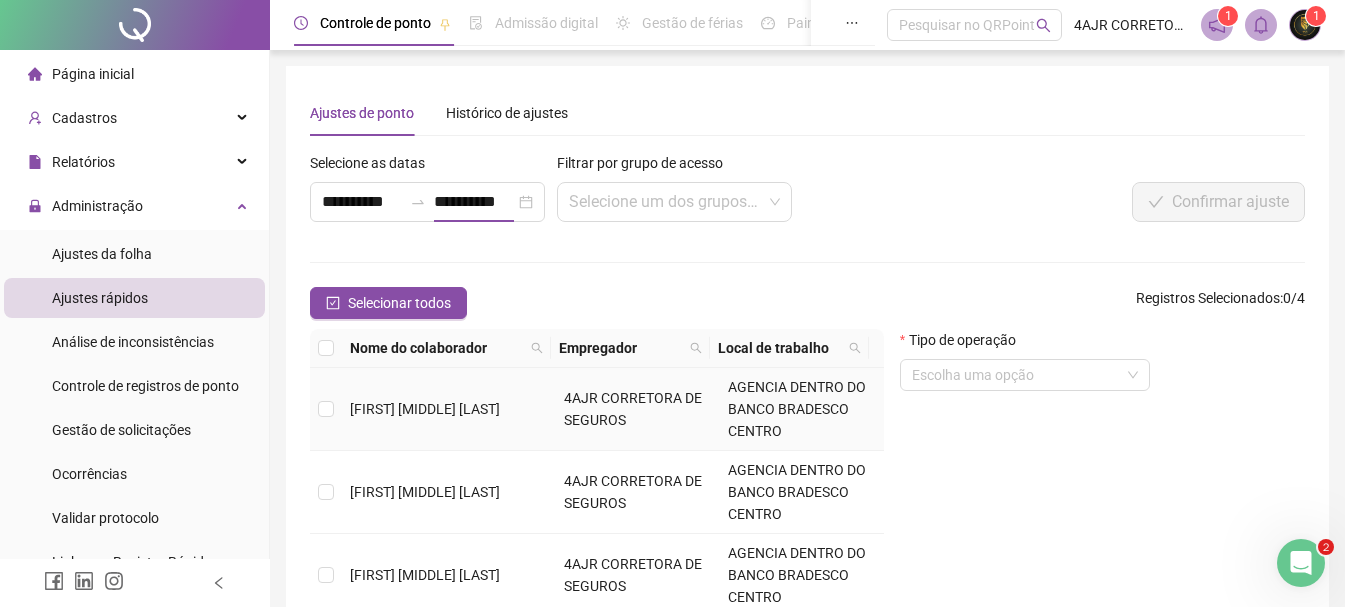 type on "**********" 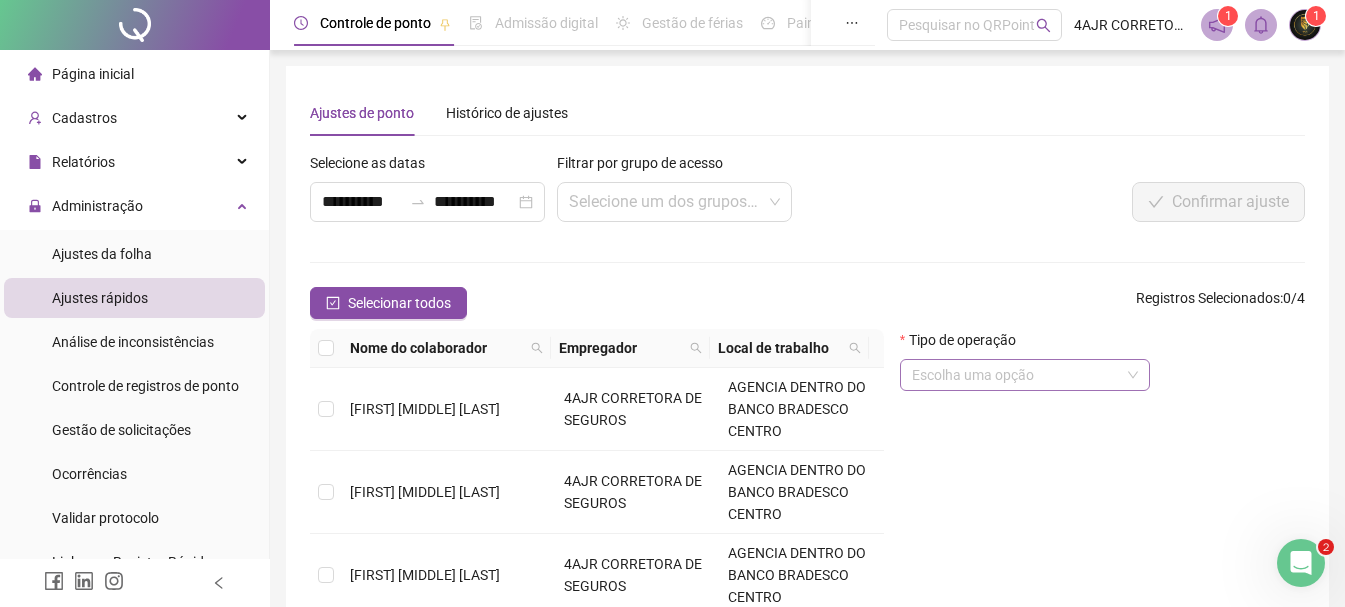 click at bounding box center (1016, 375) 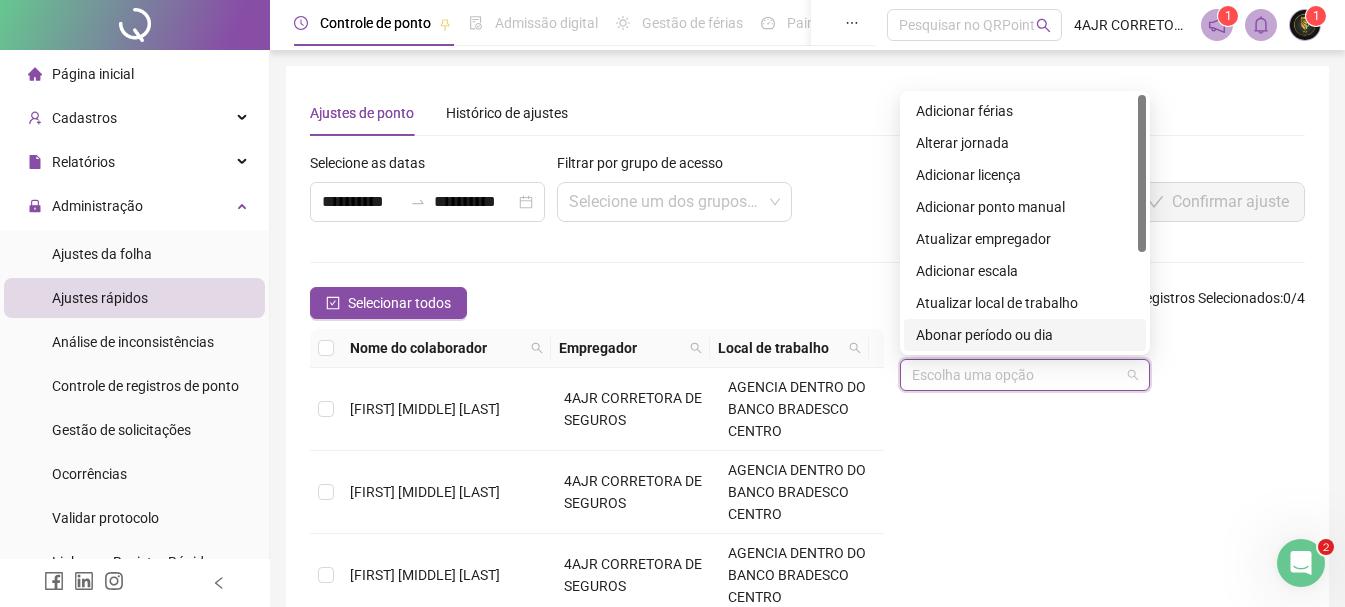 click on "Abonar período ou dia" at bounding box center (1025, 335) 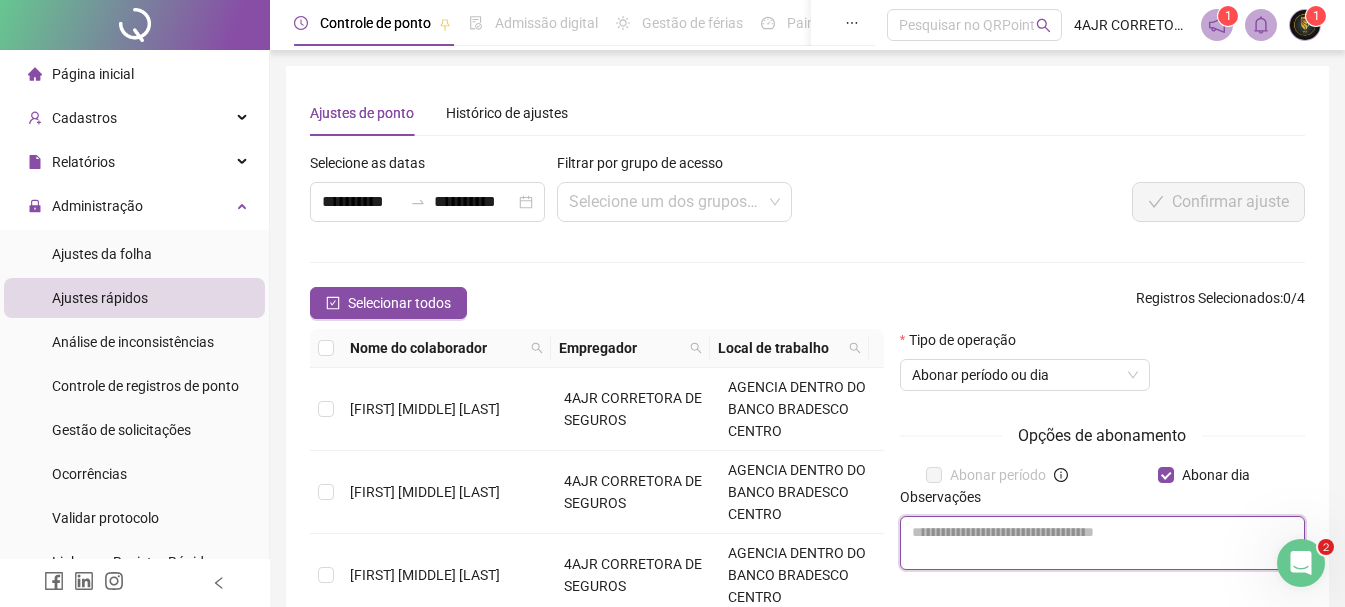 click at bounding box center [1102, 543] 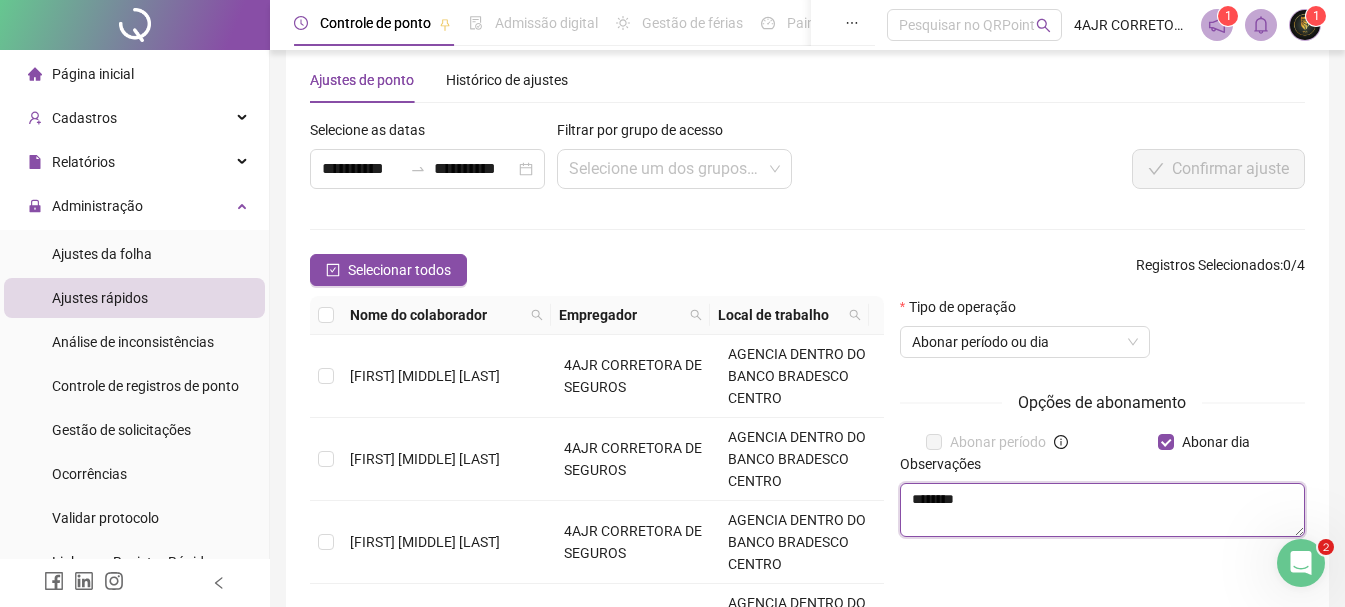 scroll, scrollTop: 0, scrollLeft: 0, axis: both 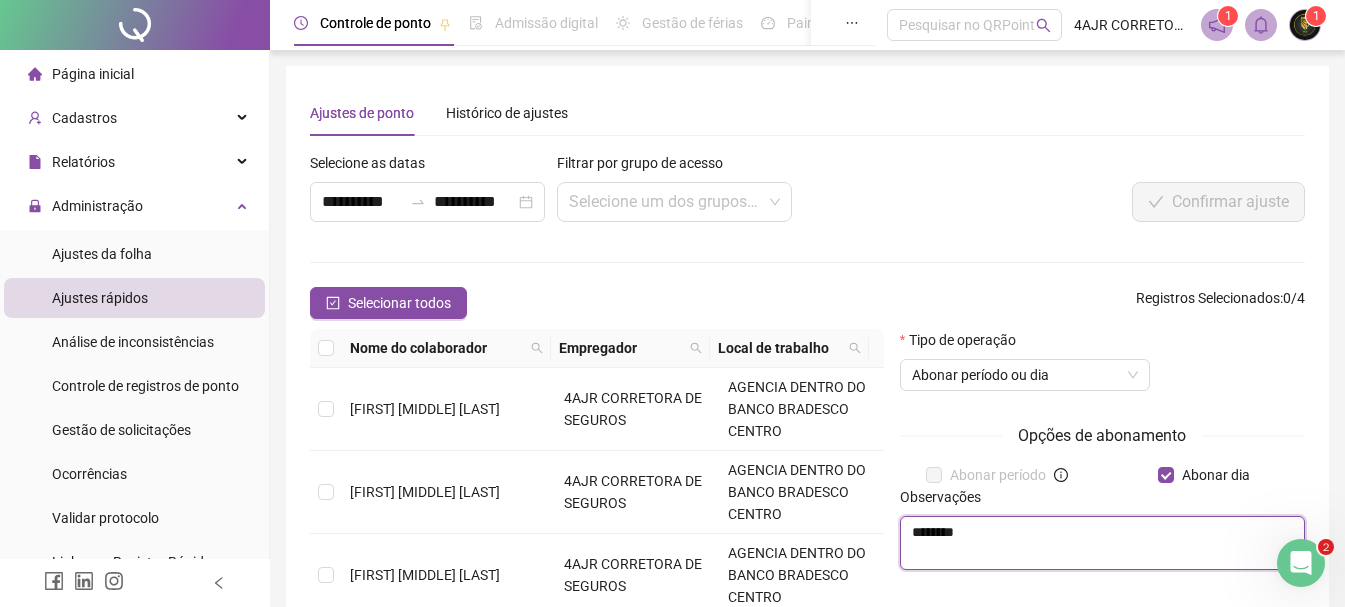 type on "********" 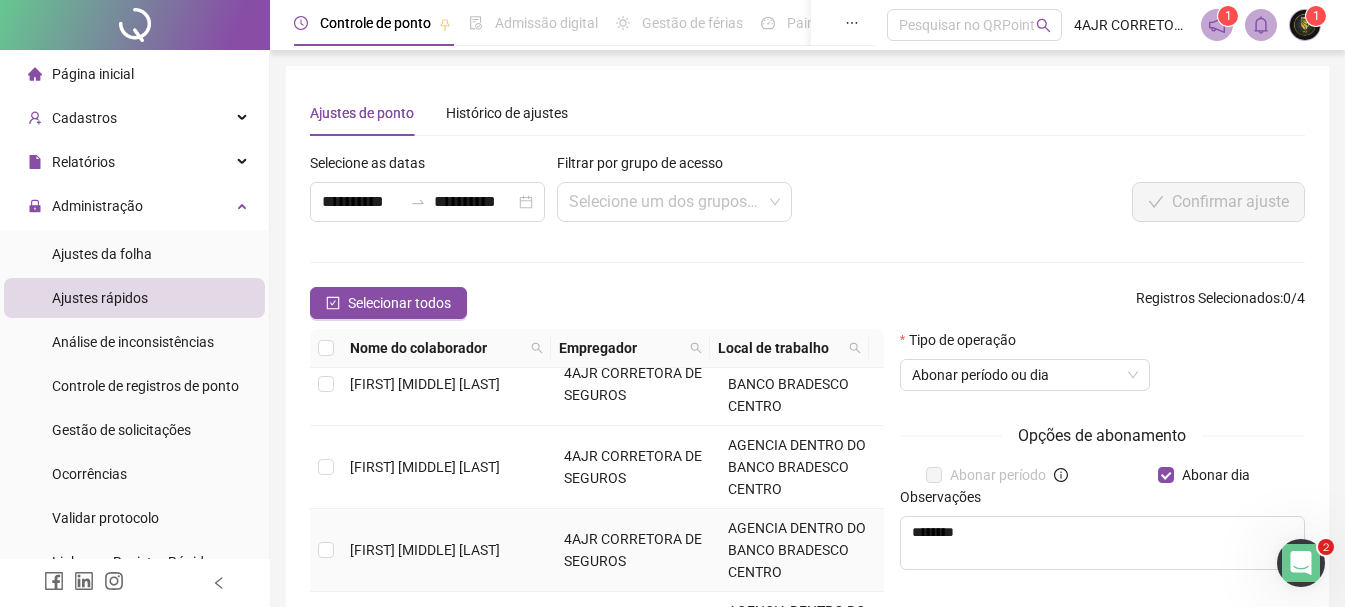scroll, scrollTop: 32, scrollLeft: 0, axis: vertical 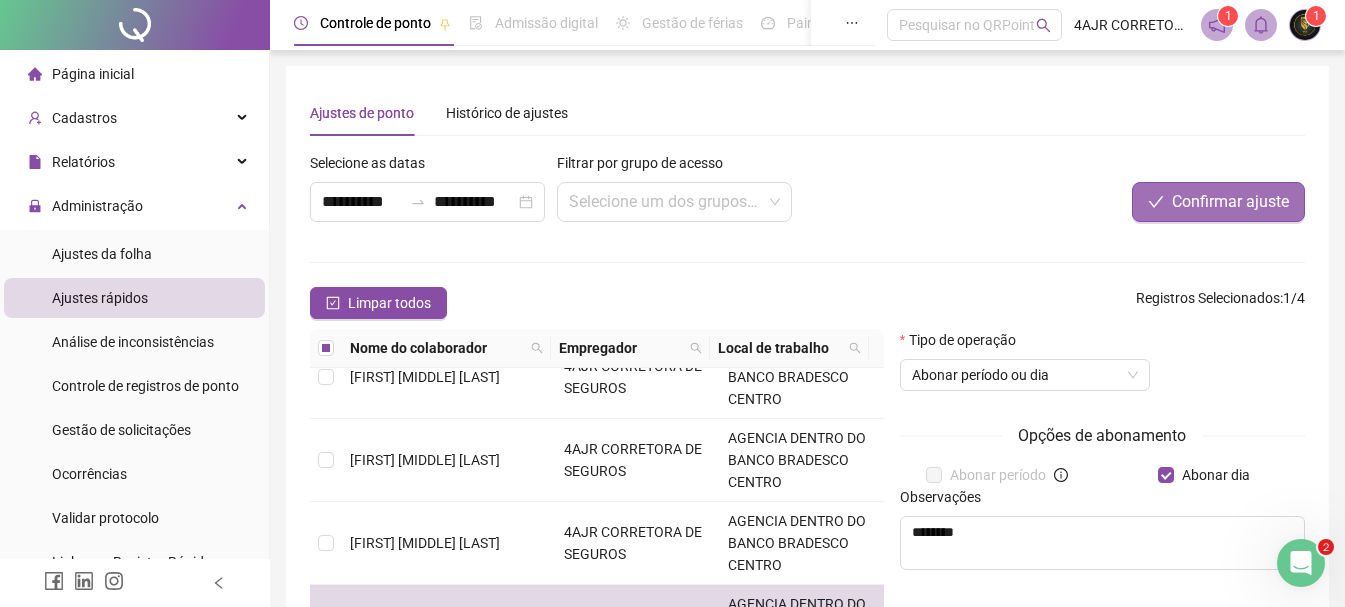 click on "Confirmar ajuste" at bounding box center (1230, 202) 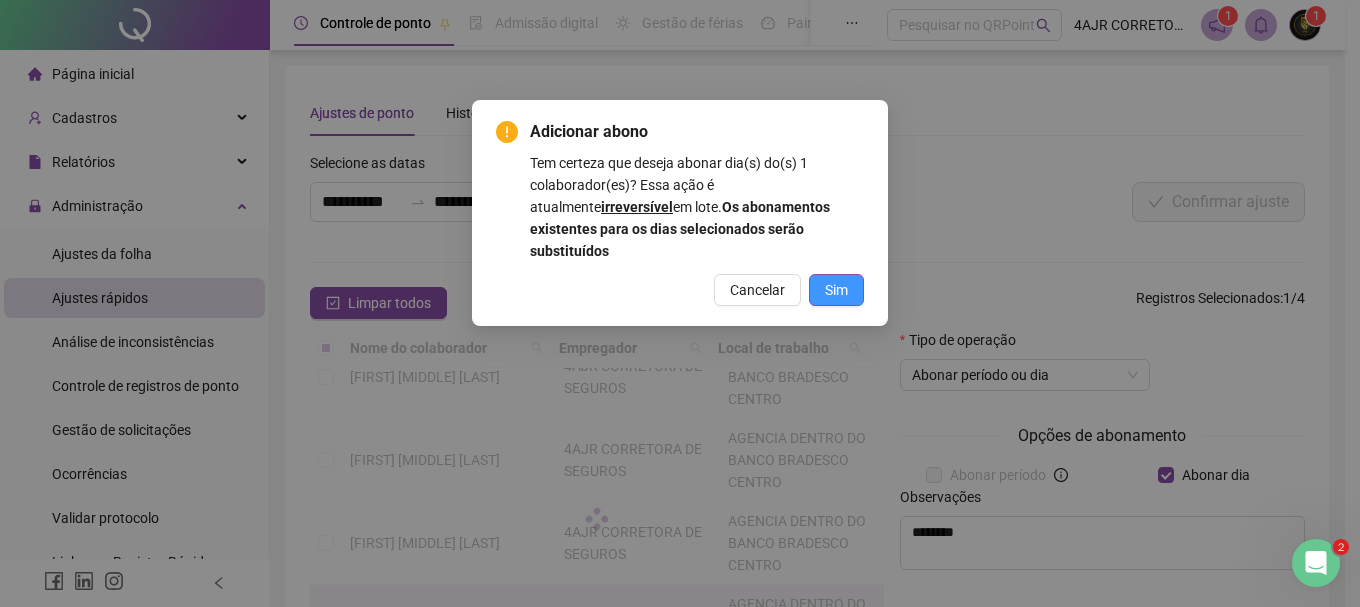 click on "Sim" at bounding box center [836, 290] 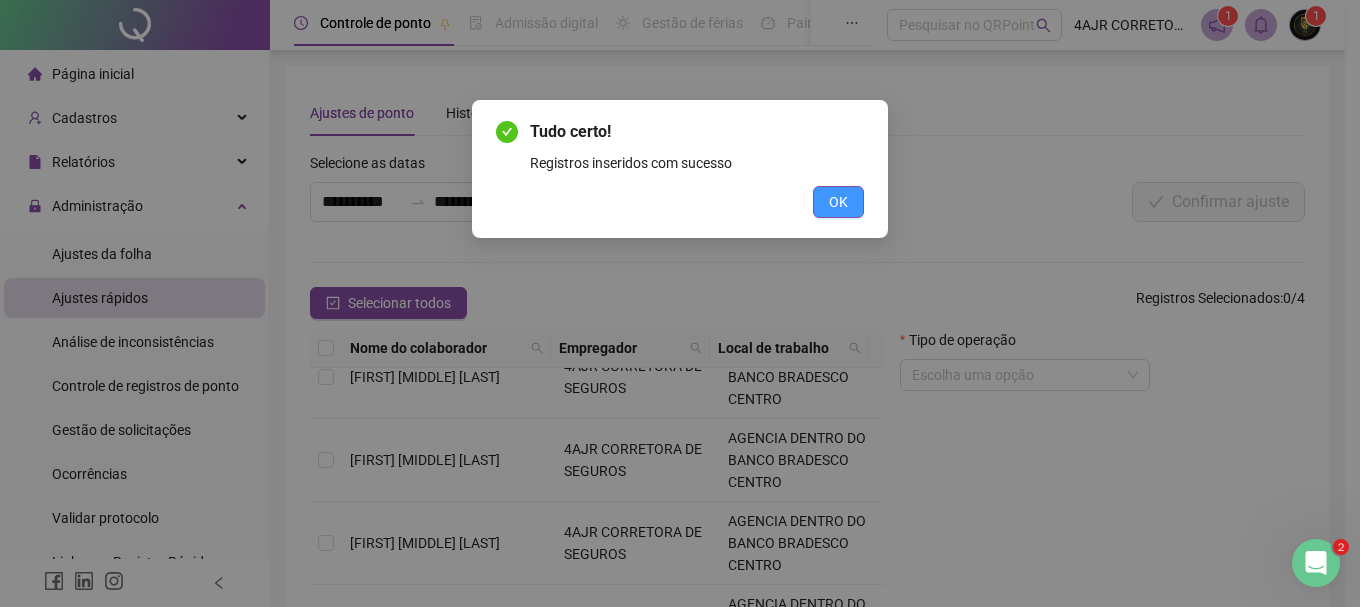 click on "OK" at bounding box center [838, 202] 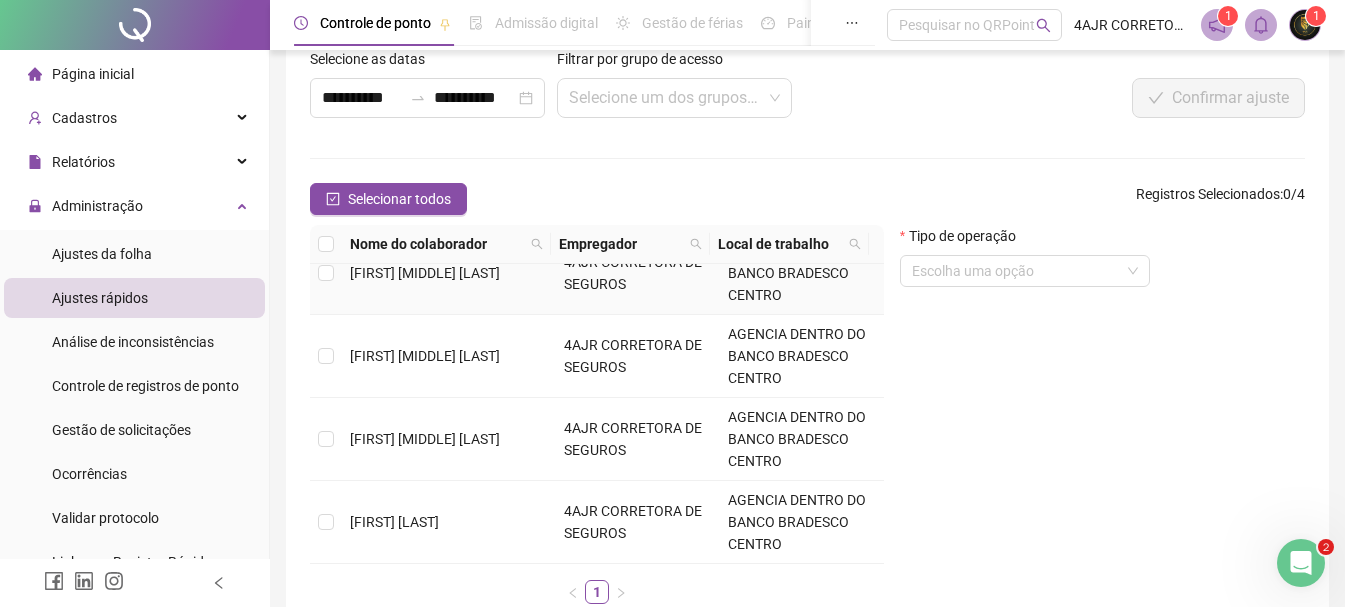 scroll, scrollTop: 200, scrollLeft: 0, axis: vertical 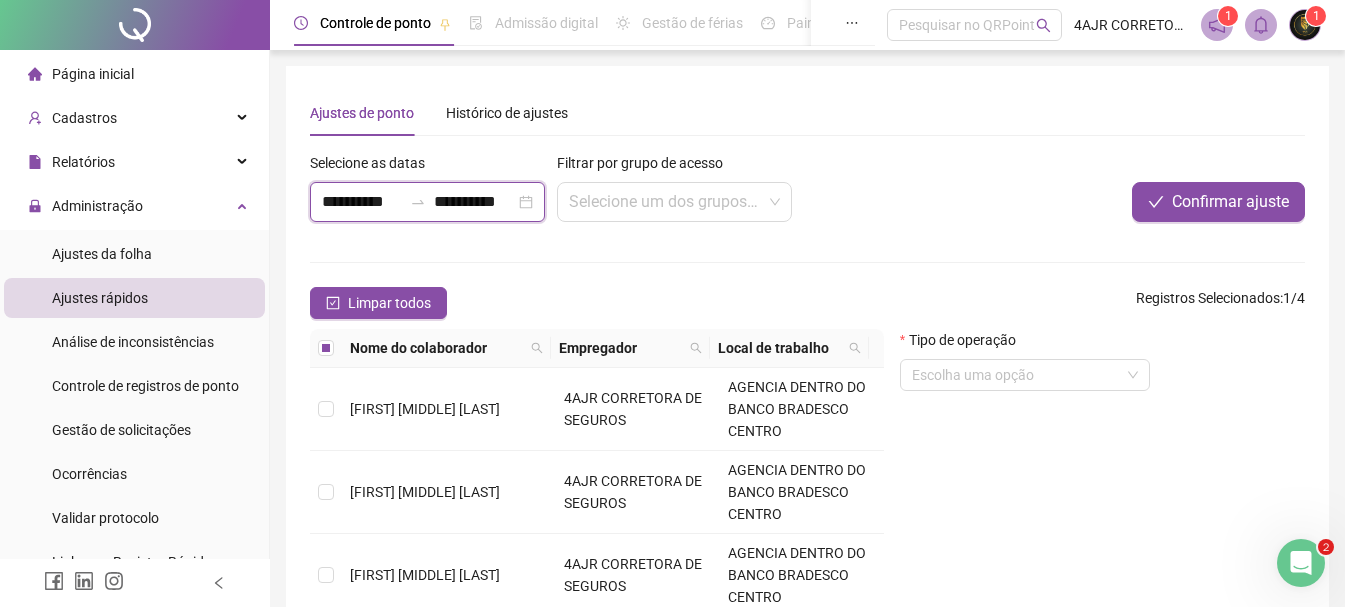 click on "**********" at bounding box center (362, 202) 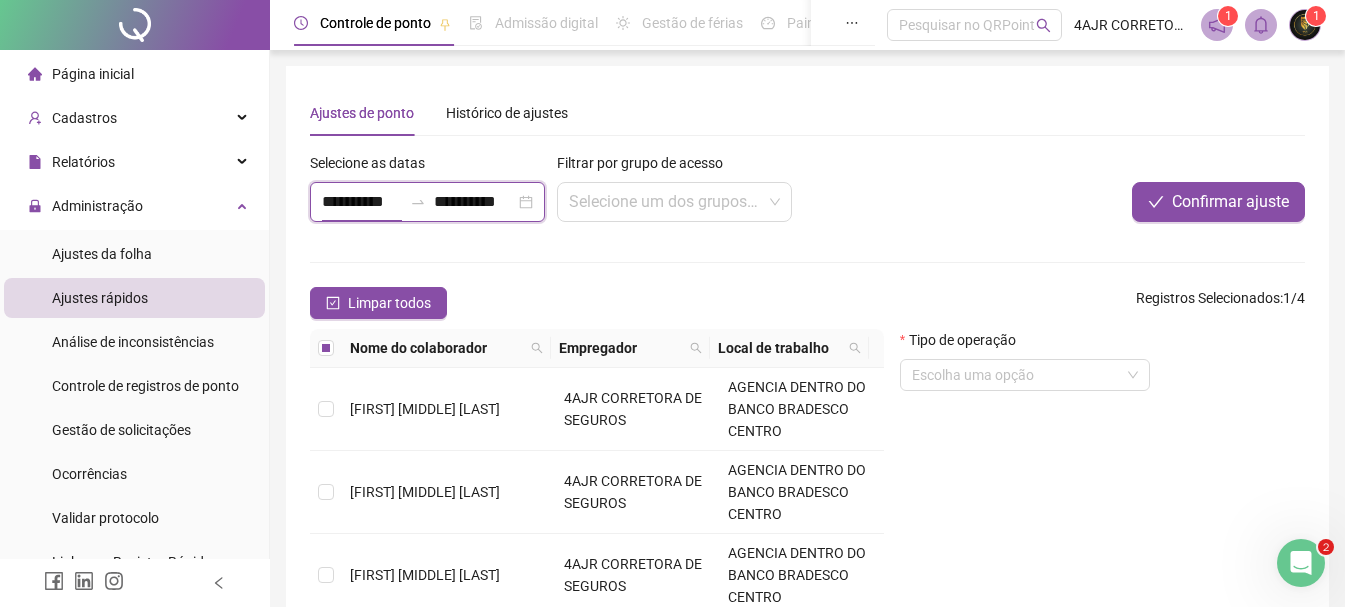 type on "**********" 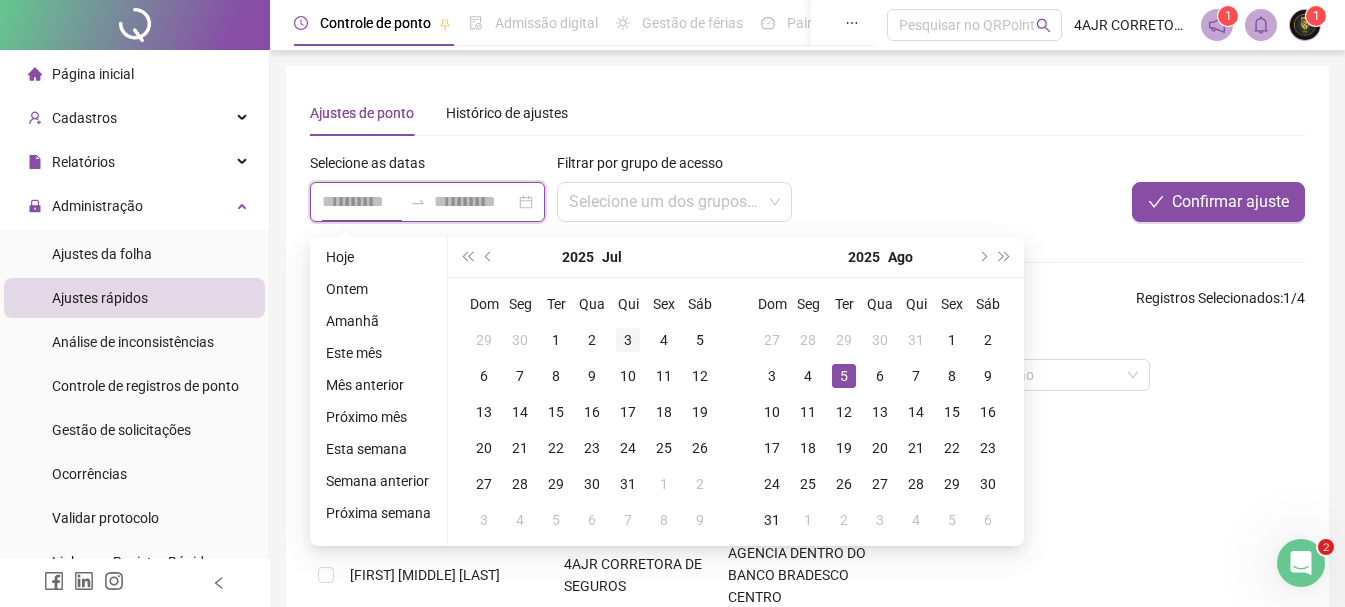 type on "**********" 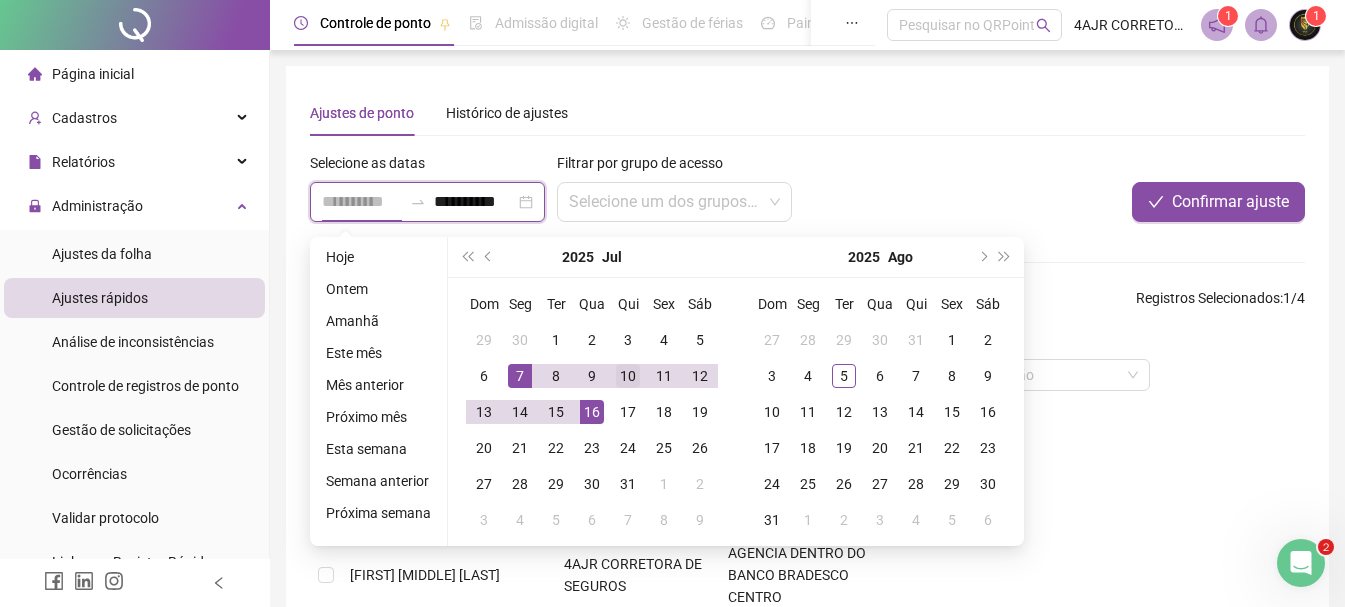 type on "**********" 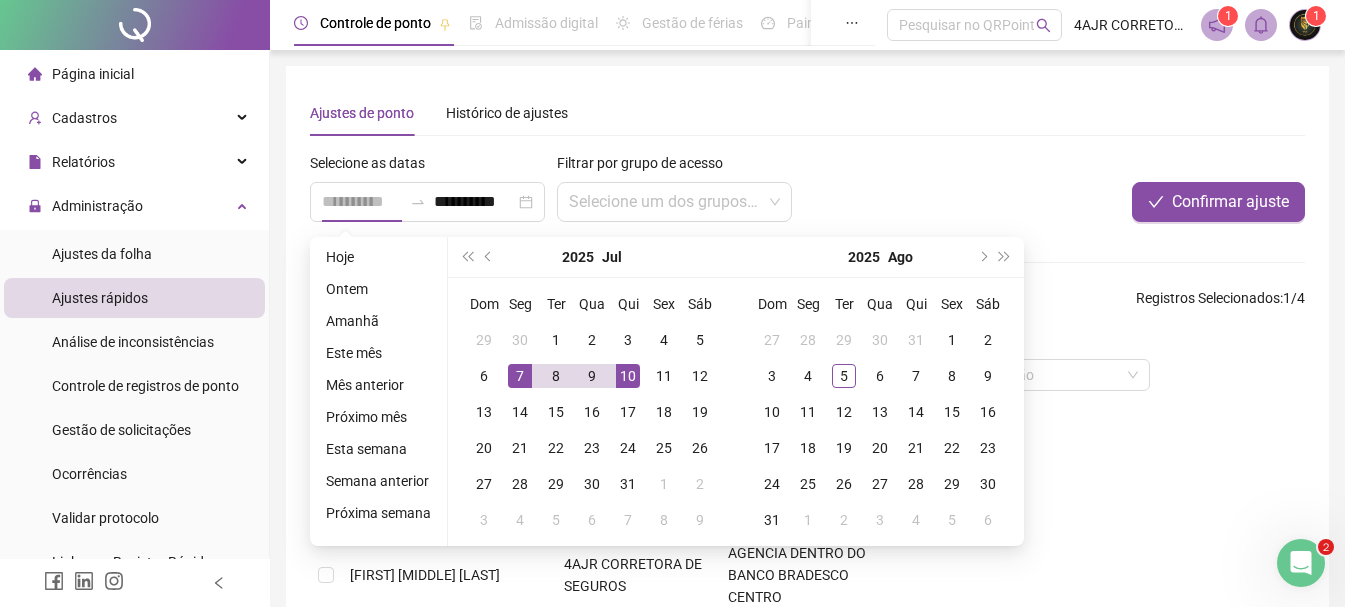 click on "10" at bounding box center [628, 376] 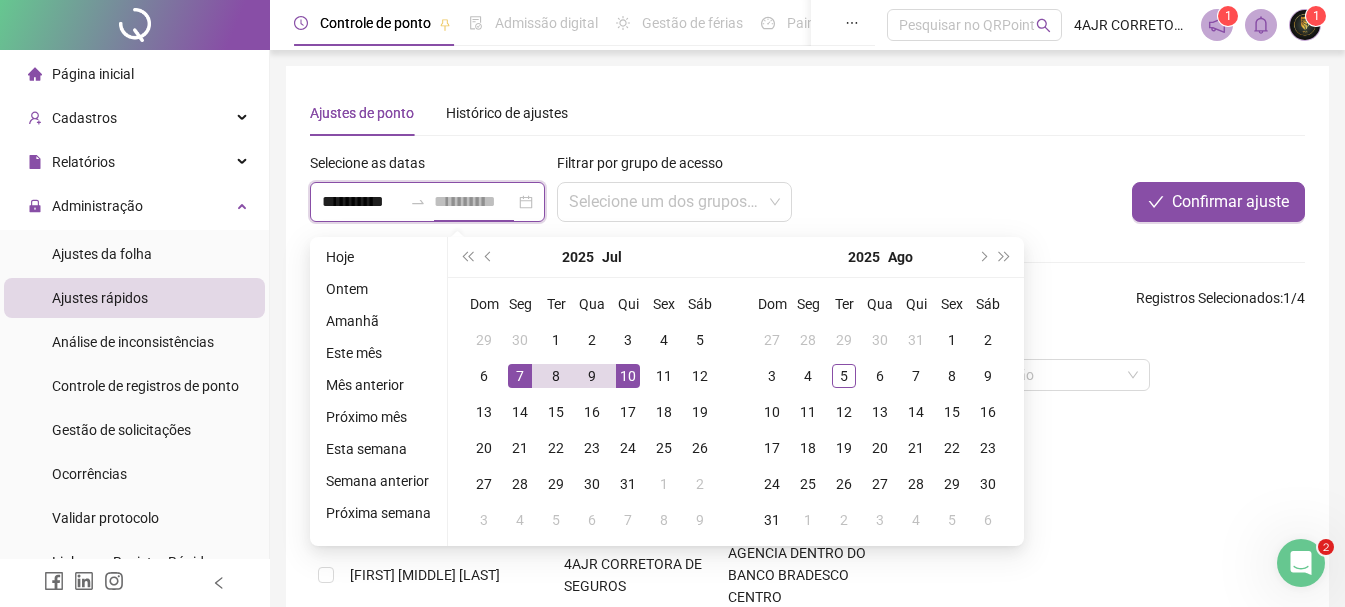 scroll, scrollTop: 0, scrollLeft: 1, axis: horizontal 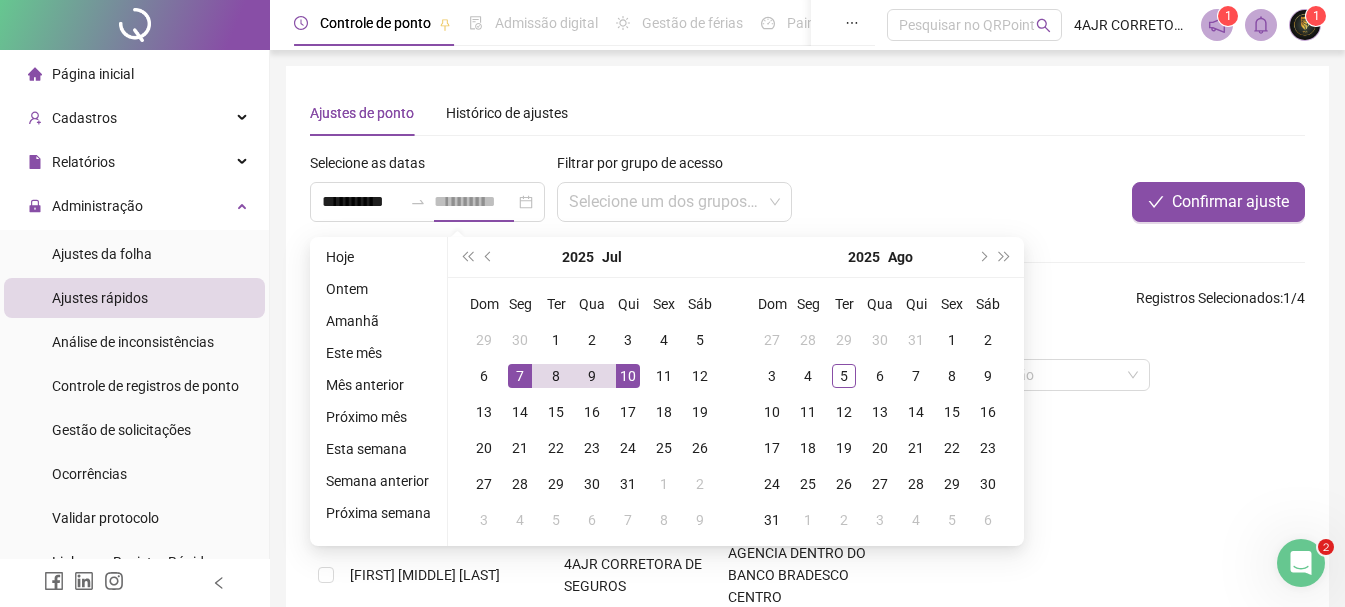 click on "10" at bounding box center [628, 376] 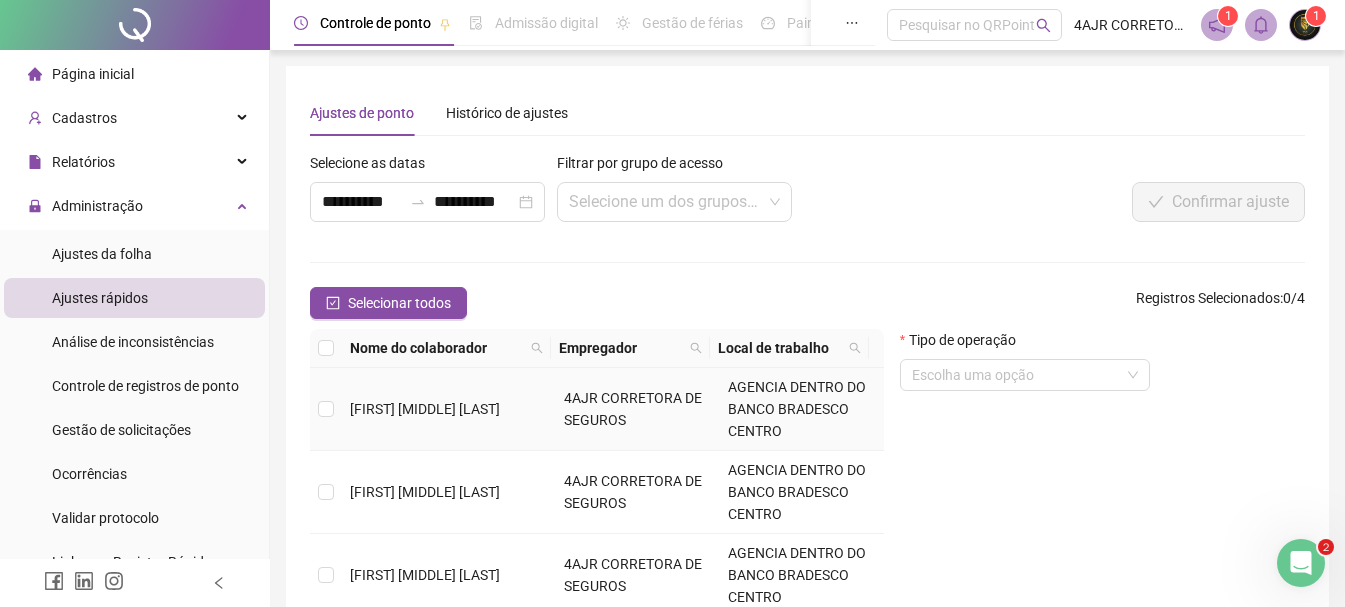 scroll, scrollTop: 32, scrollLeft: 0, axis: vertical 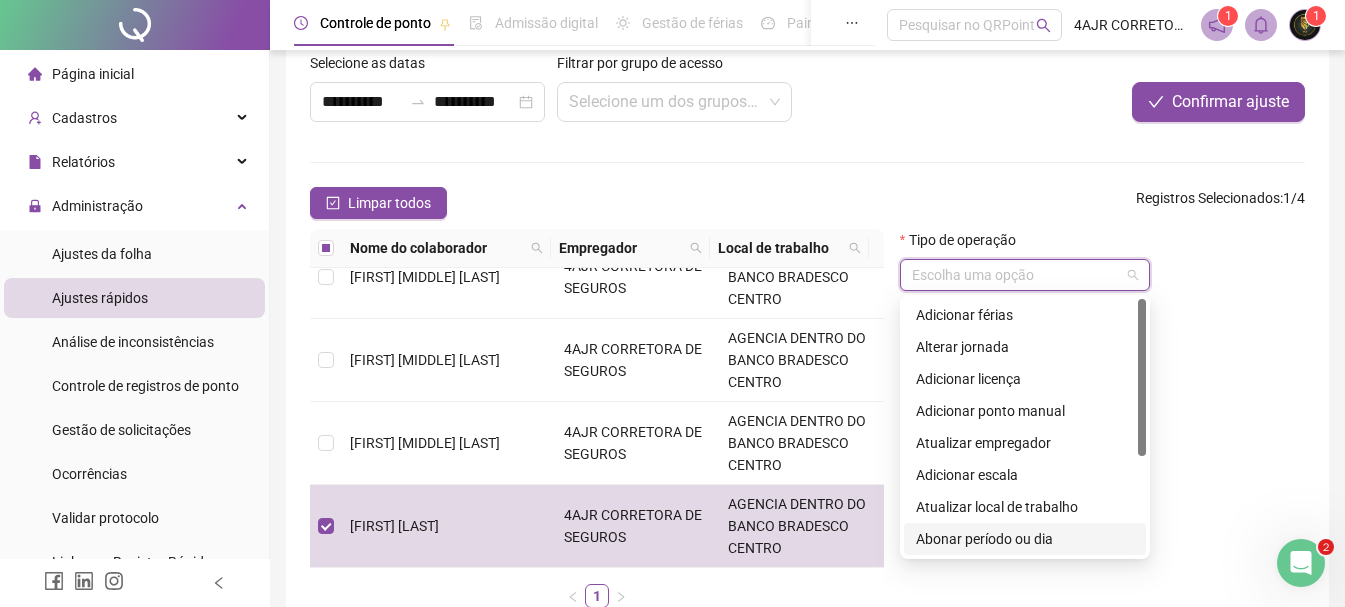click at bounding box center [1016, 275] 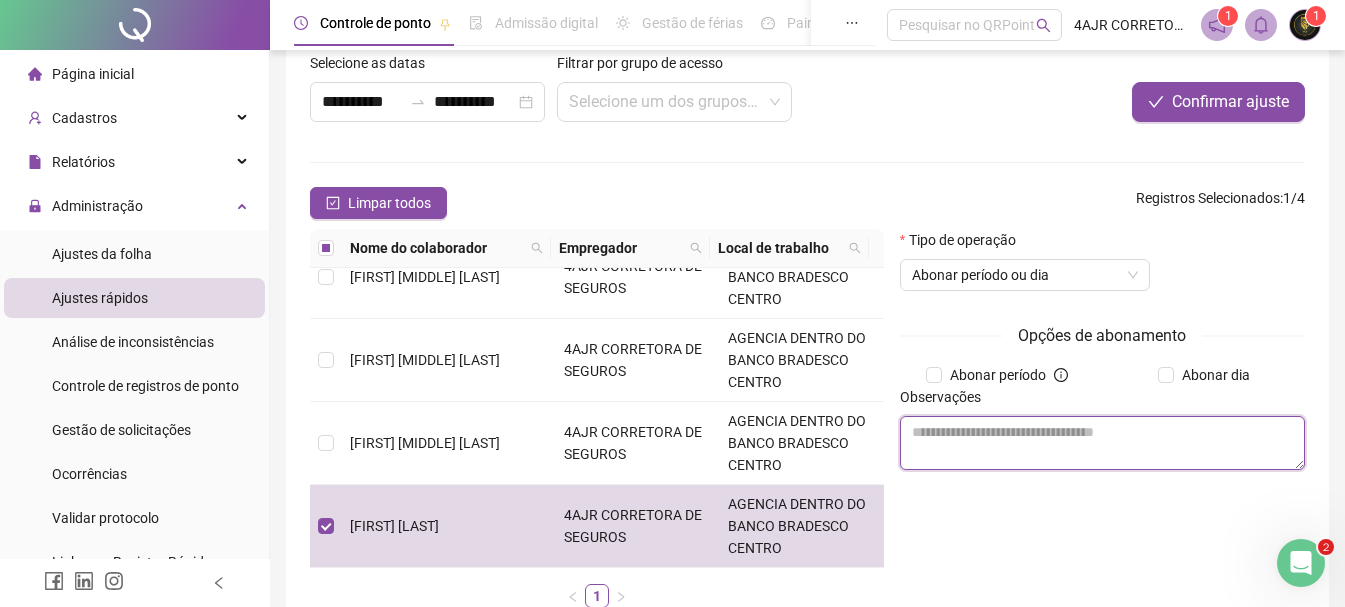 click at bounding box center [1102, 443] 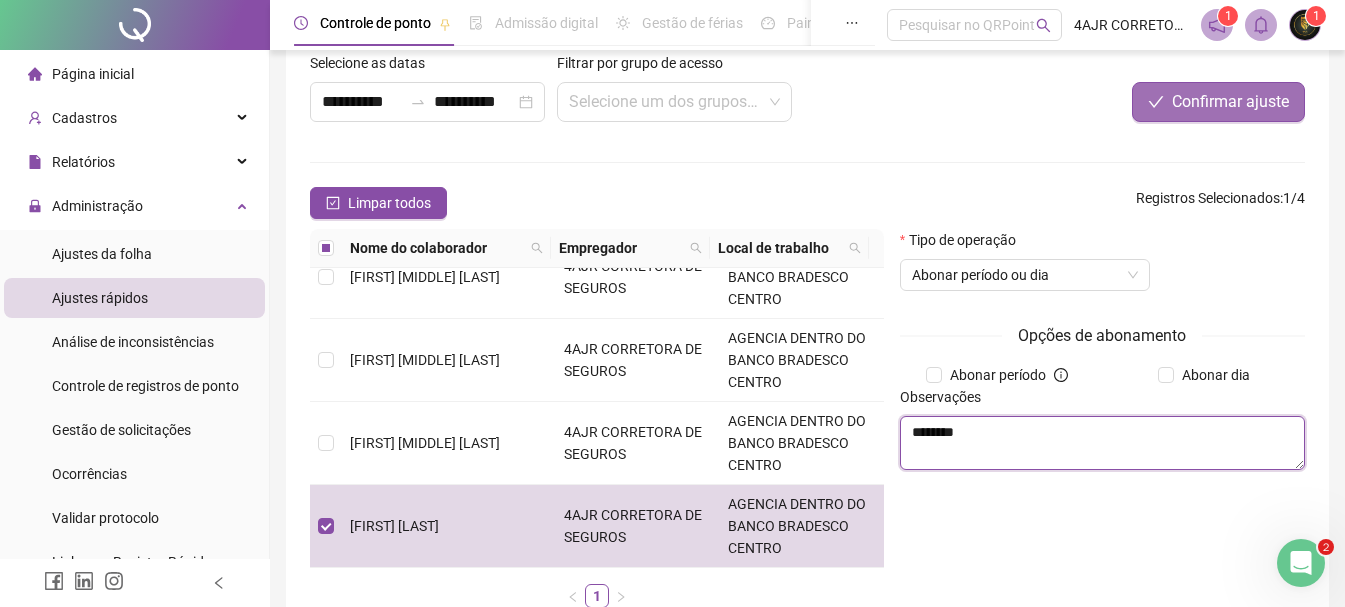 type on "********" 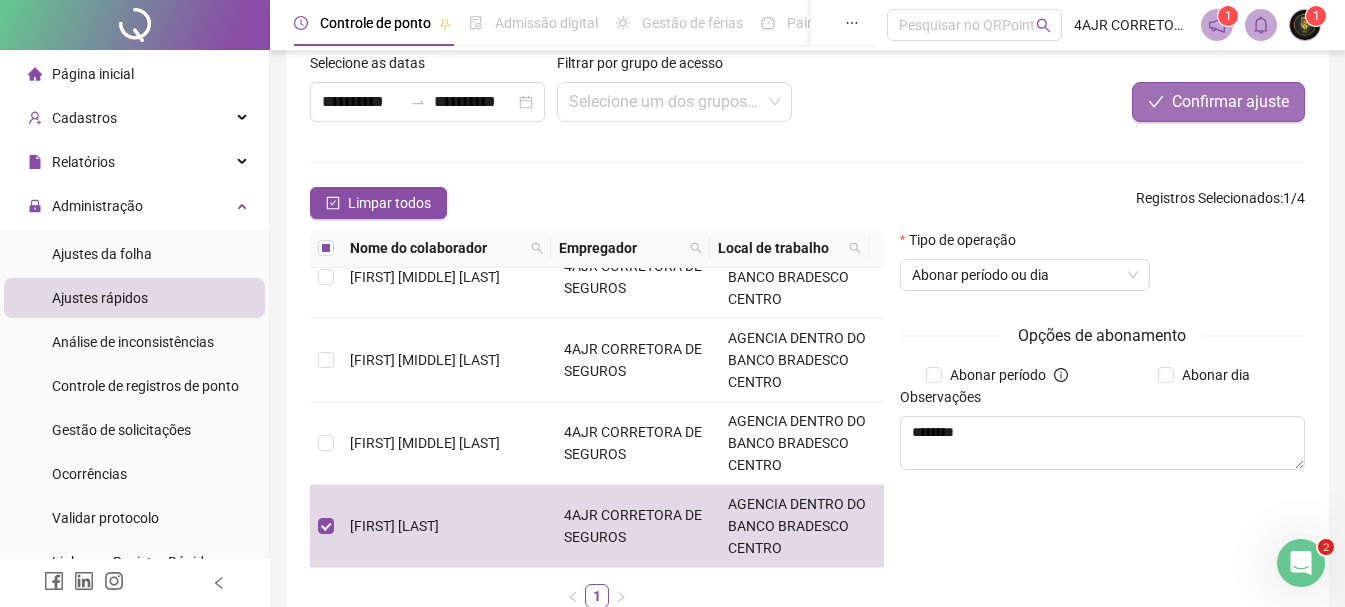 click on "Confirmar ajuste" at bounding box center [1230, 102] 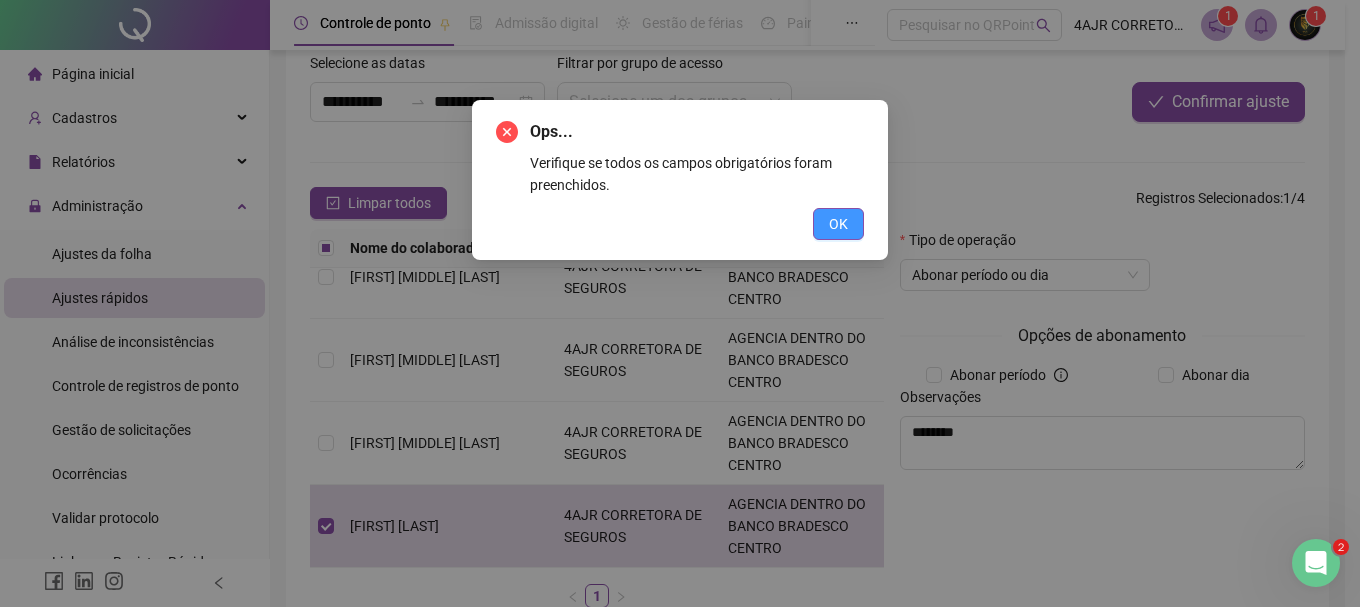 click on "OK" at bounding box center (838, 224) 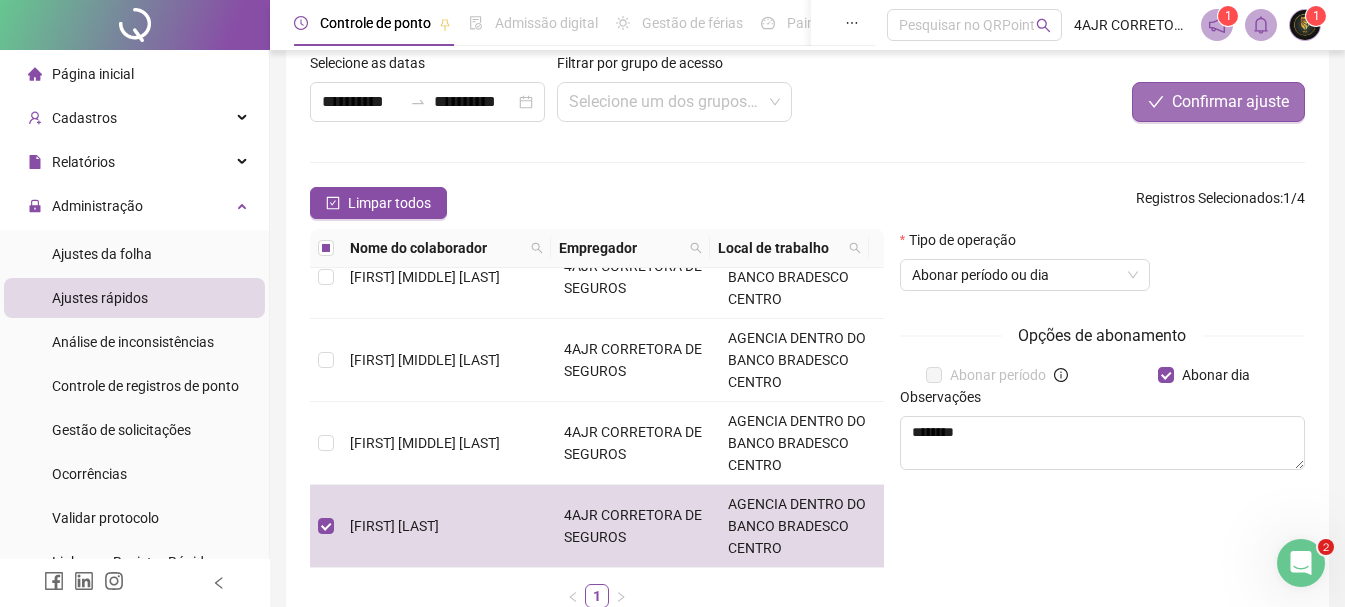 click on "Confirmar ajuste" at bounding box center [1230, 102] 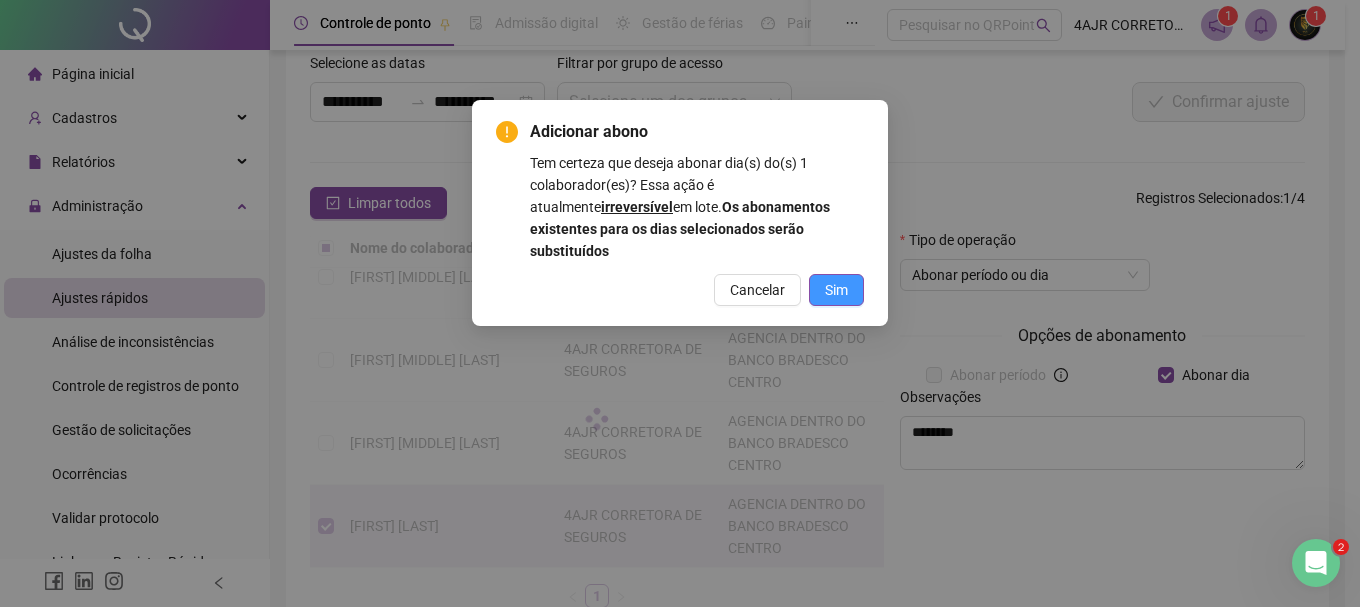 click on "Sim" at bounding box center [836, 290] 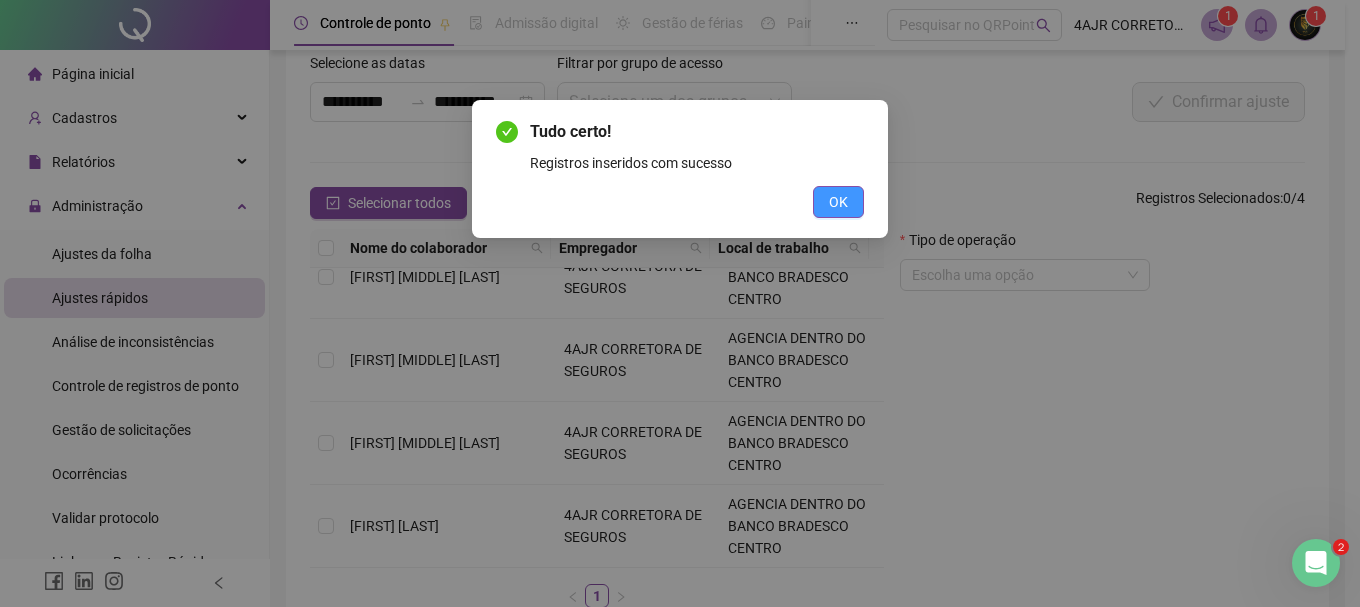 click on "OK" at bounding box center (838, 202) 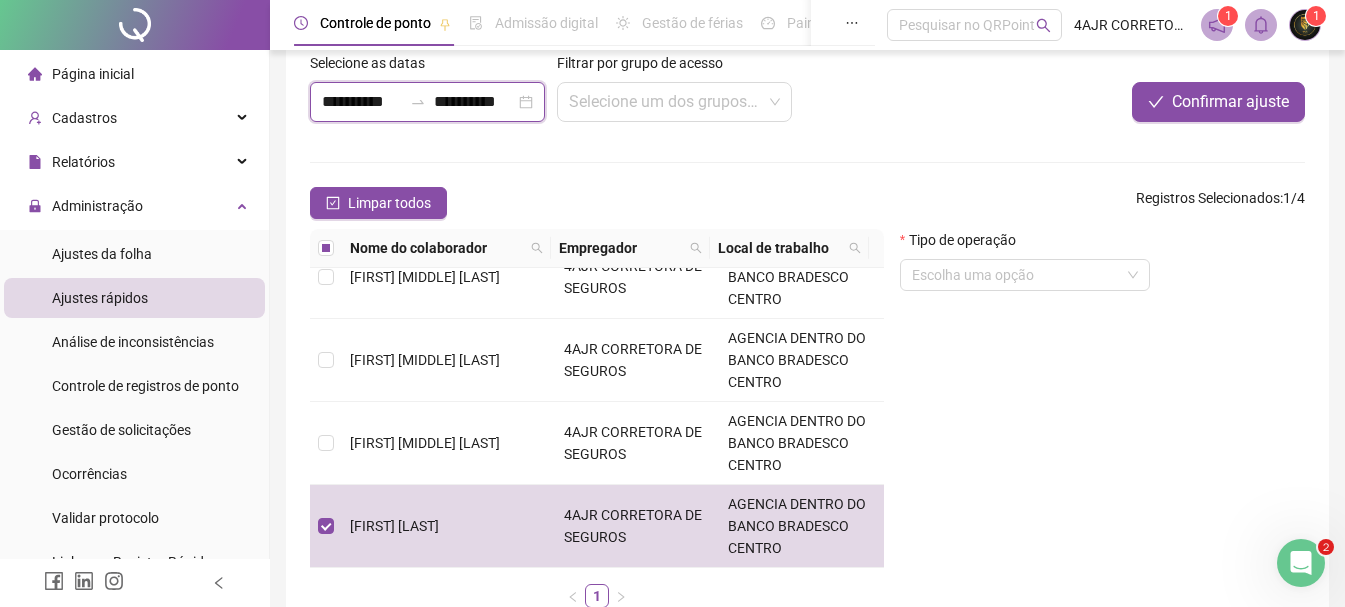 click on "**********" at bounding box center (362, 102) 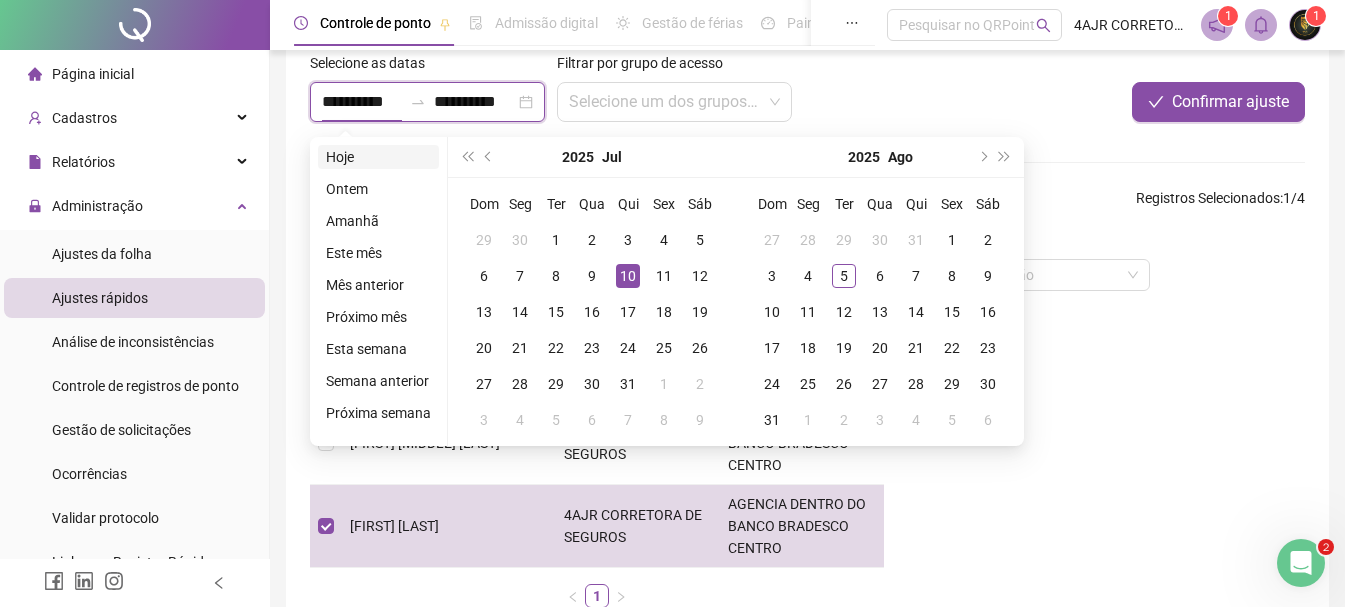 type on "**********" 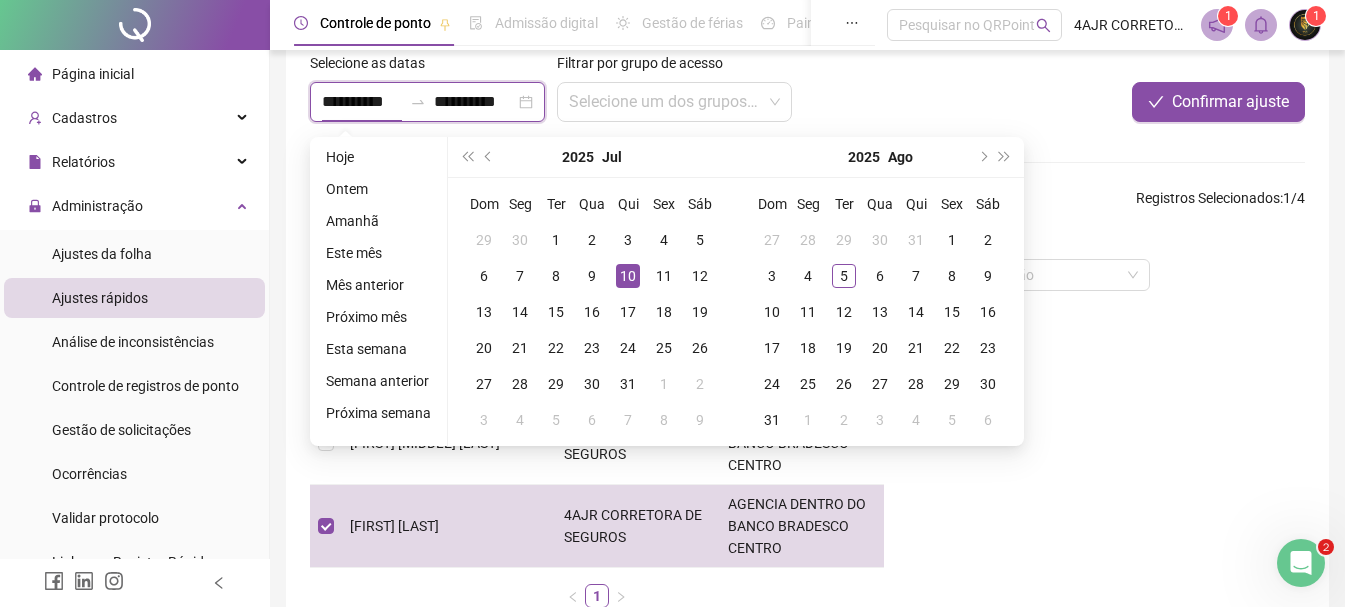 type on "**********" 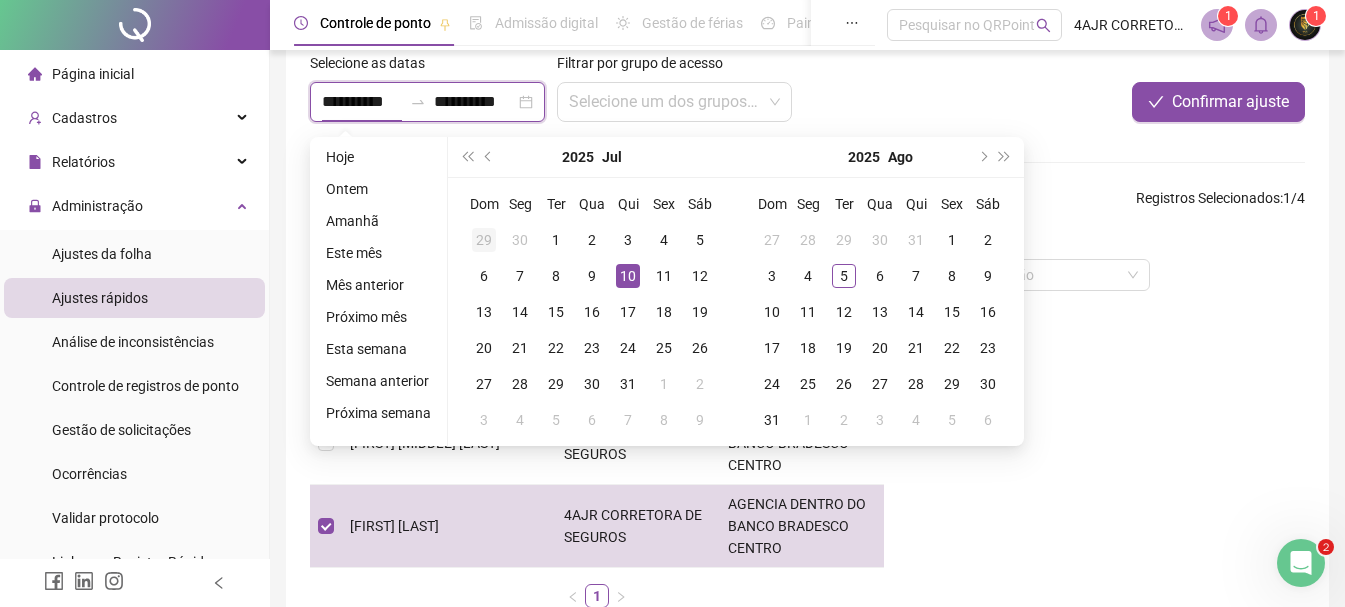 type on "**********" 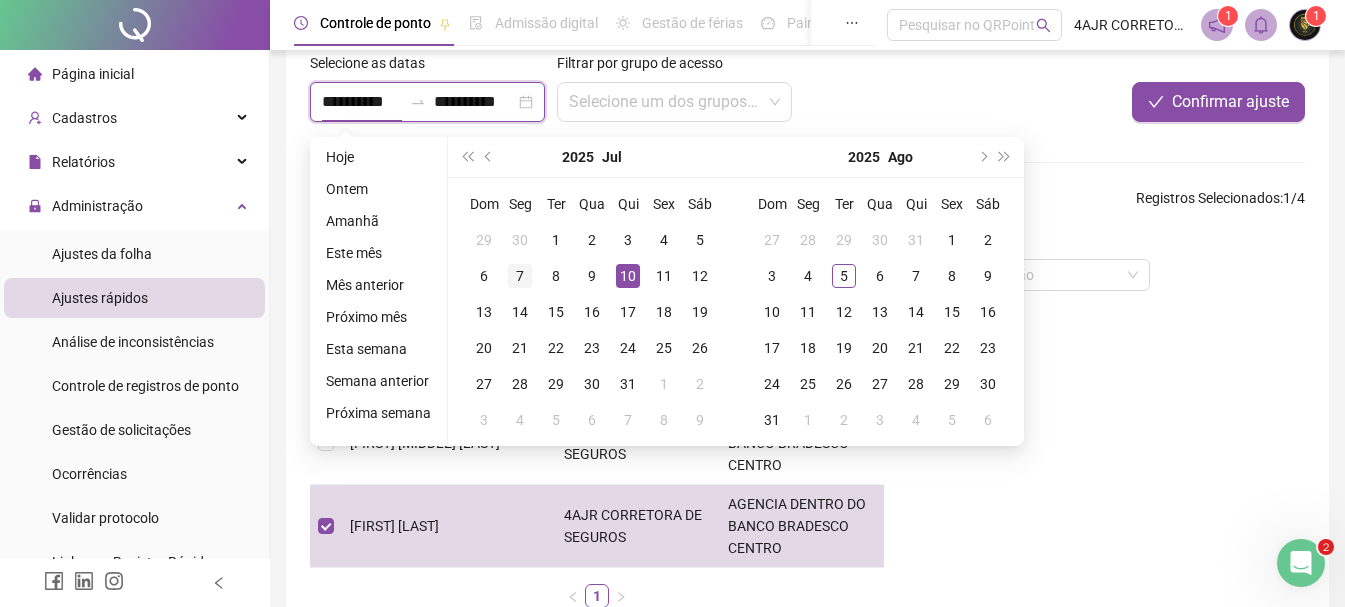 type on "**********" 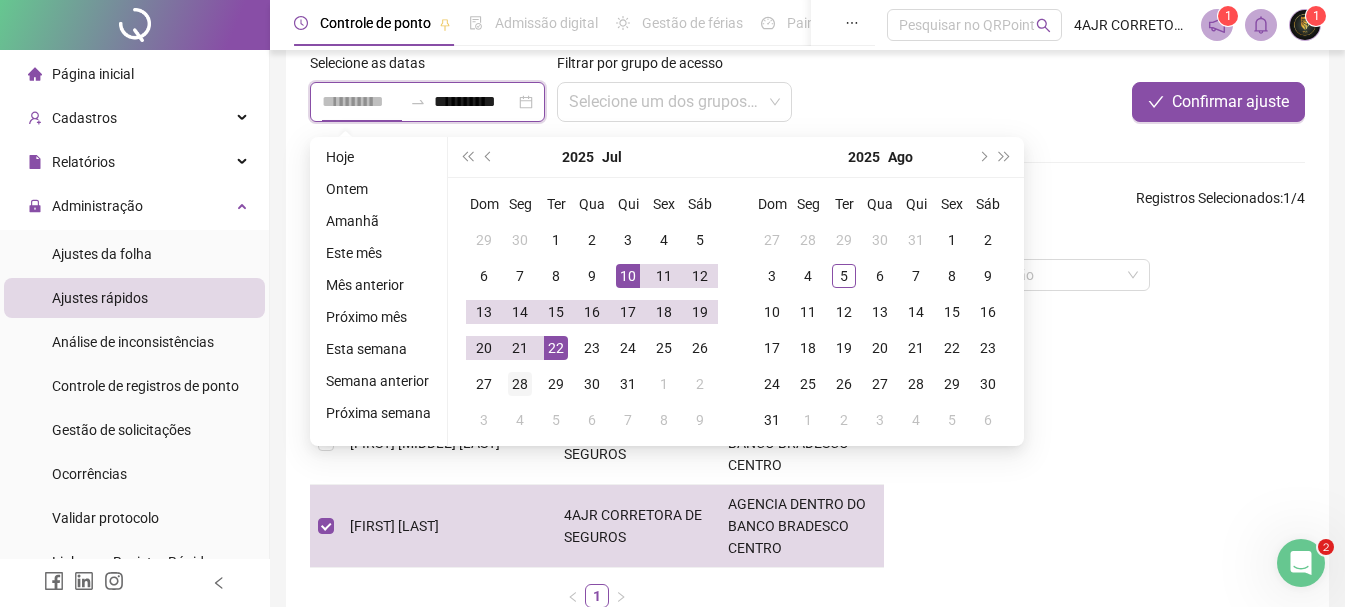 type on "**********" 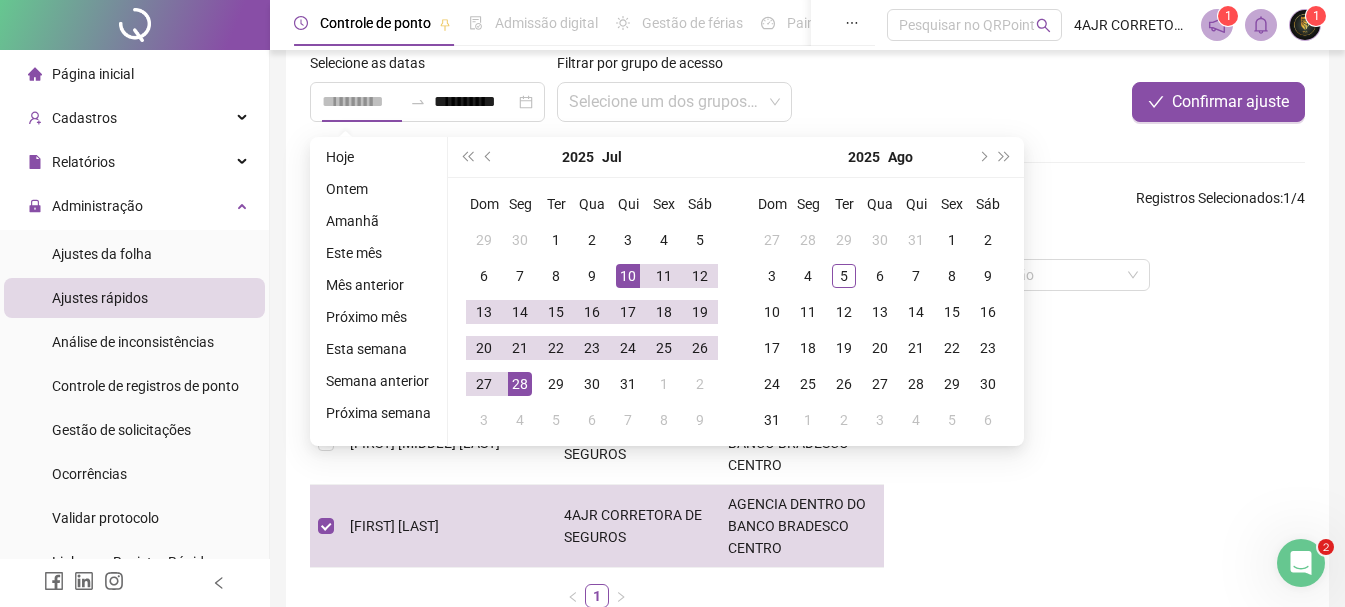 click on "28" at bounding box center (520, 384) 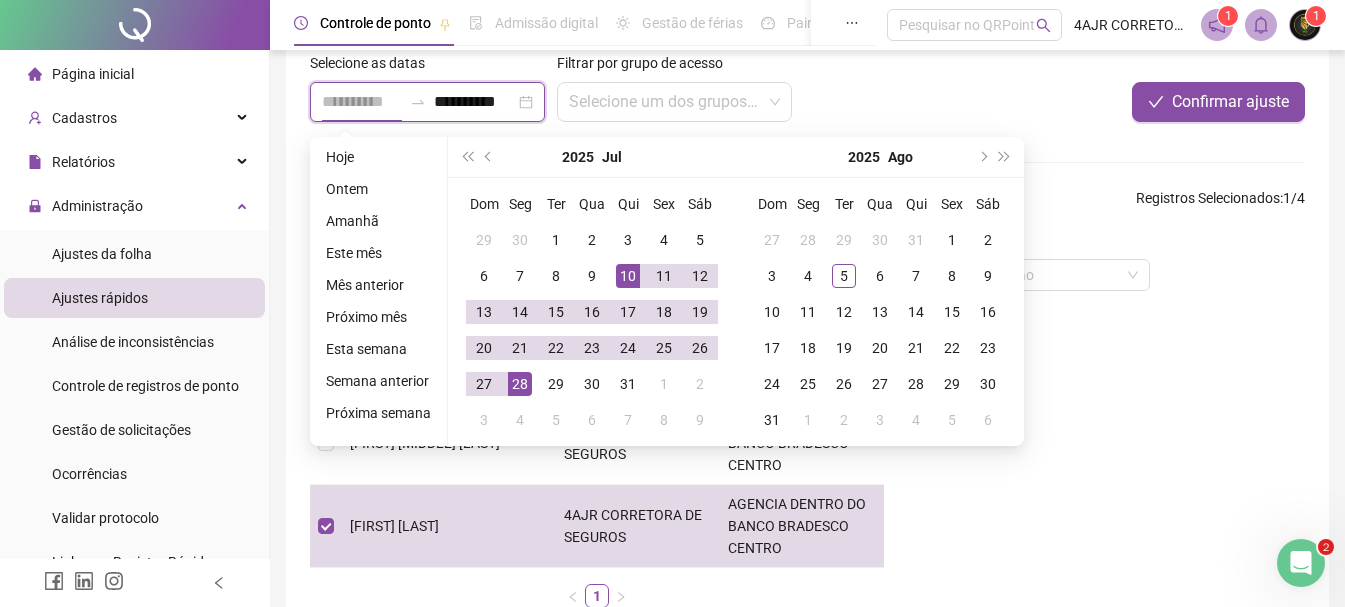 scroll, scrollTop: 0, scrollLeft: 1, axis: horizontal 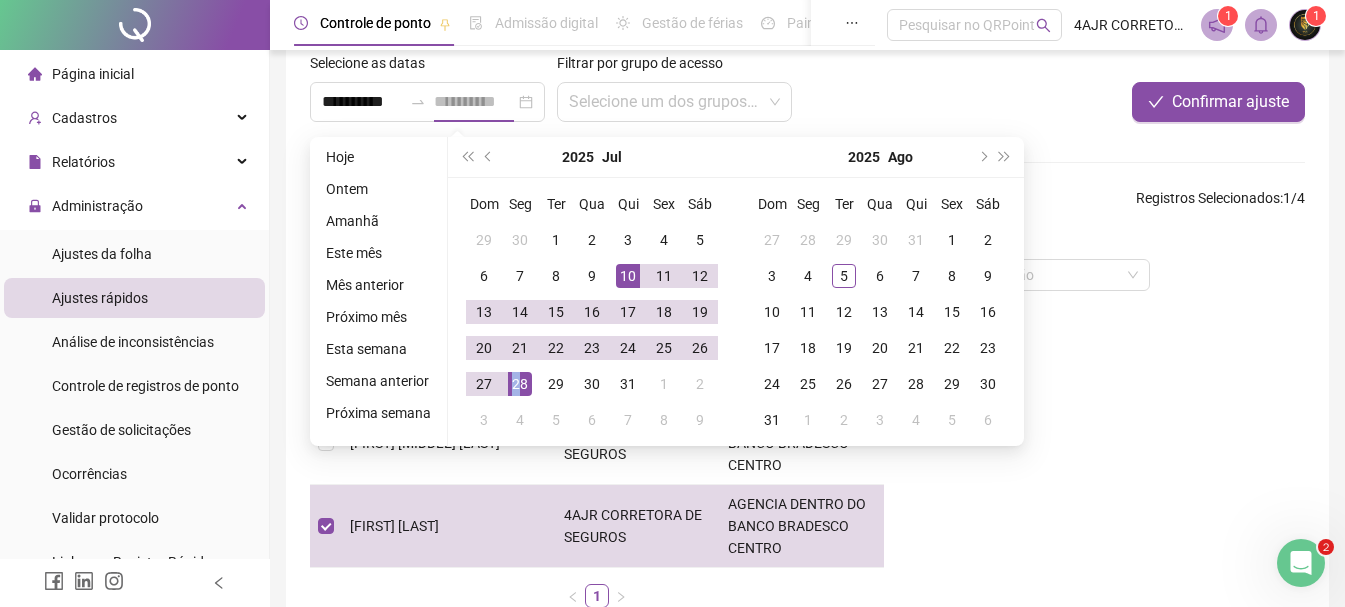 click on "28" at bounding box center [520, 384] 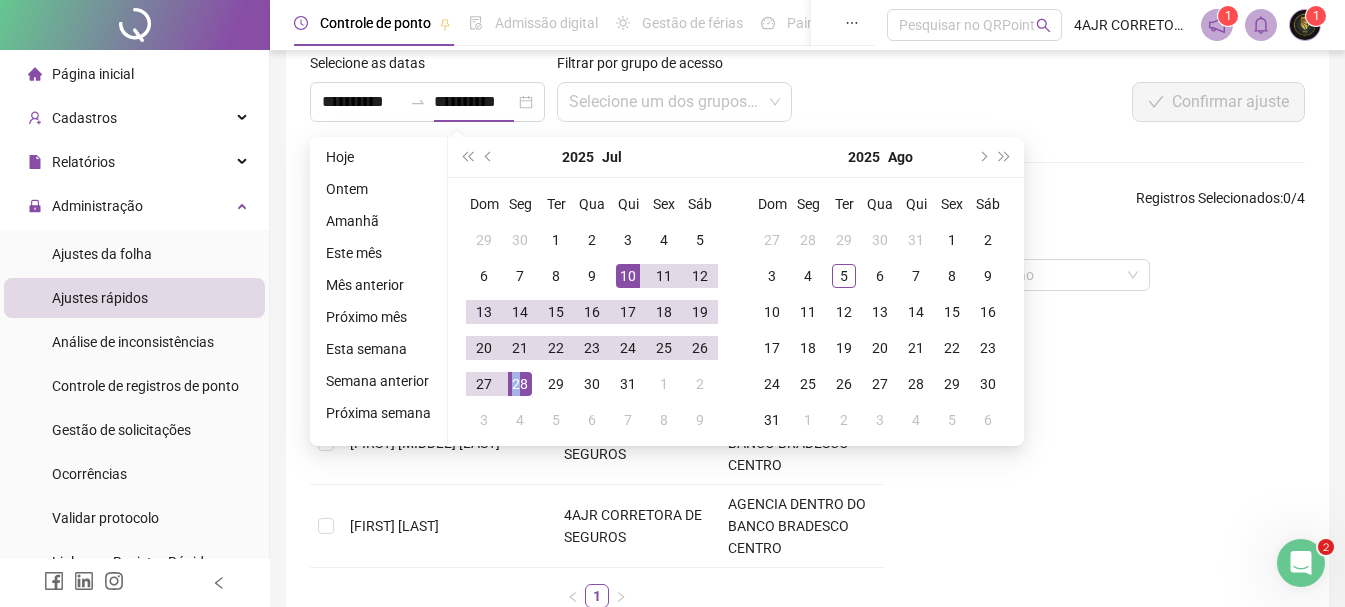 type on "**********" 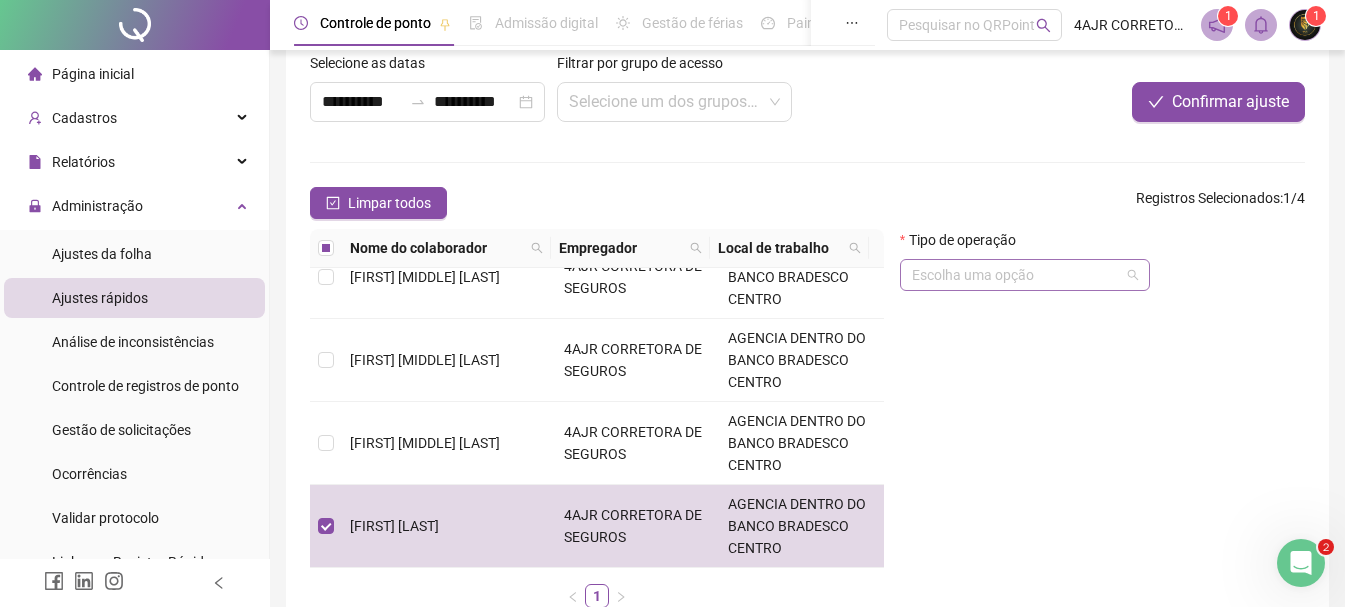 click at bounding box center (1016, 275) 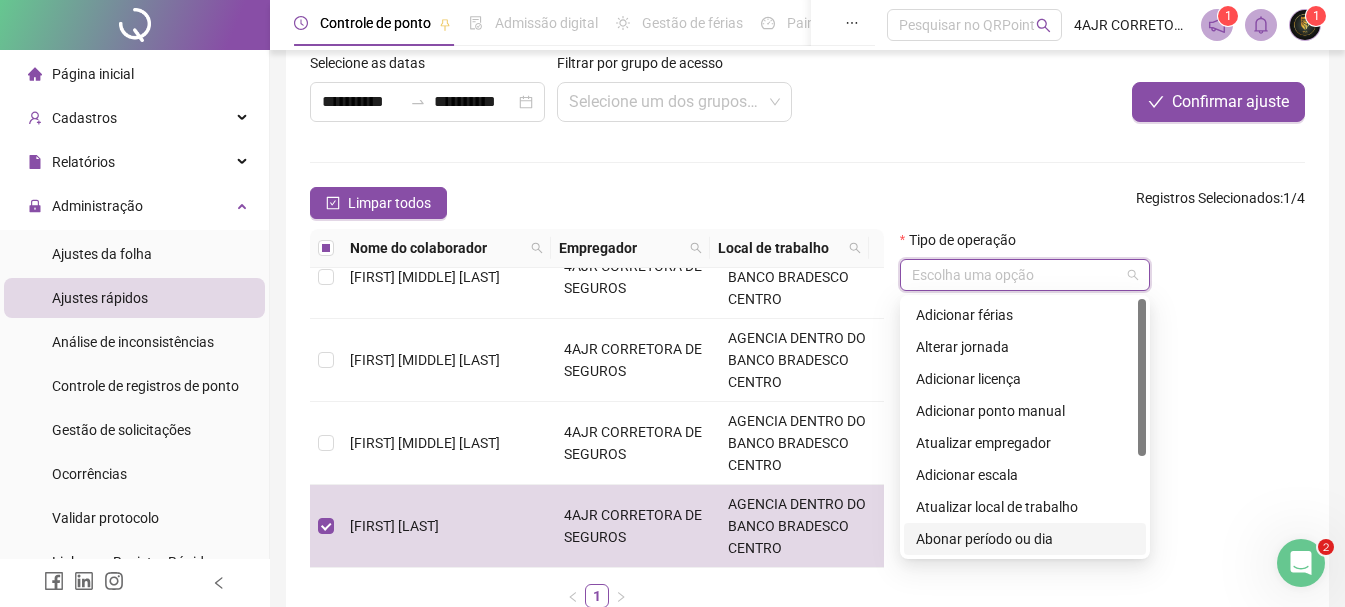 click on "Abonar período ou dia" at bounding box center (1025, 539) 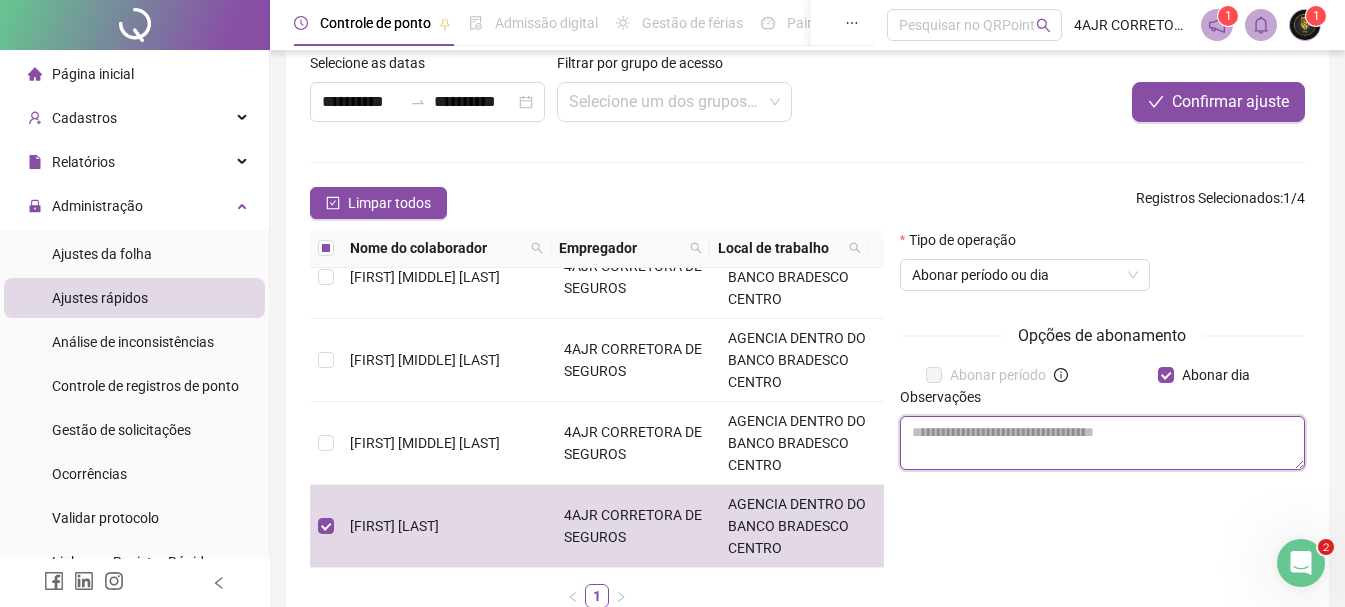 click at bounding box center [1102, 443] 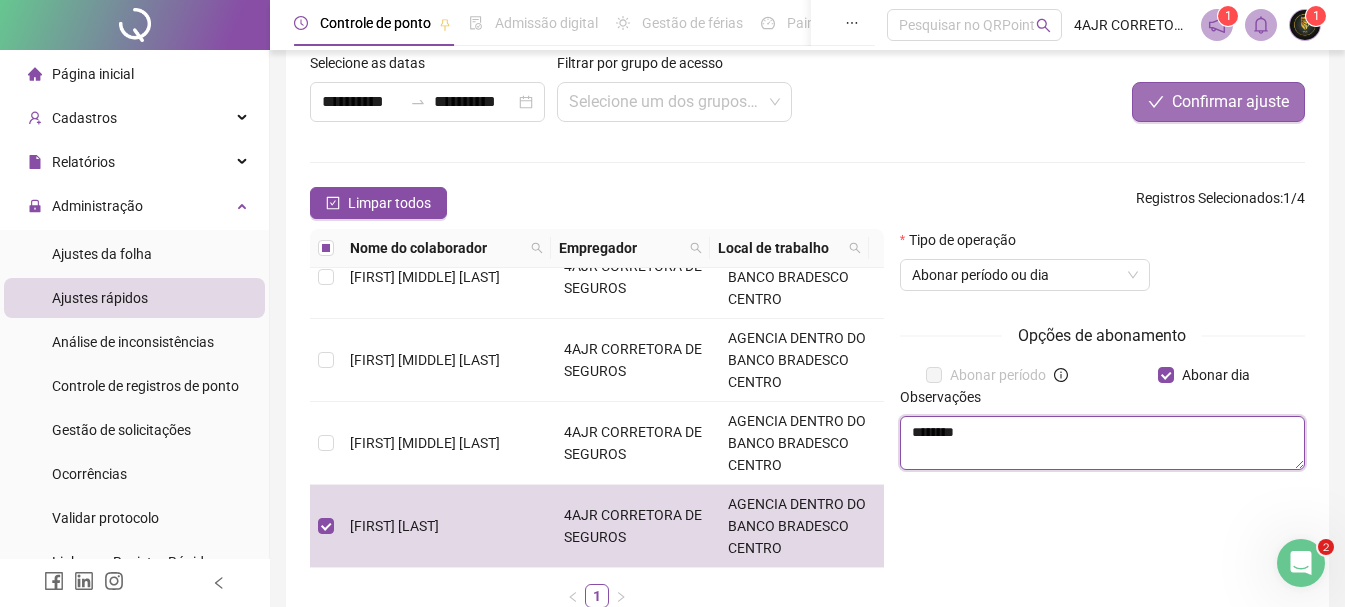 type on "********" 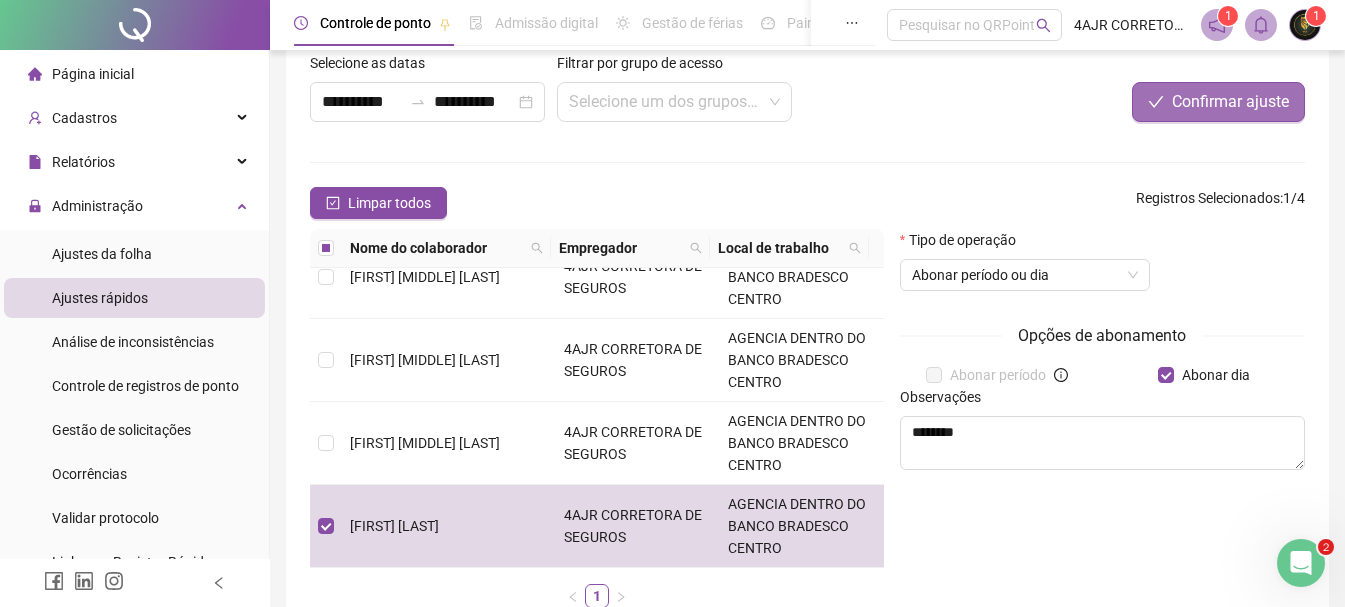 click on "Confirmar ajuste" at bounding box center [1230, 102] 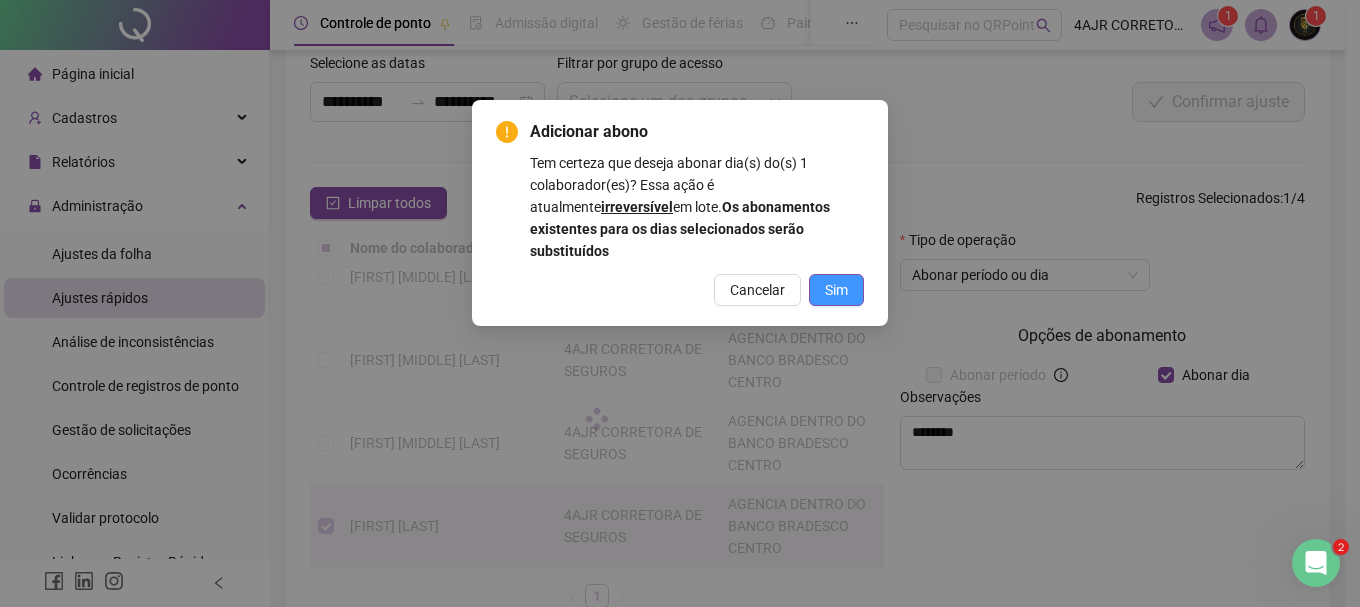 click on "Sim" at bounding box center [836, 290] 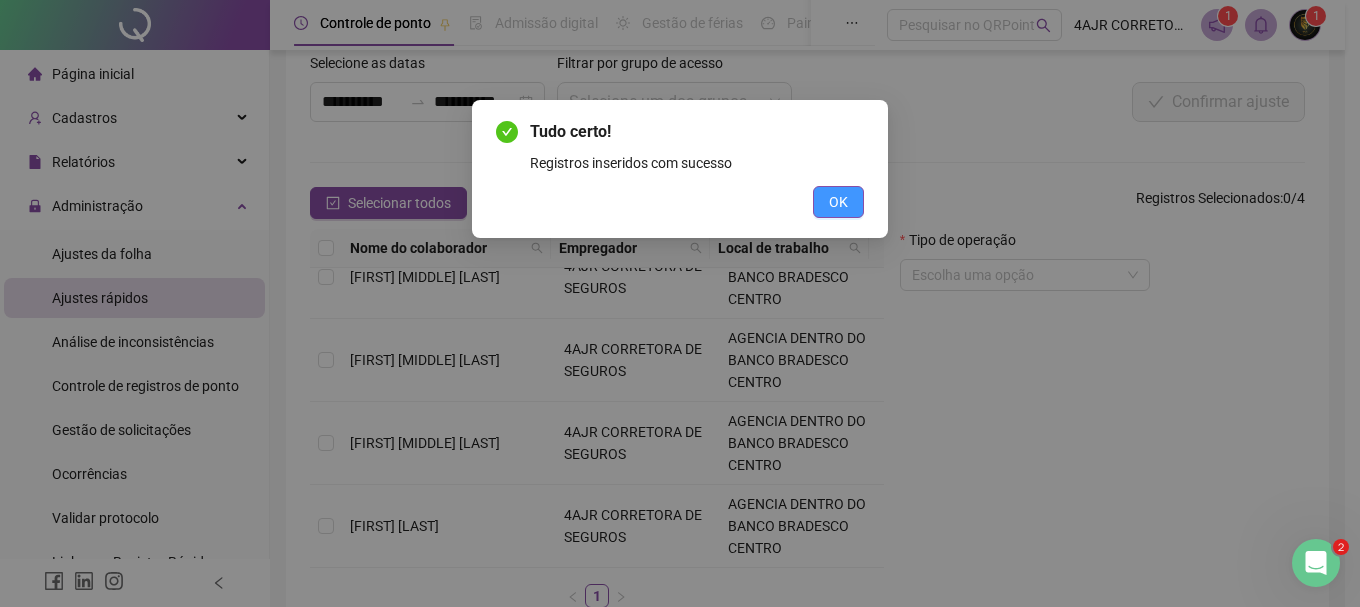 click on "OK" at bounding box center (838, 202) 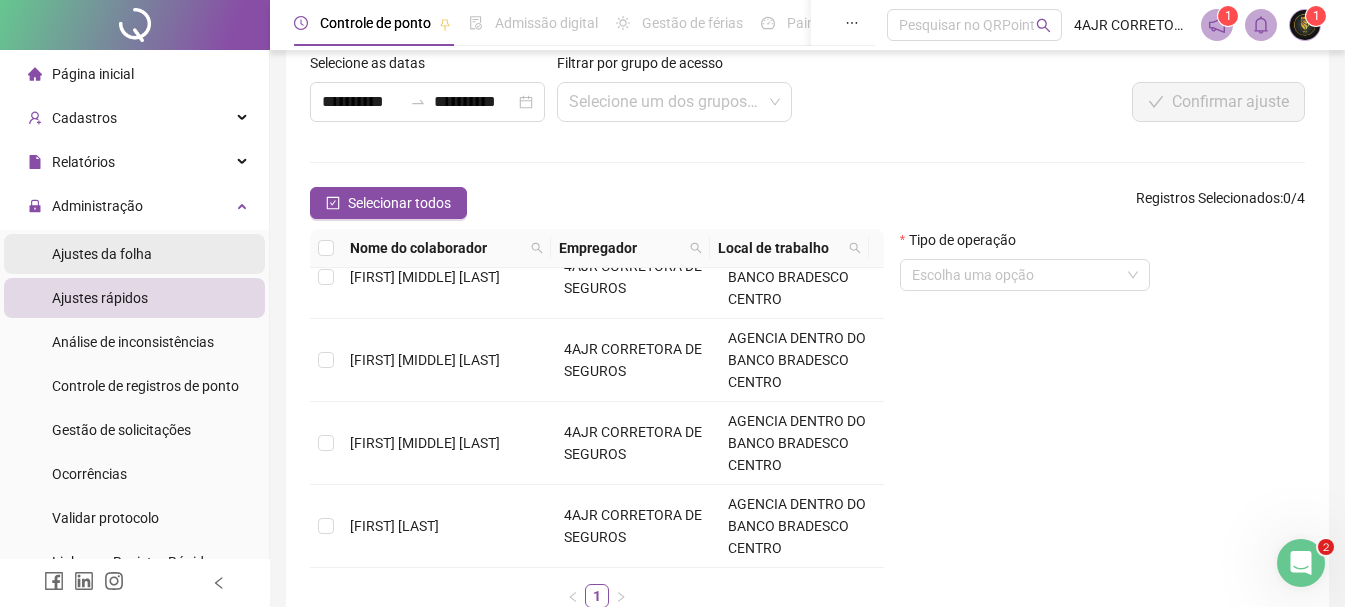 click on "Ajustes da folha" at bounding box center [102, 254] 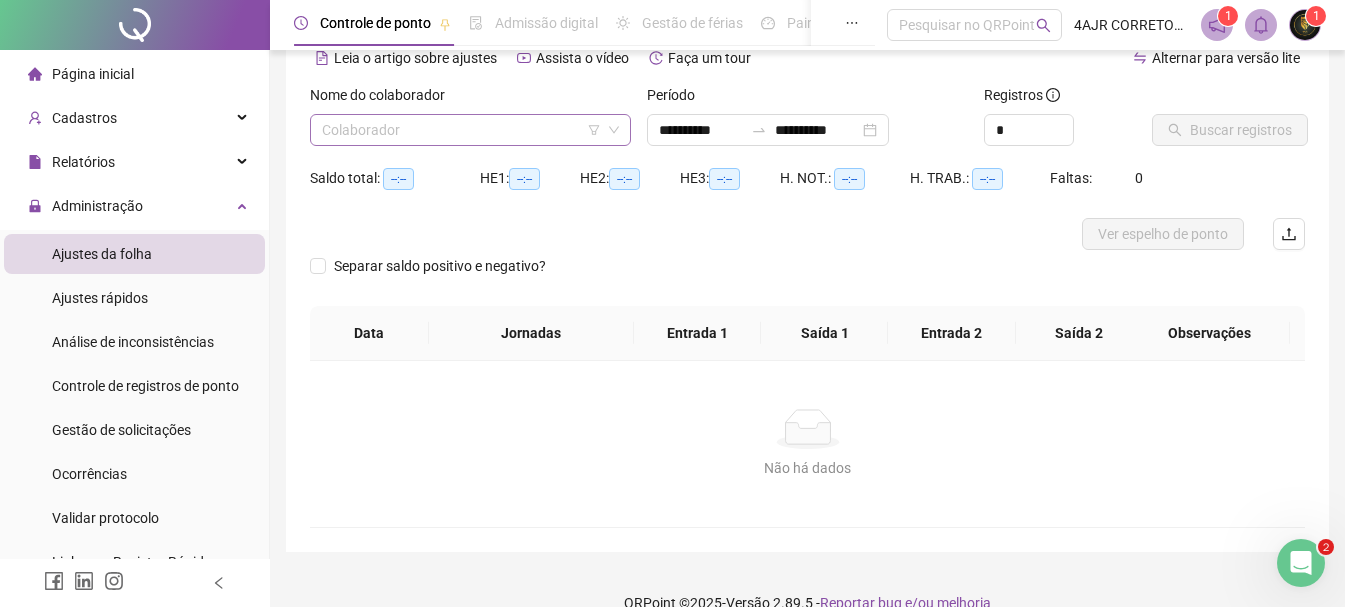 click at bounding box center (461, 130) 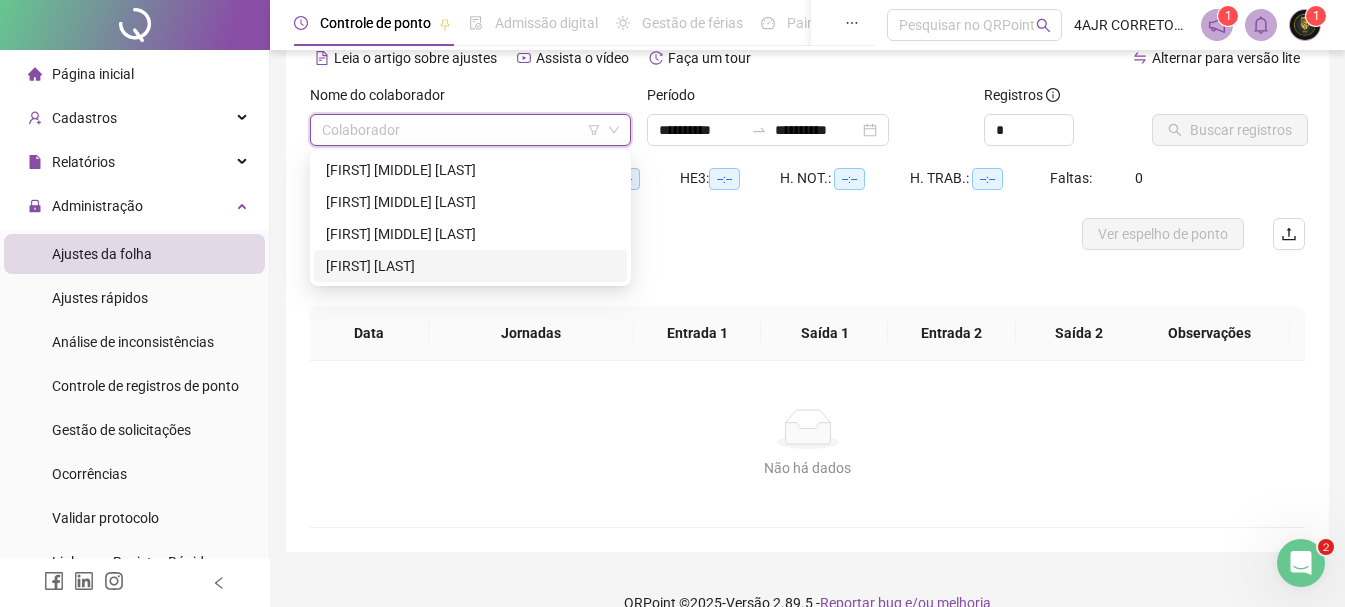 click on "[FIRST] [LAST]" at bounding box center [470, 266] 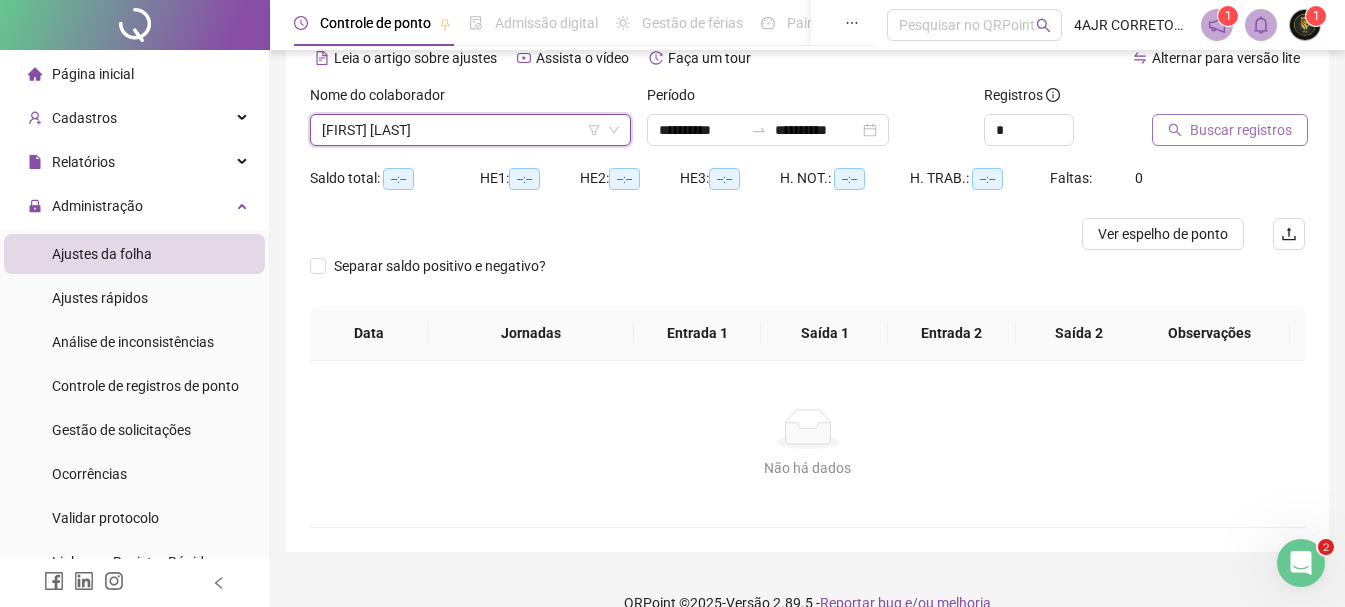 click on "Buscar registros" at bounding box center (1241, 130) 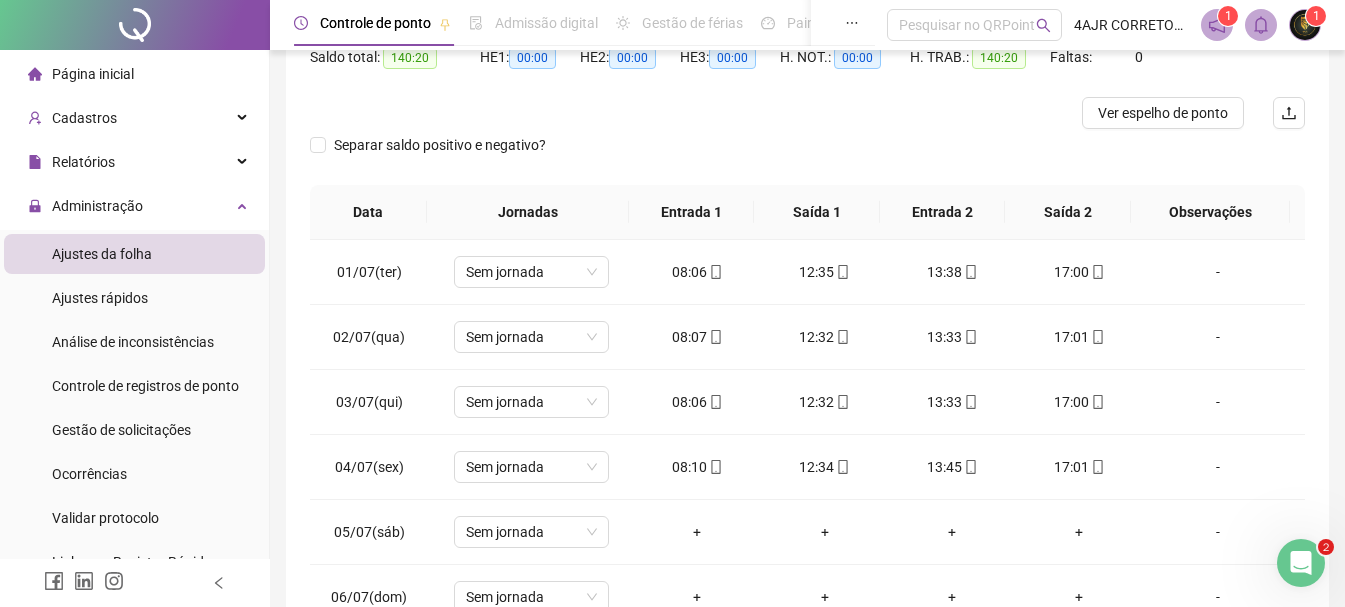 scroll, scrollTop: 300, scrollLeft: 0, axis: vertical 